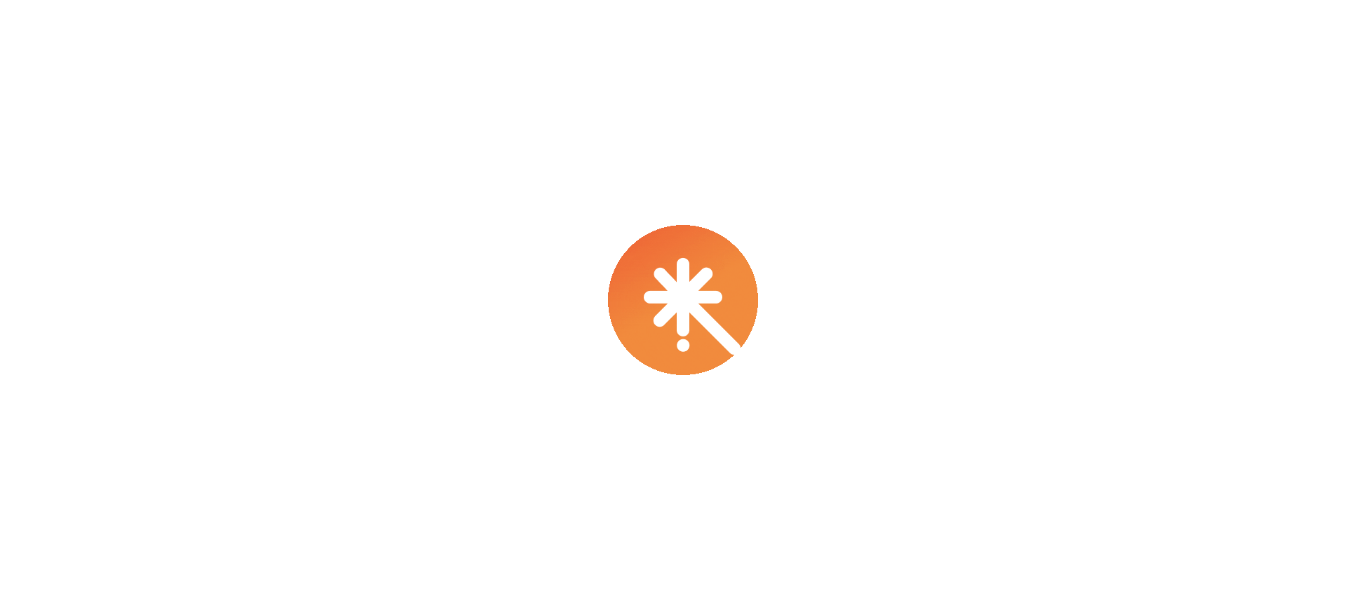 scroll, scrollTop: 0, scrollLeft: 0, axis: both 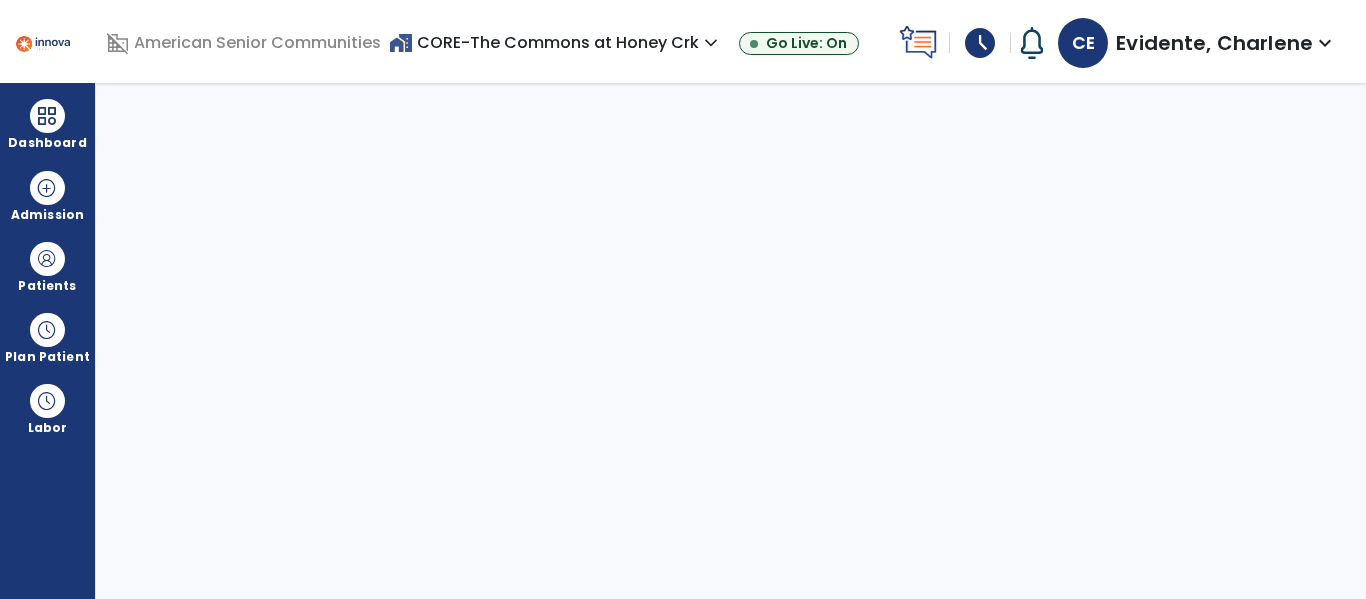 select on "****" 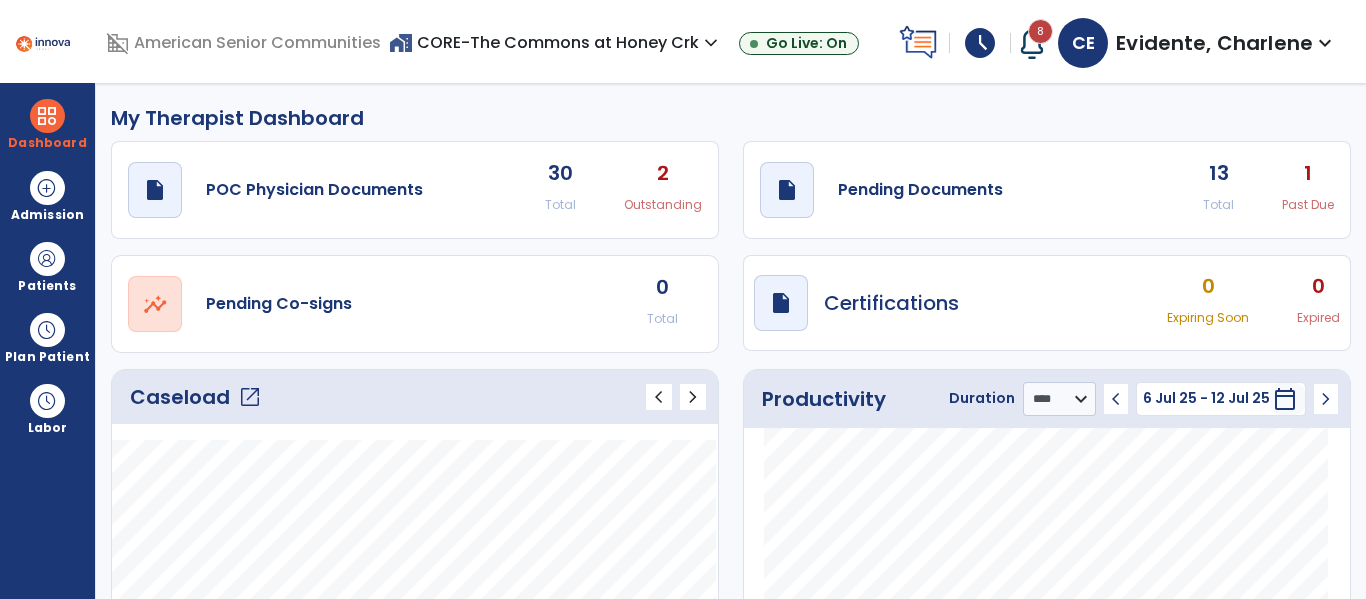 scroll, scrollTop: 75, scrollLeft: 0, axis: vertical 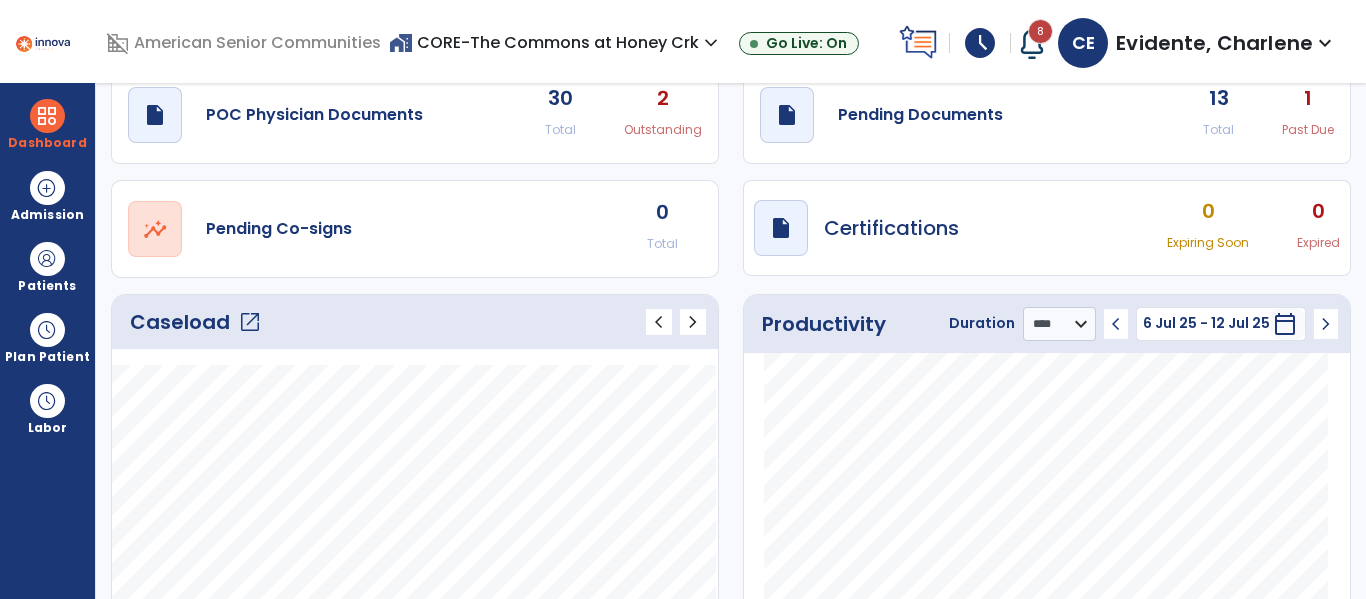 click on "open_in_new" 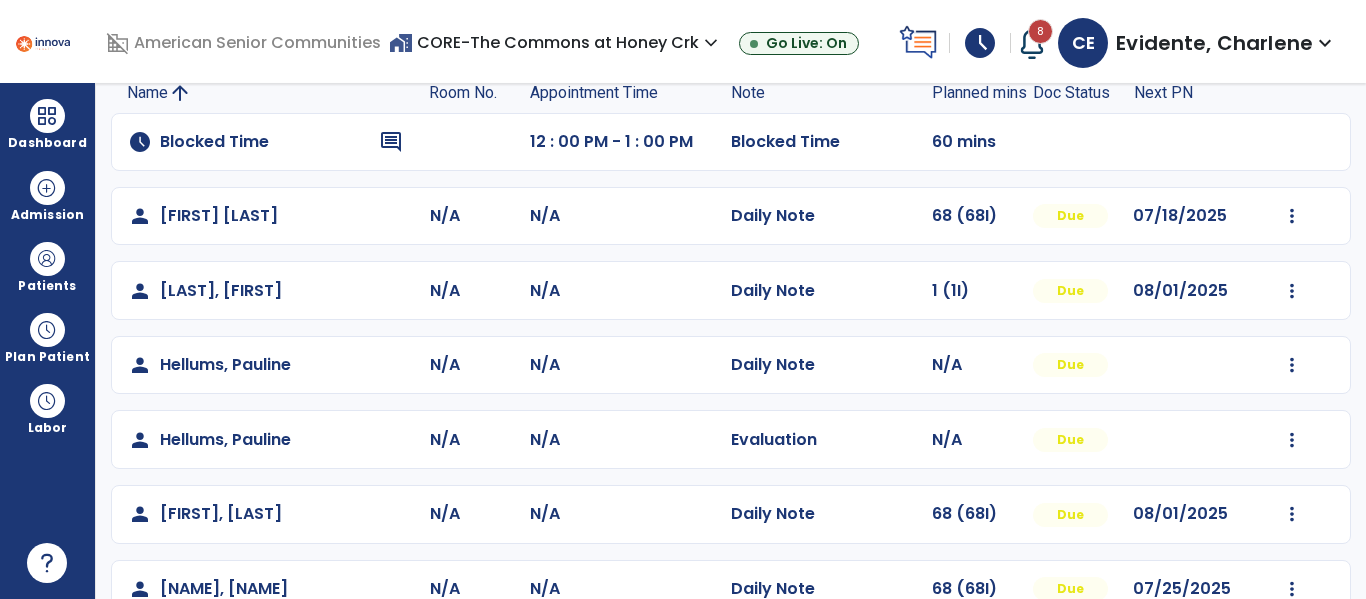 scroll, scrollTop: 149, scrollLeft: 0, axis: vertical 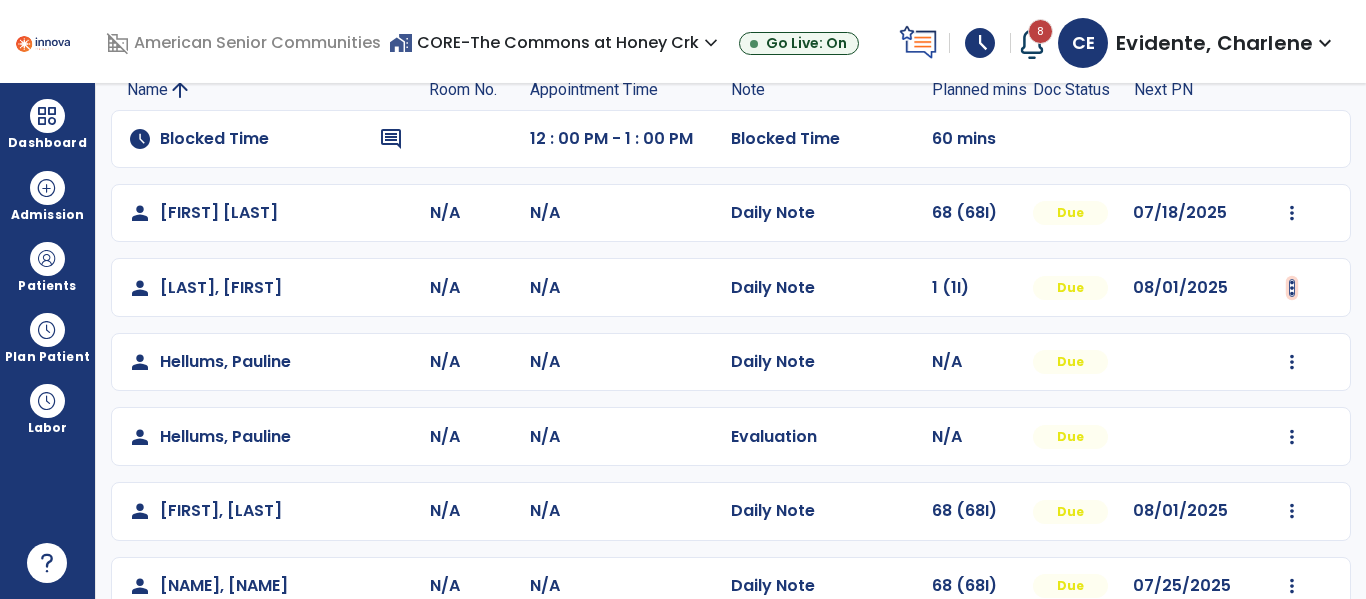 click at bounding box center [1292, 213] 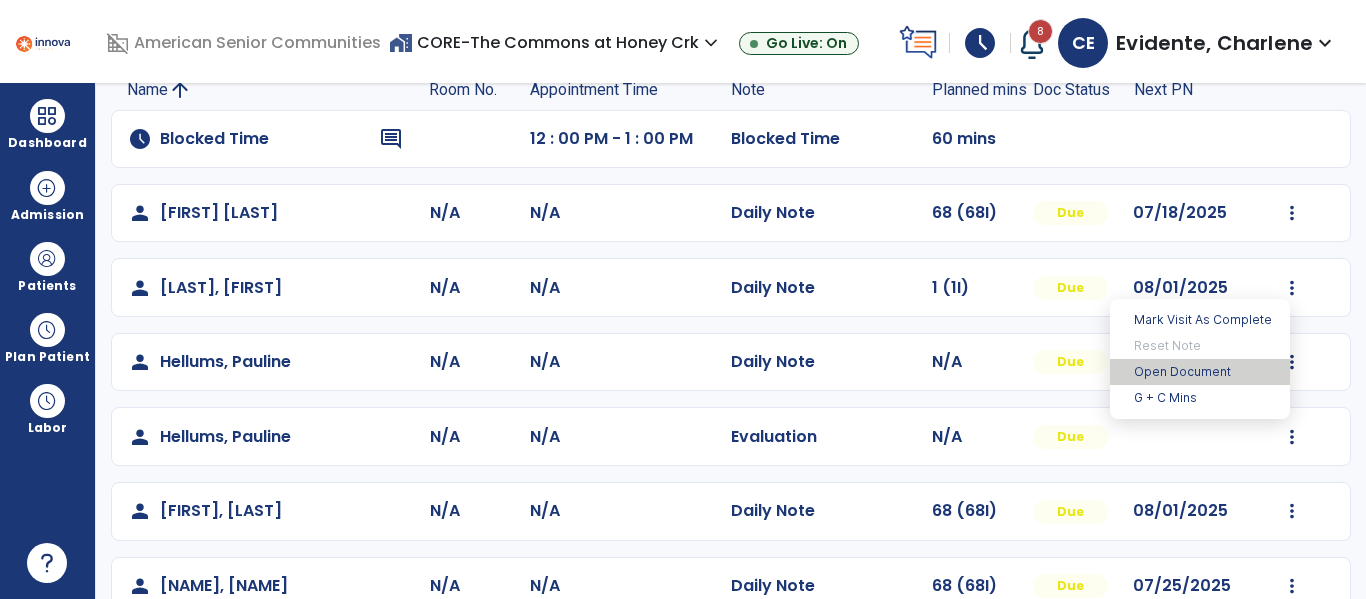 click on "Open Document" at bounding box center (1200, 372) 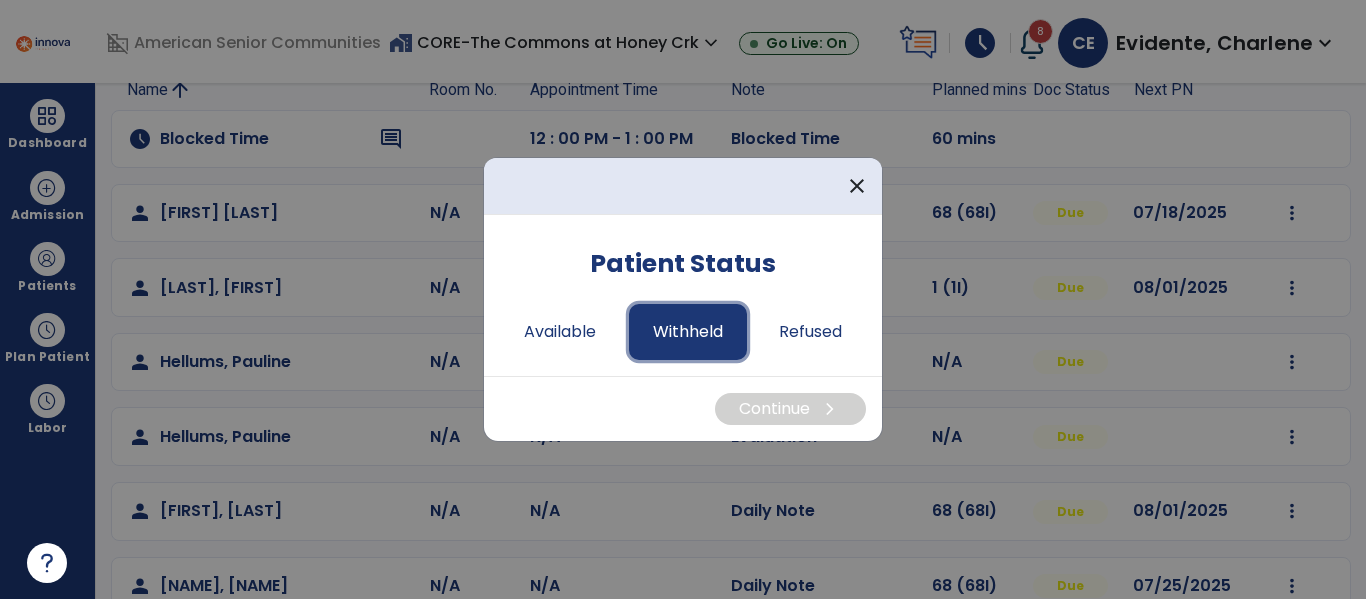 click on "Withheld" at bounding box center [688, 332] 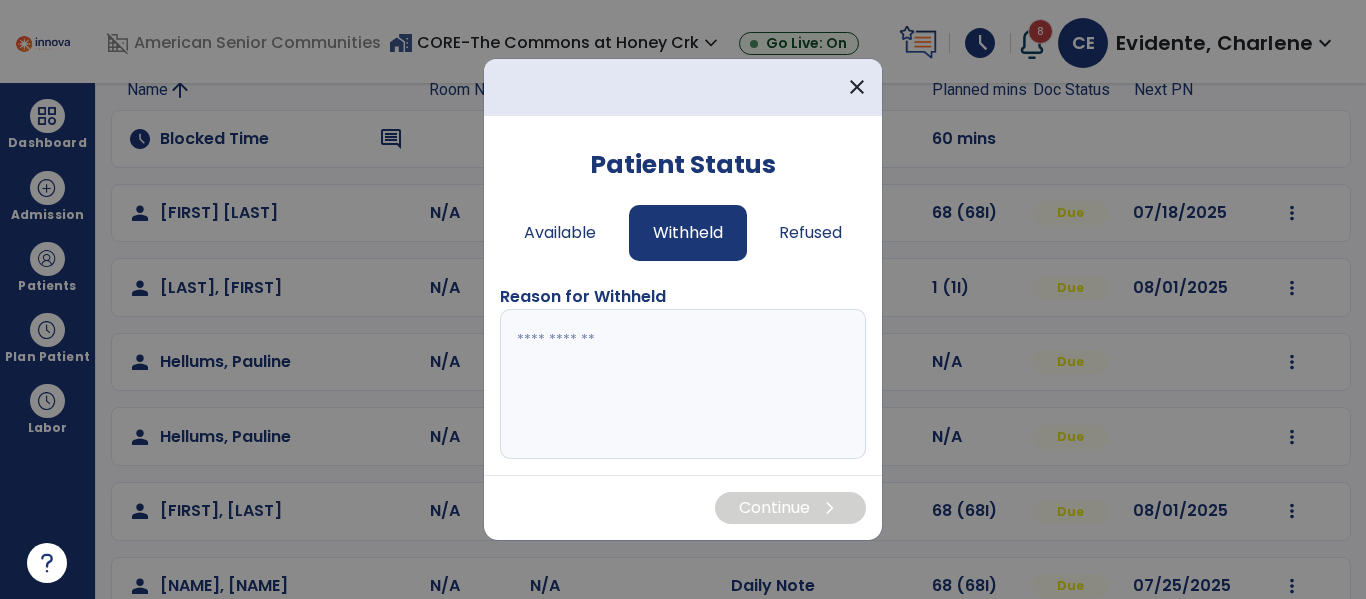 click at bounding box center (683, 384) 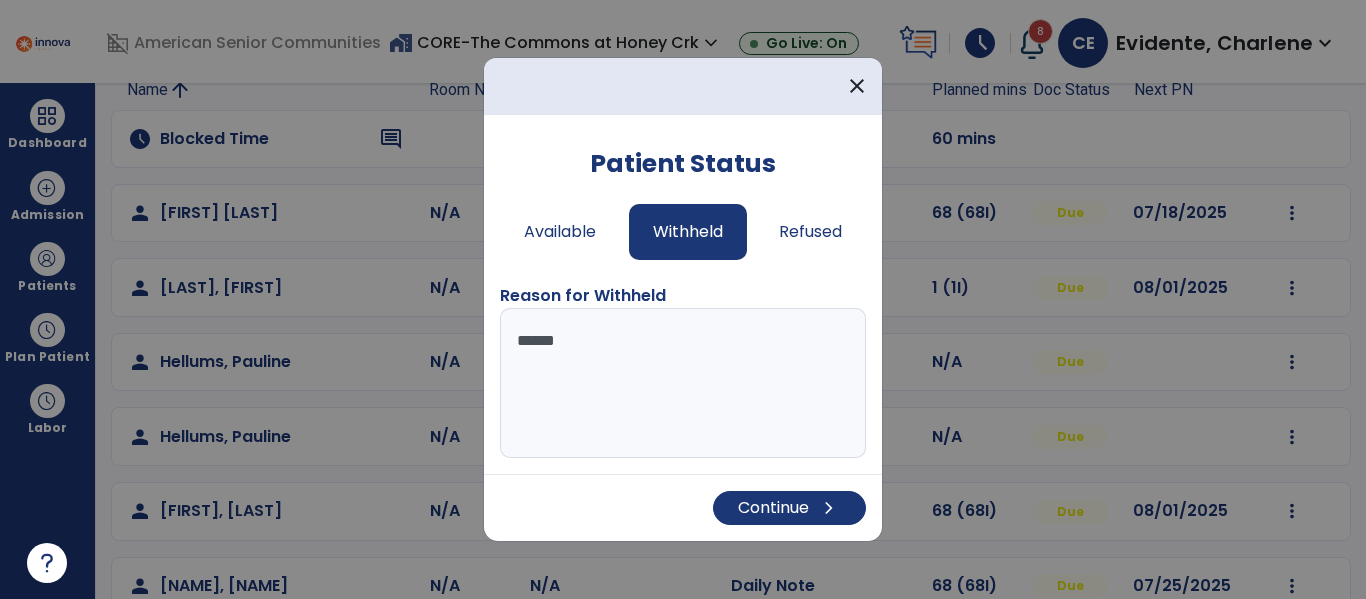 type on "*******" 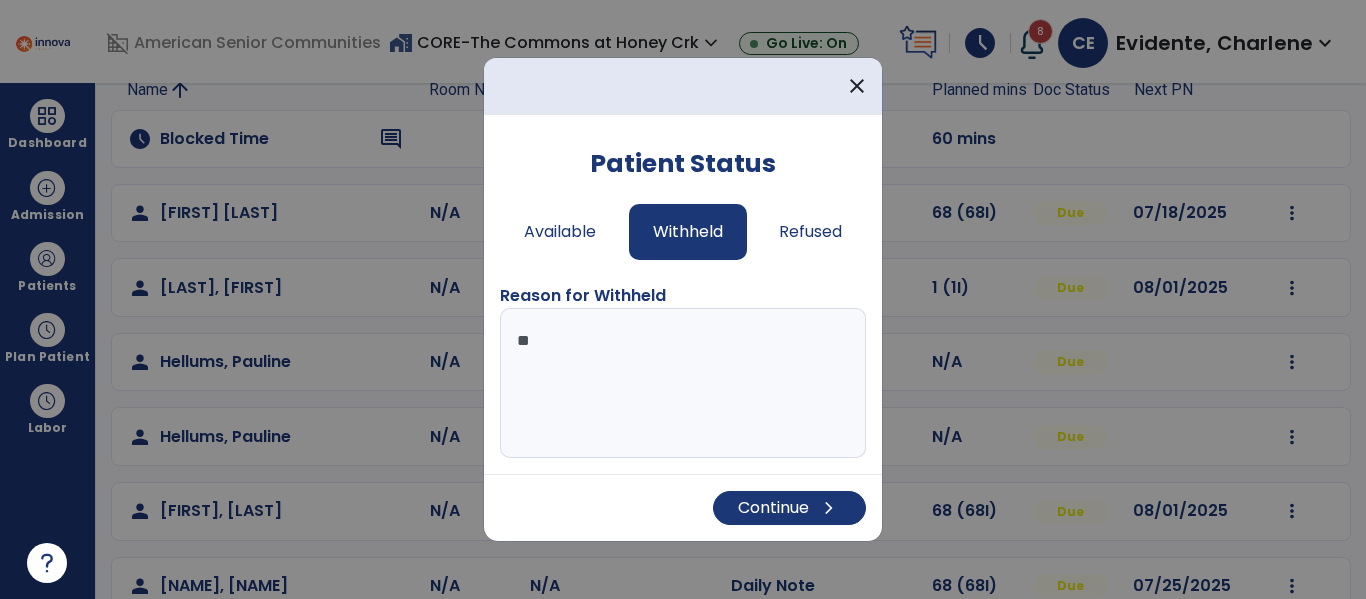 type on "*" 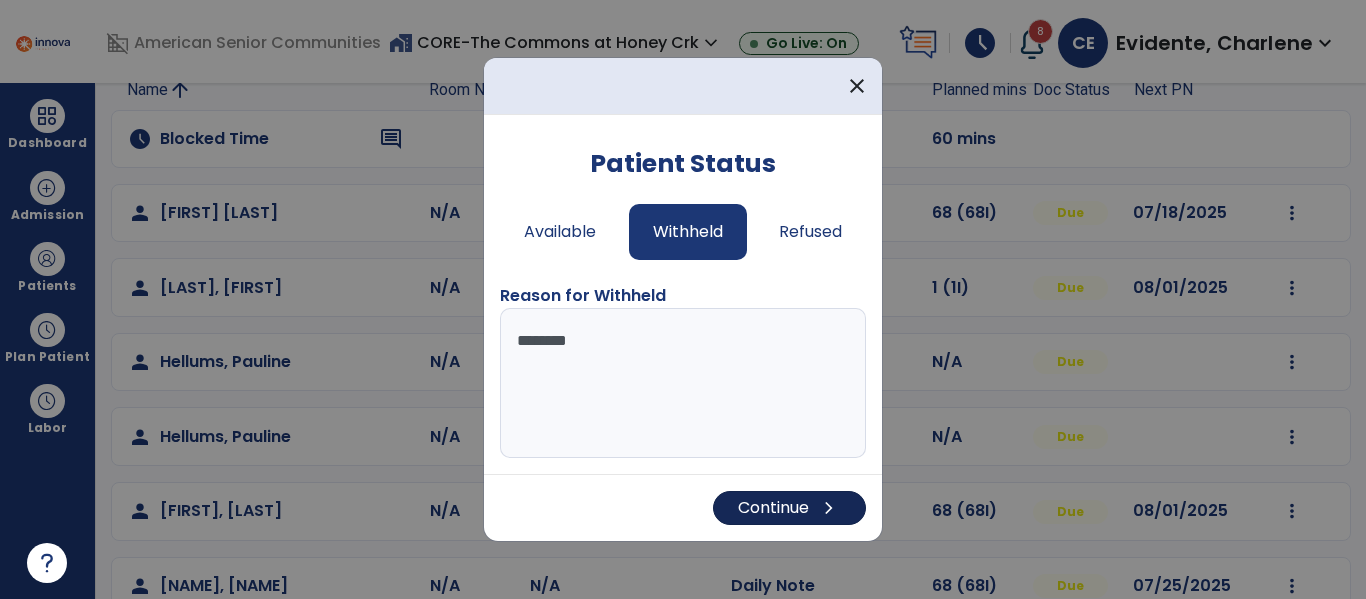 type on "********" 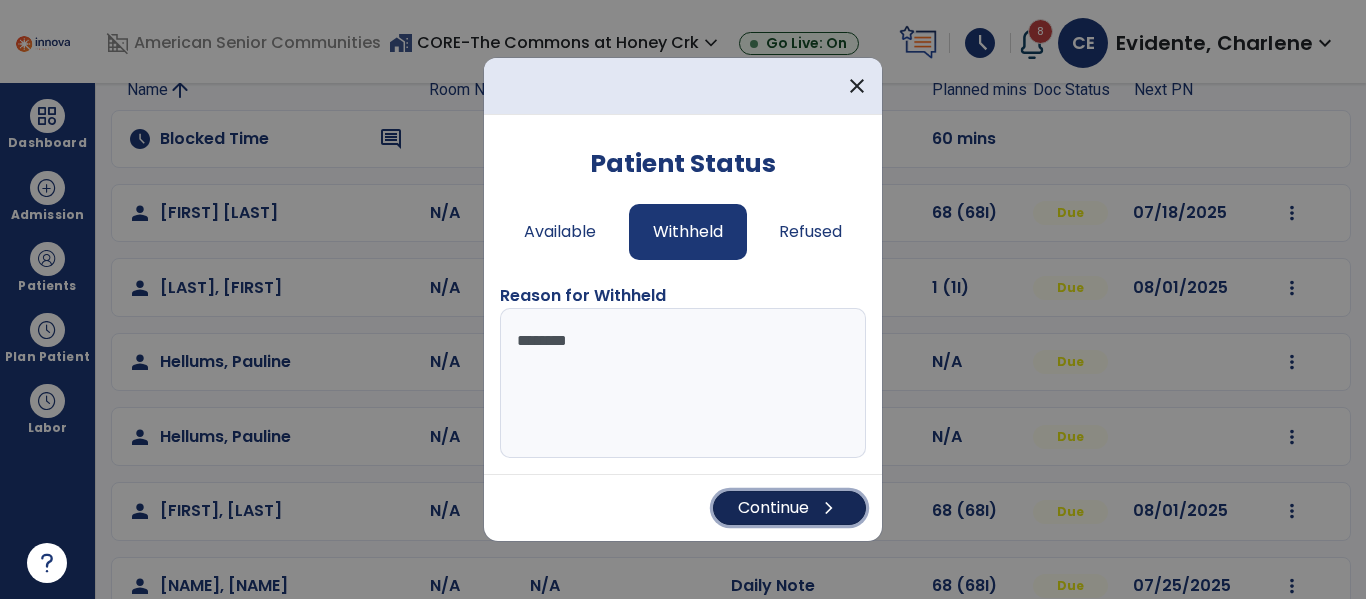 click on "Continue   chevron_right" at bounding box center [789, 508] 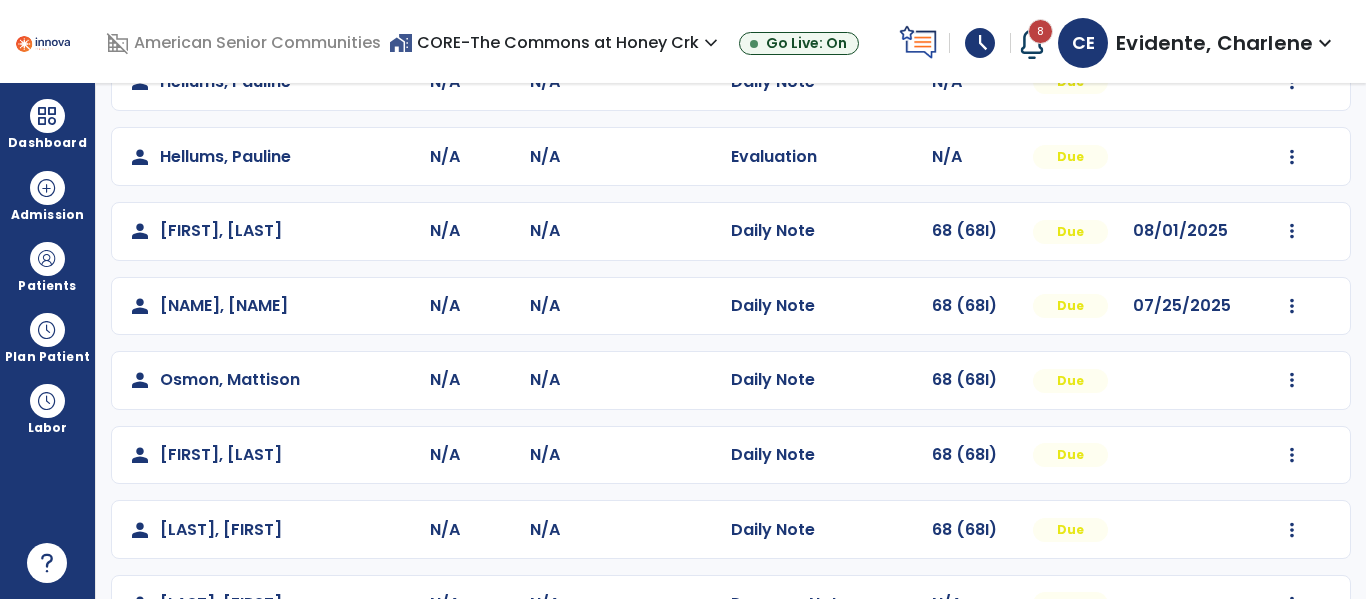 scroll, scrollTop: 487, scrollLeft: 0, axis: vertical 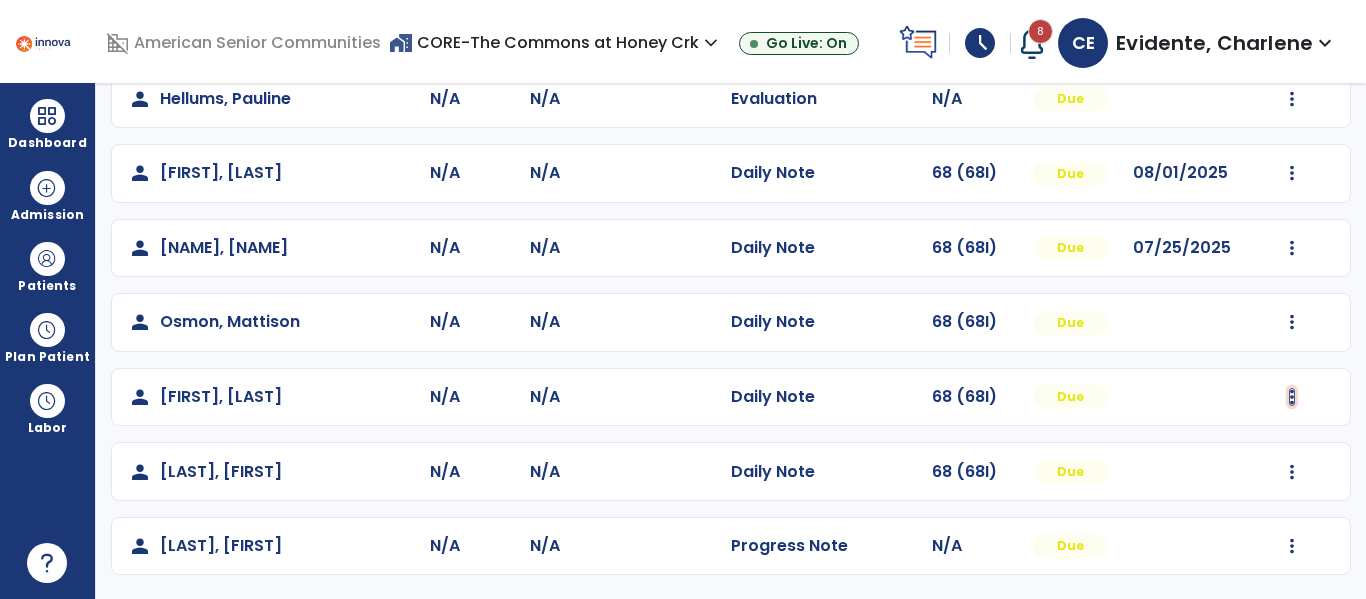click at bounding box center (1292, -125) 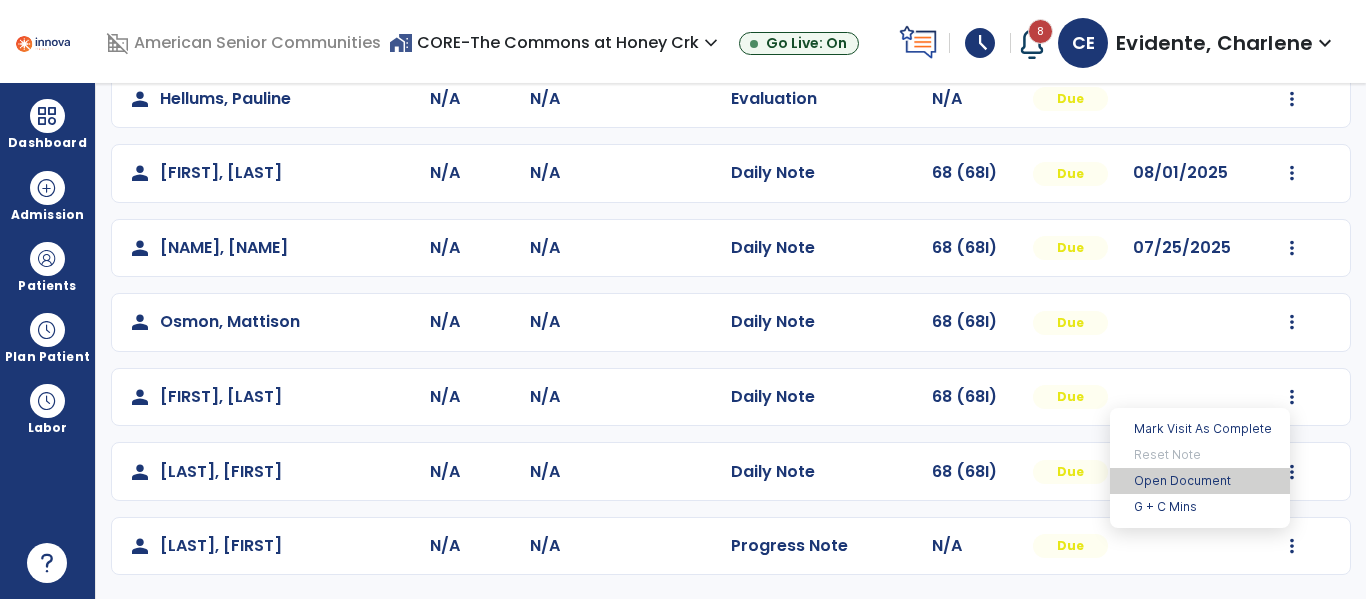 click on "Open Document" at bounding box center [1200, 481] 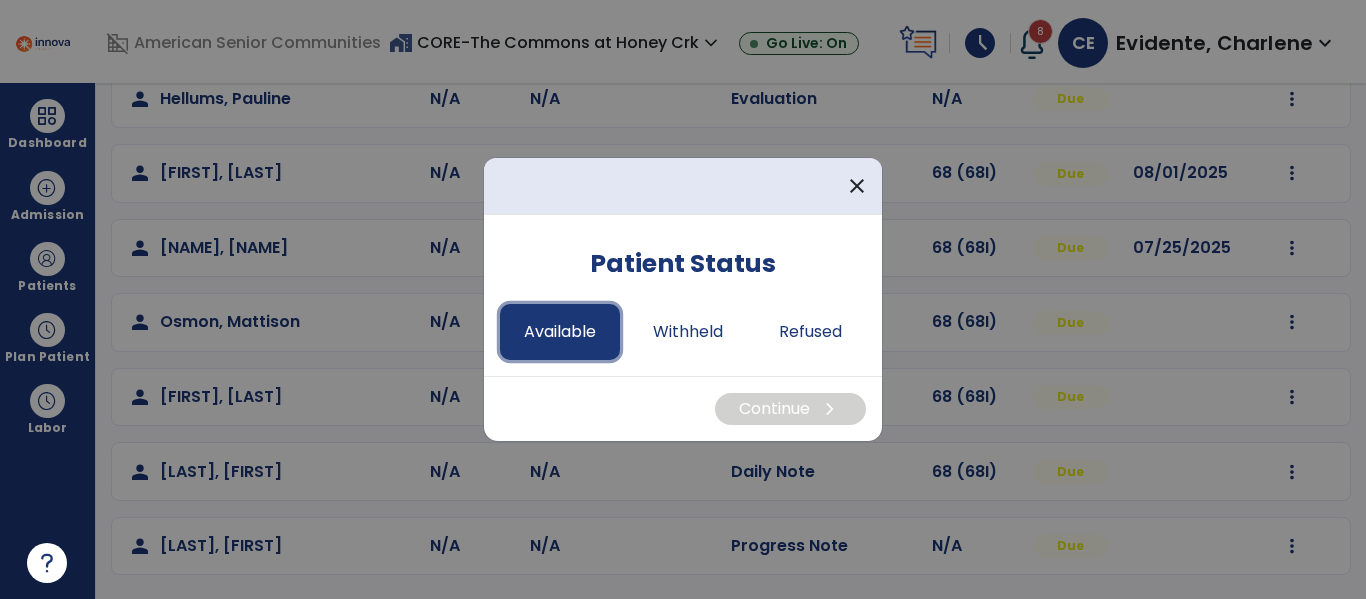 click on "Available" at bounding box center [560, 332] 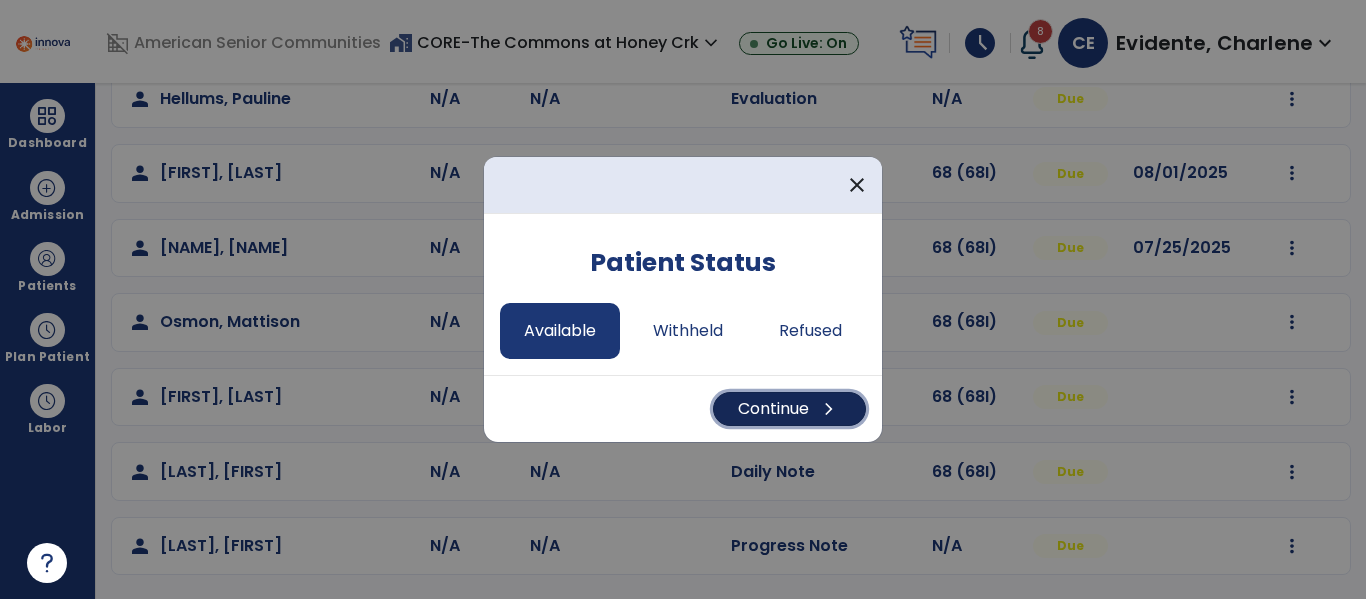 click on "Continue   chevron_right" at bounding box center [789, 409] 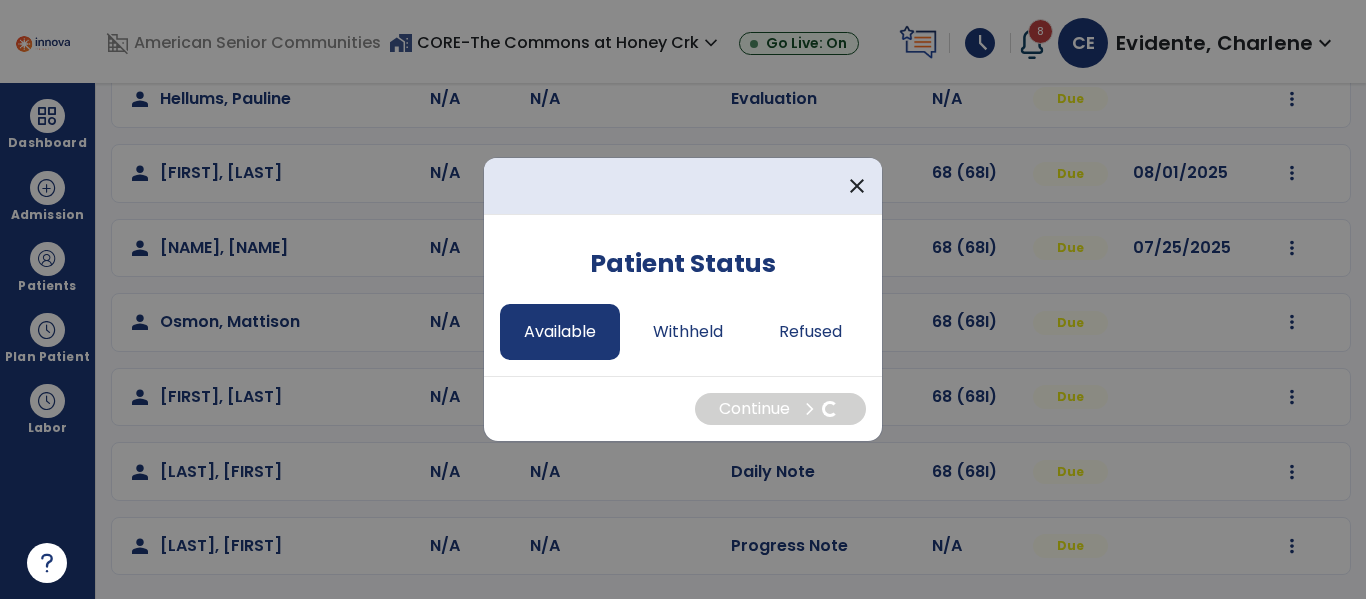 select on "*" 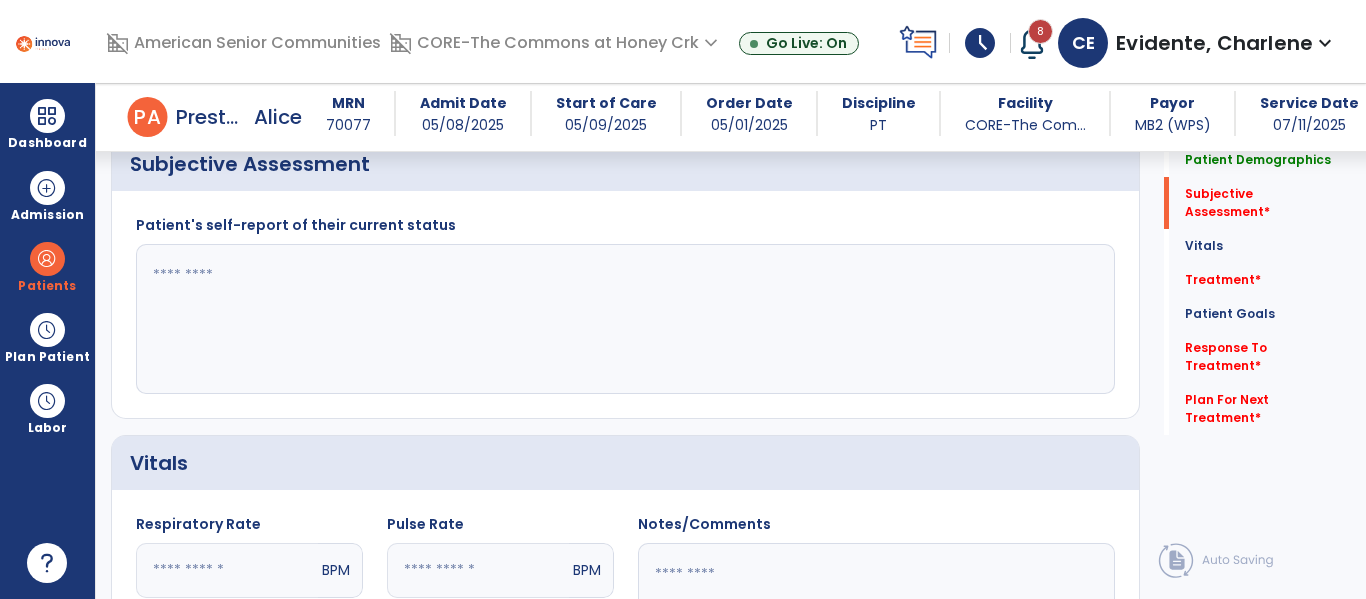 scroll, scrollTop: 523, scrollLeft: 0, axis: vertical 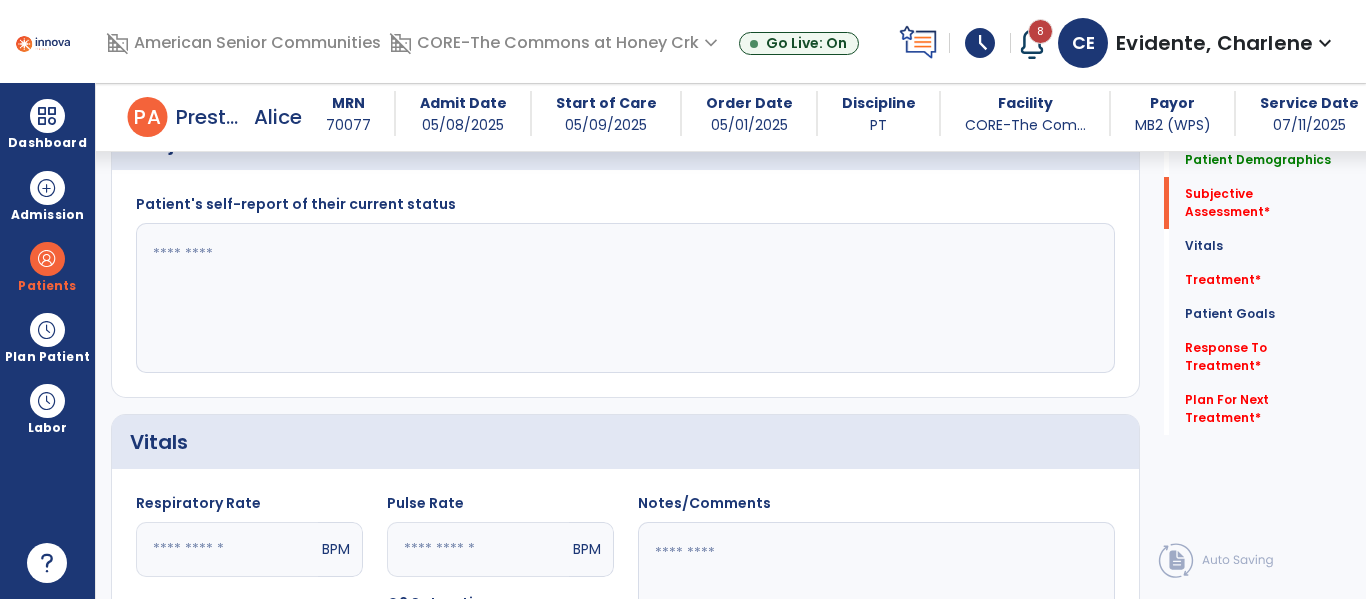 click on "Patient's self-report of their current status" 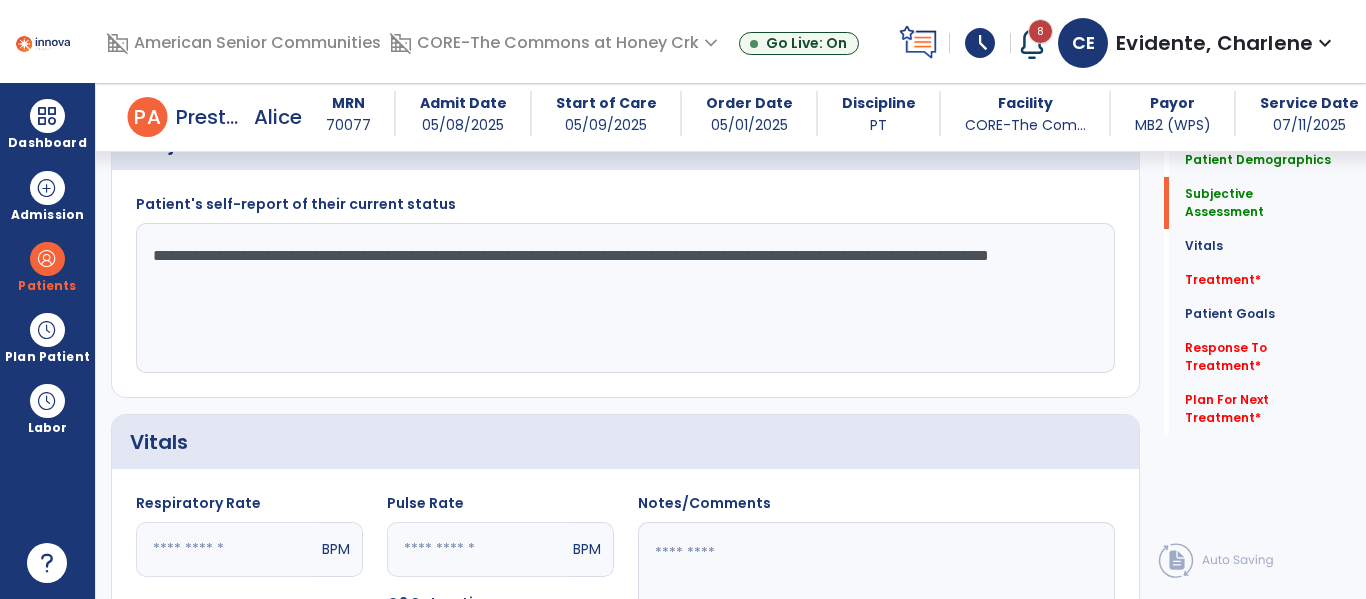 click on "**********" 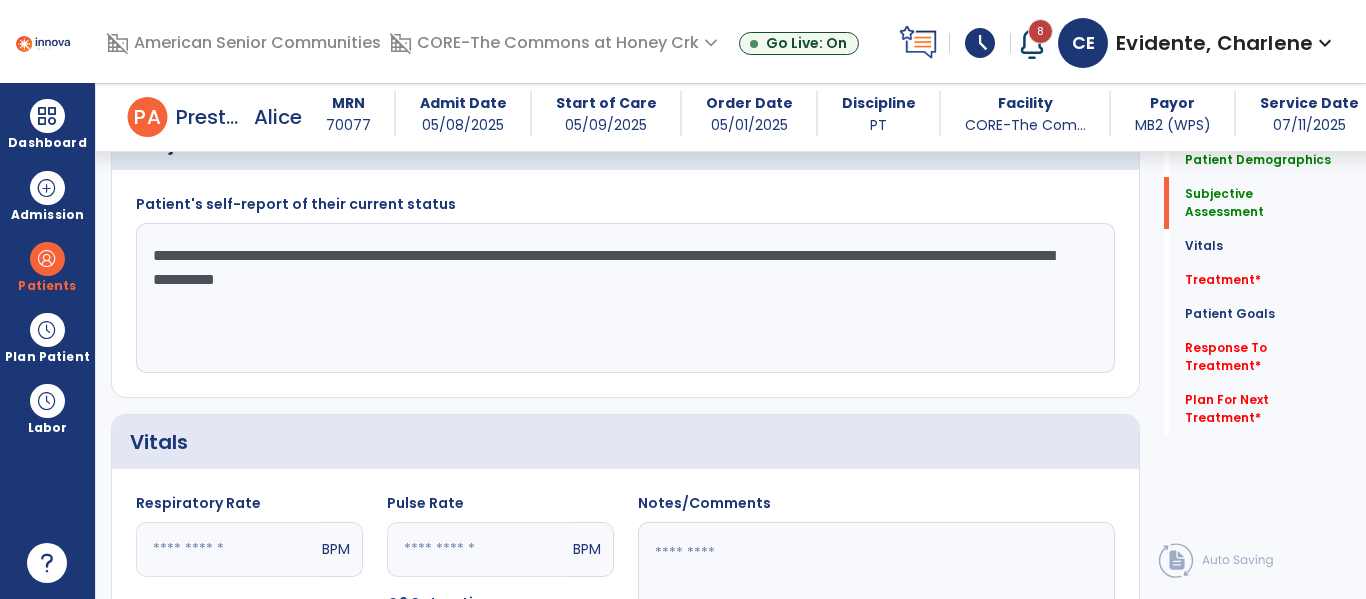 click on "**********" 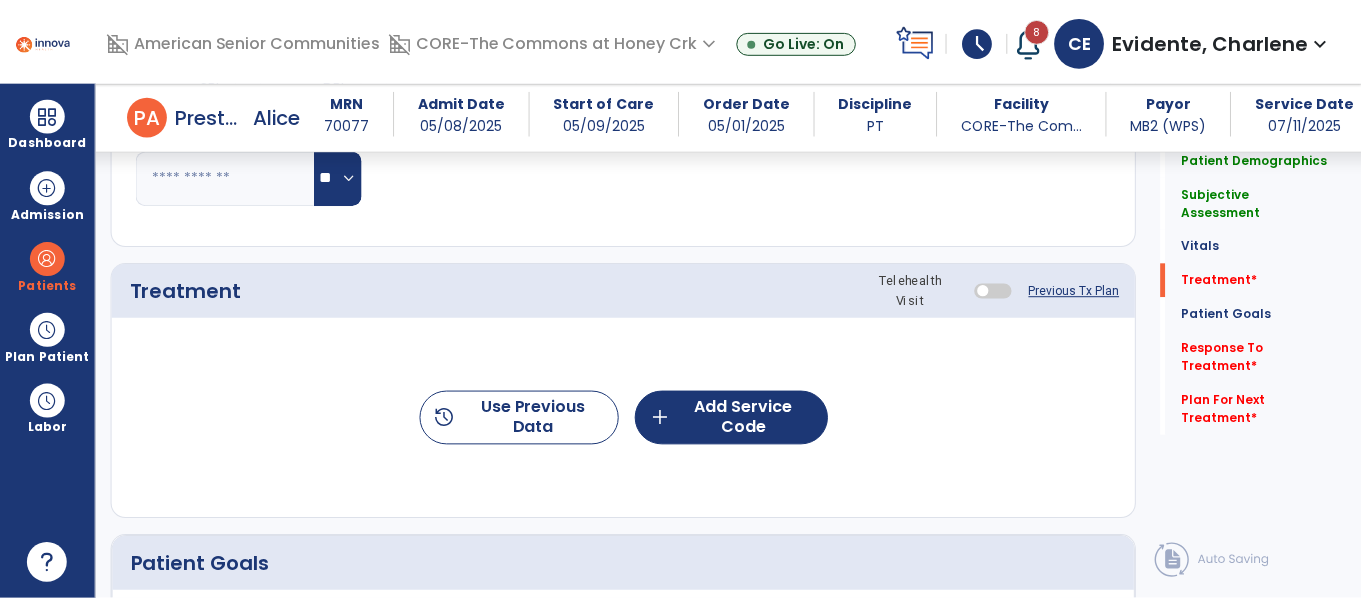 scroll, scrollTop: 1097, scrollLeft: 0, axis: vertical 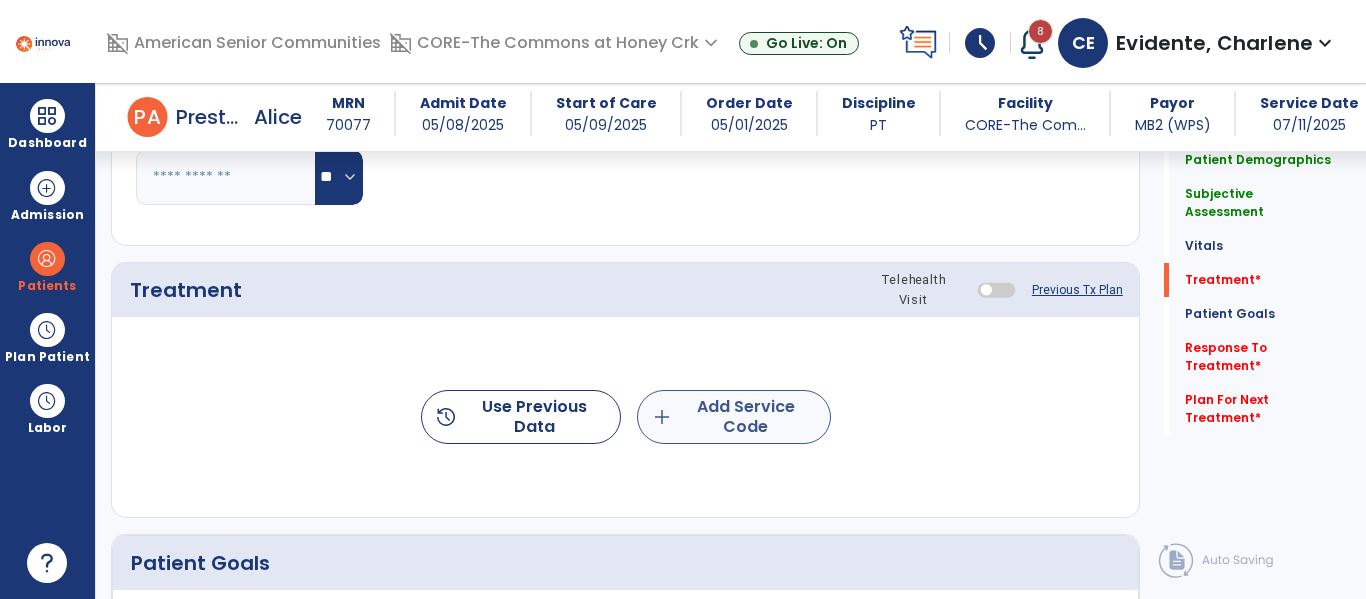 type on "**********" 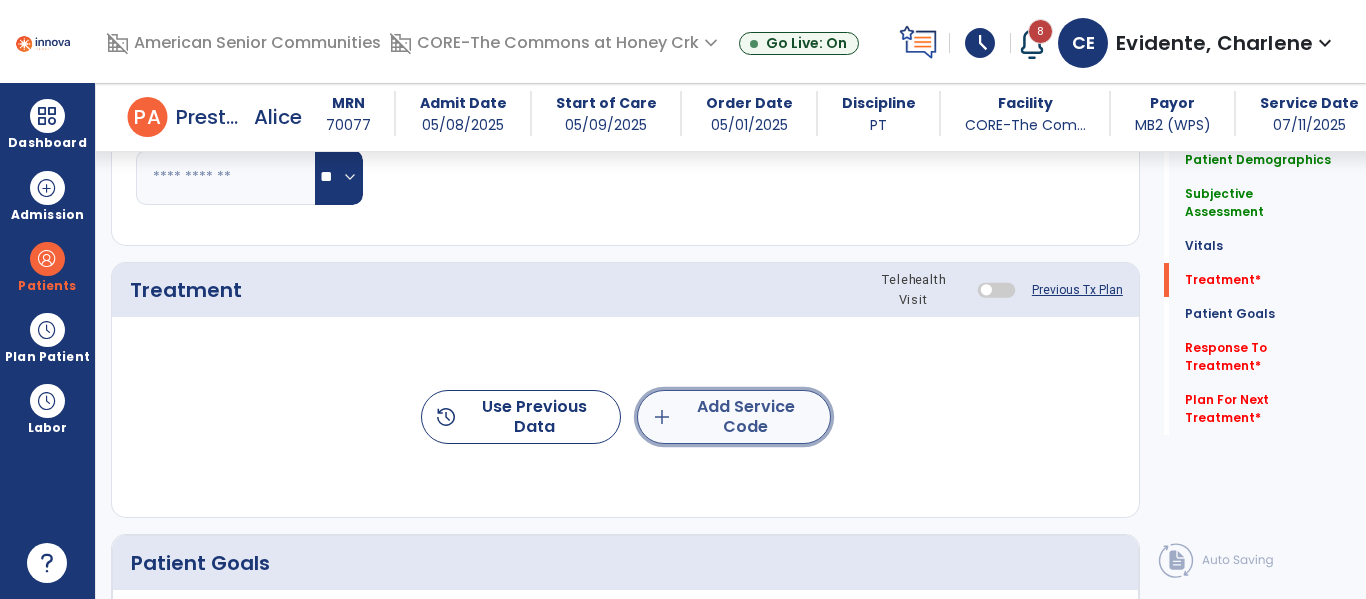 click on "add  Add Service Code" 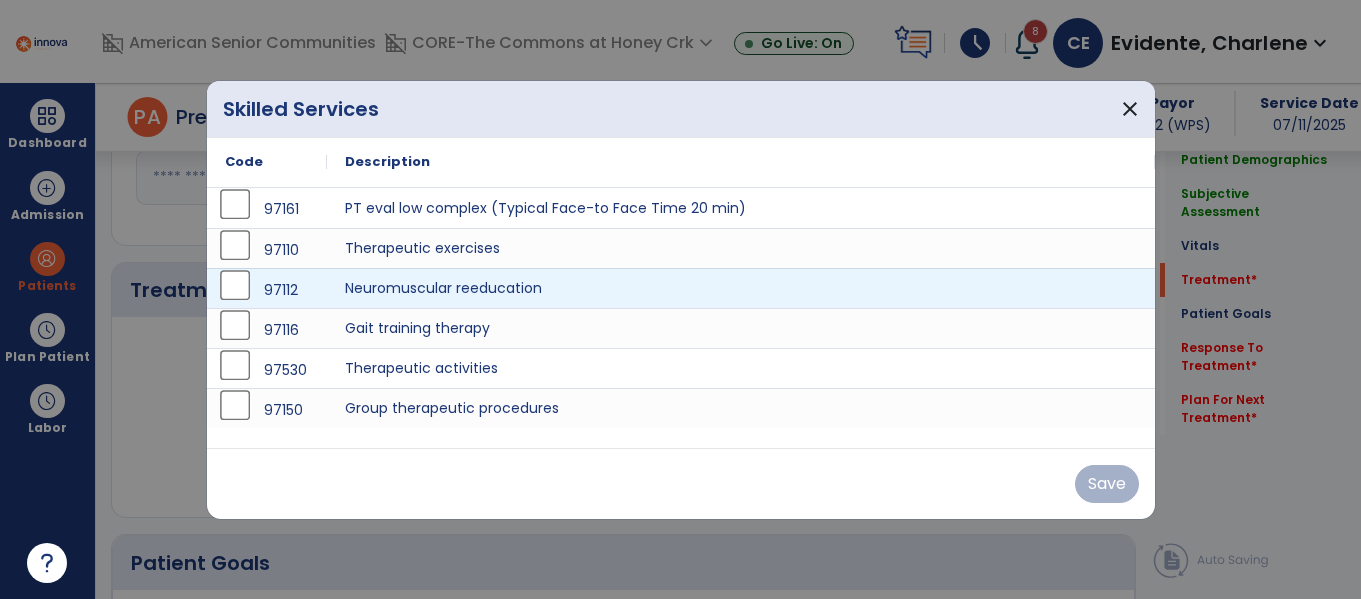 scroll, scrollTop: 1097, scrollLeft: 0, axis: vertical 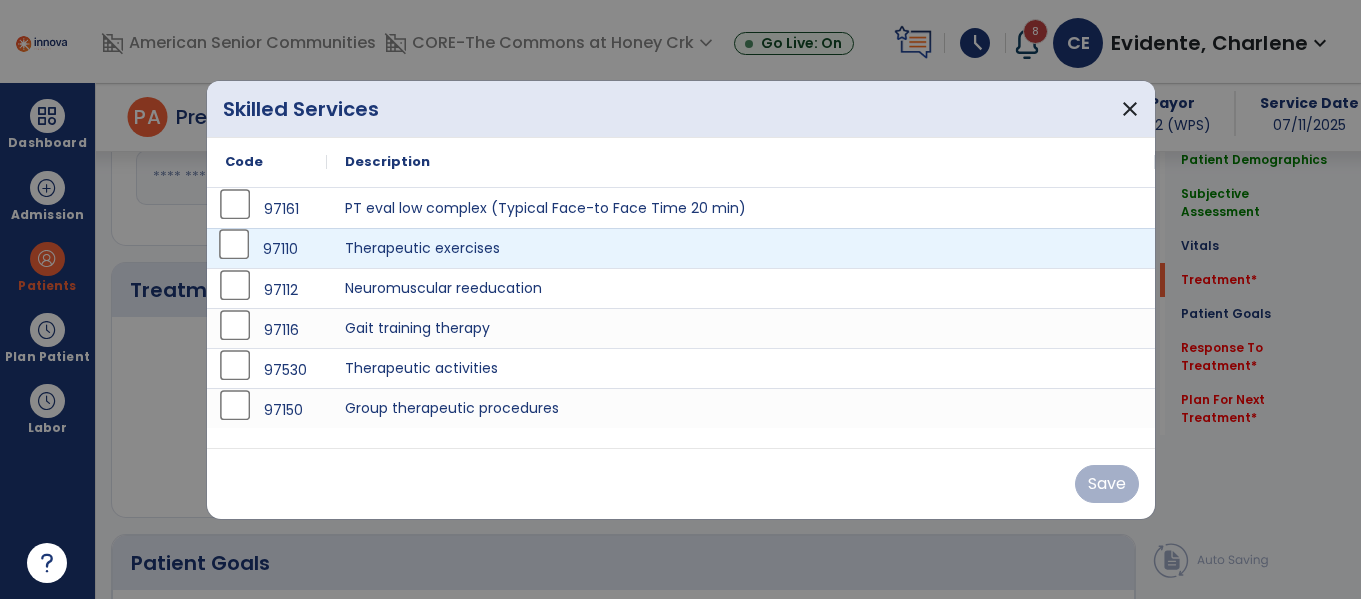 click on "97110" at bounding box center (267, 249) 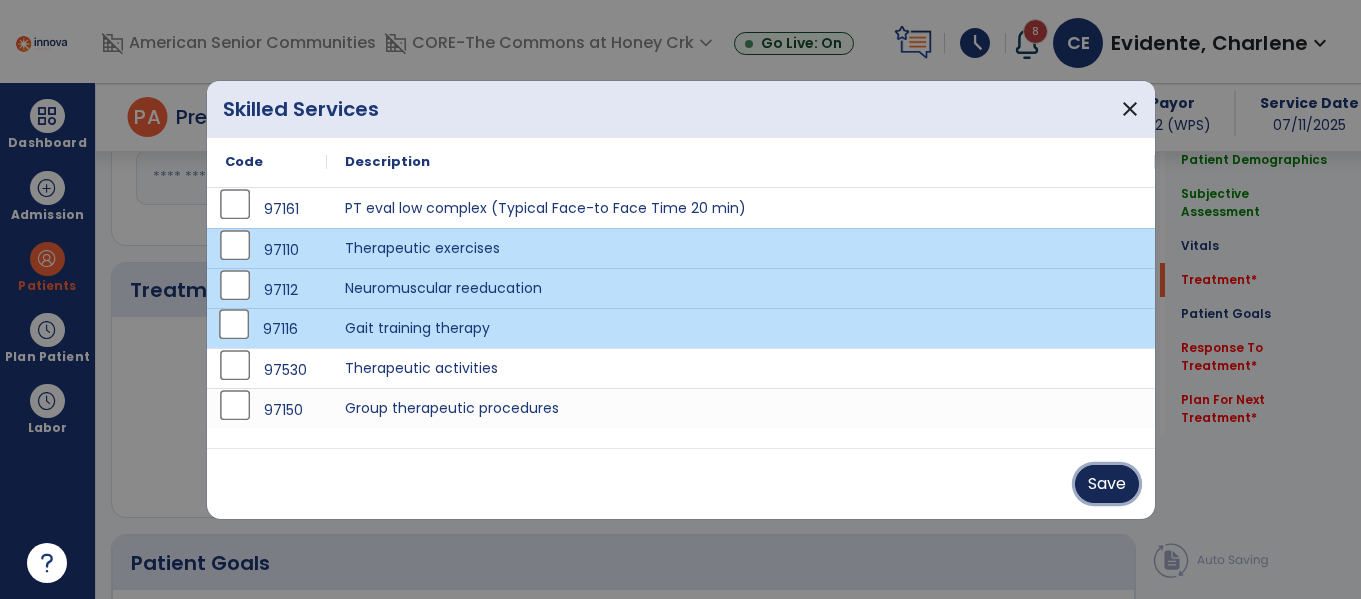 click on "Save" at bounding box center (1107, 484) 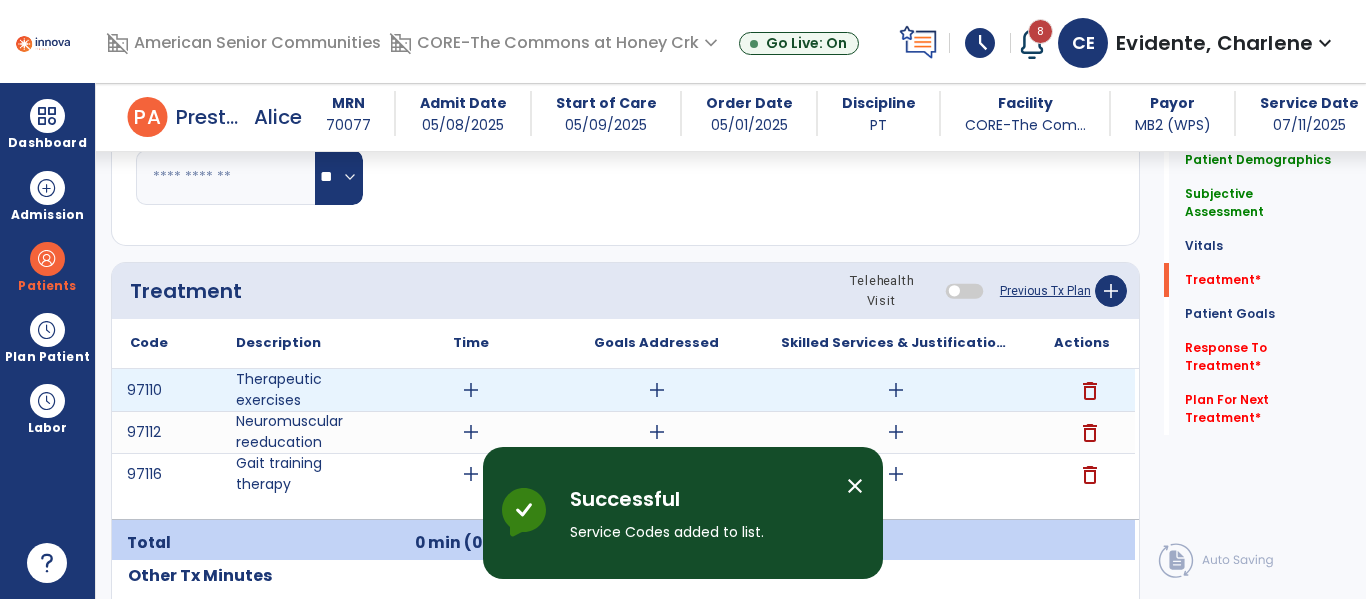 click on "add" at bounding box center [470, 390] 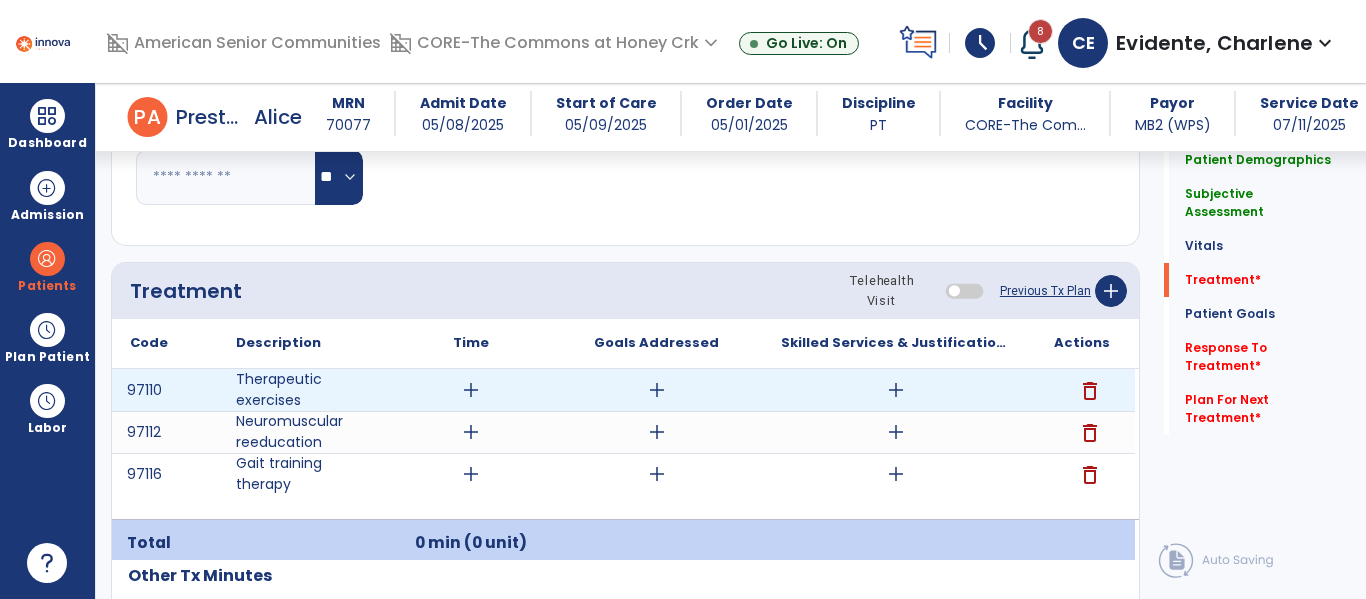 click on "add" at bounding box center (471, 390) 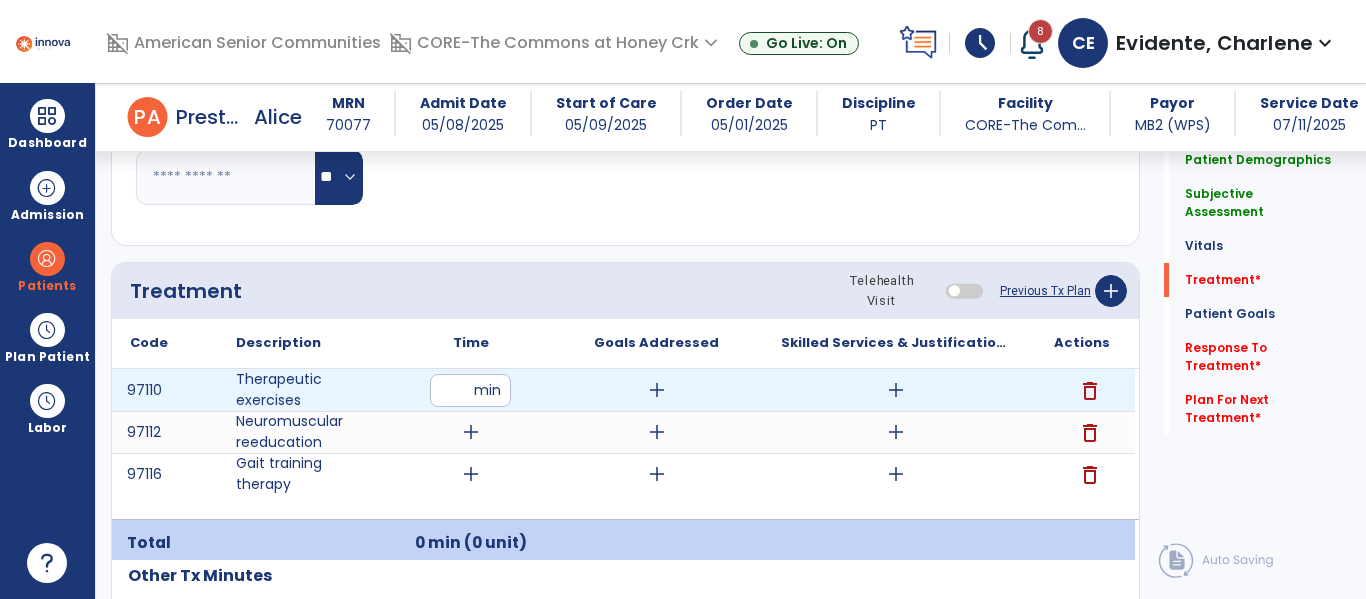 type on "*" 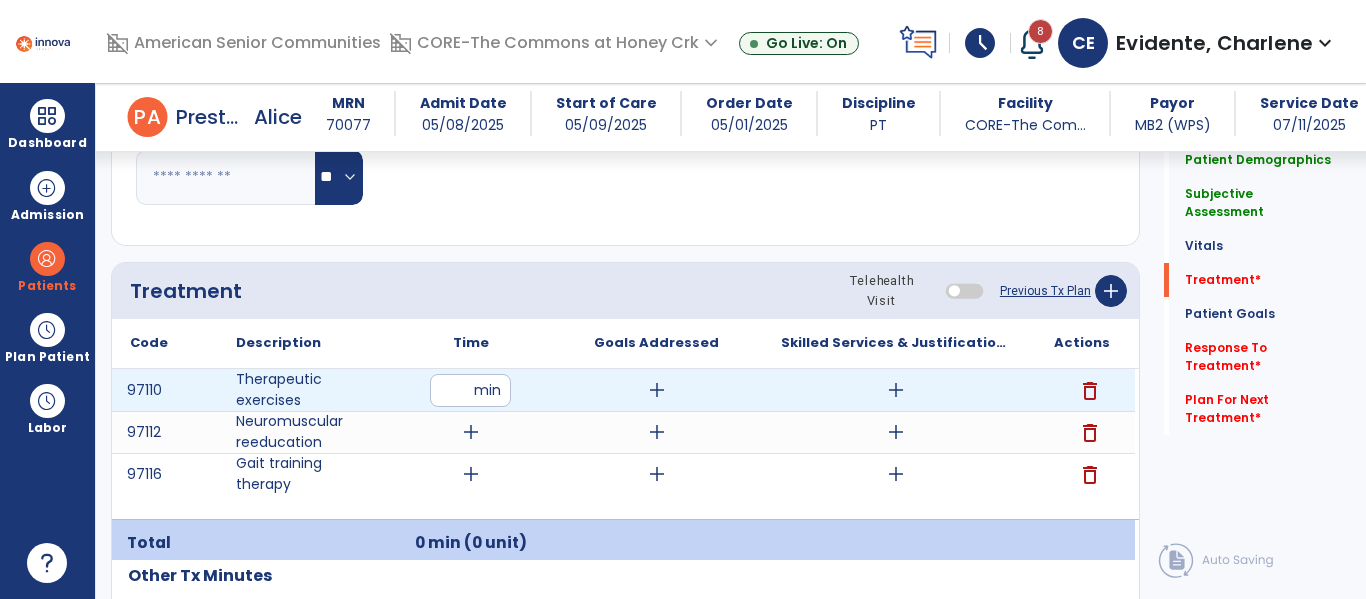 type on "**" 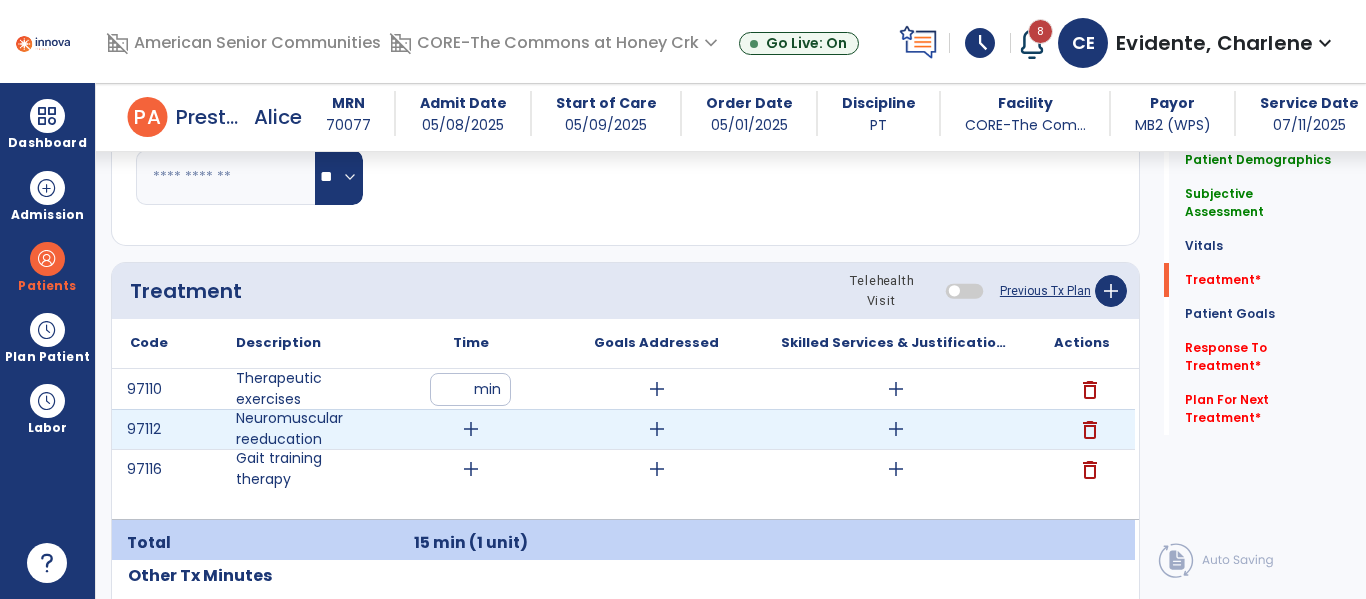 click on "add" at bounding box center (471, 429) 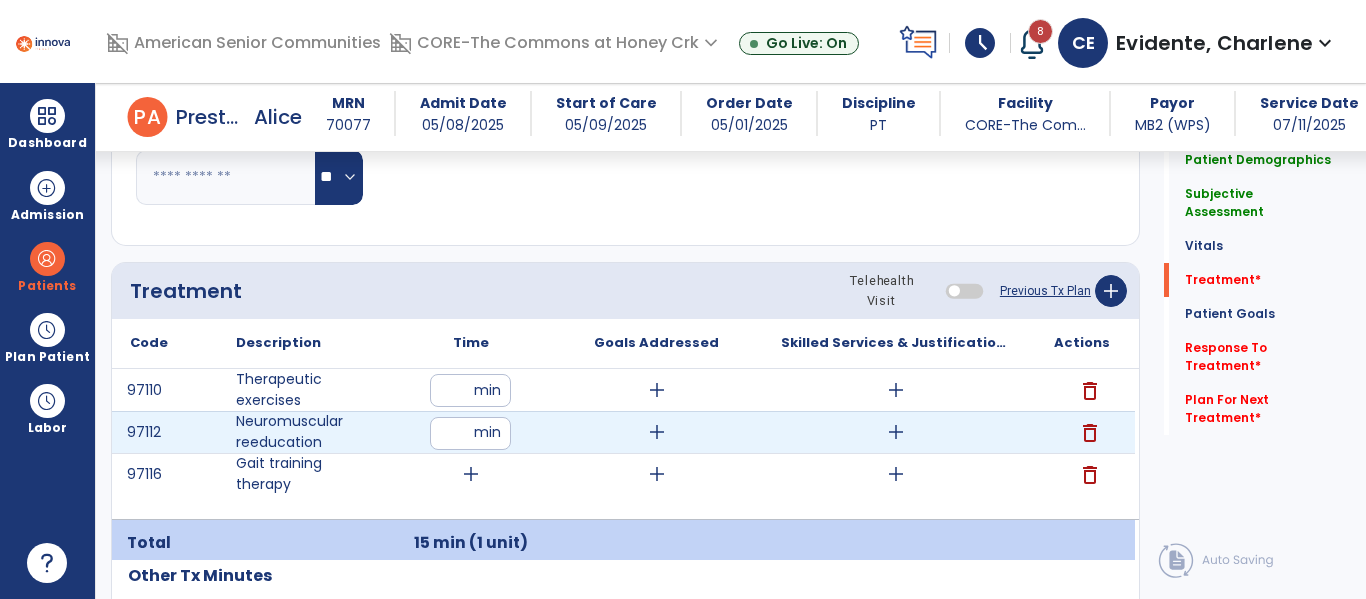 type on "**" 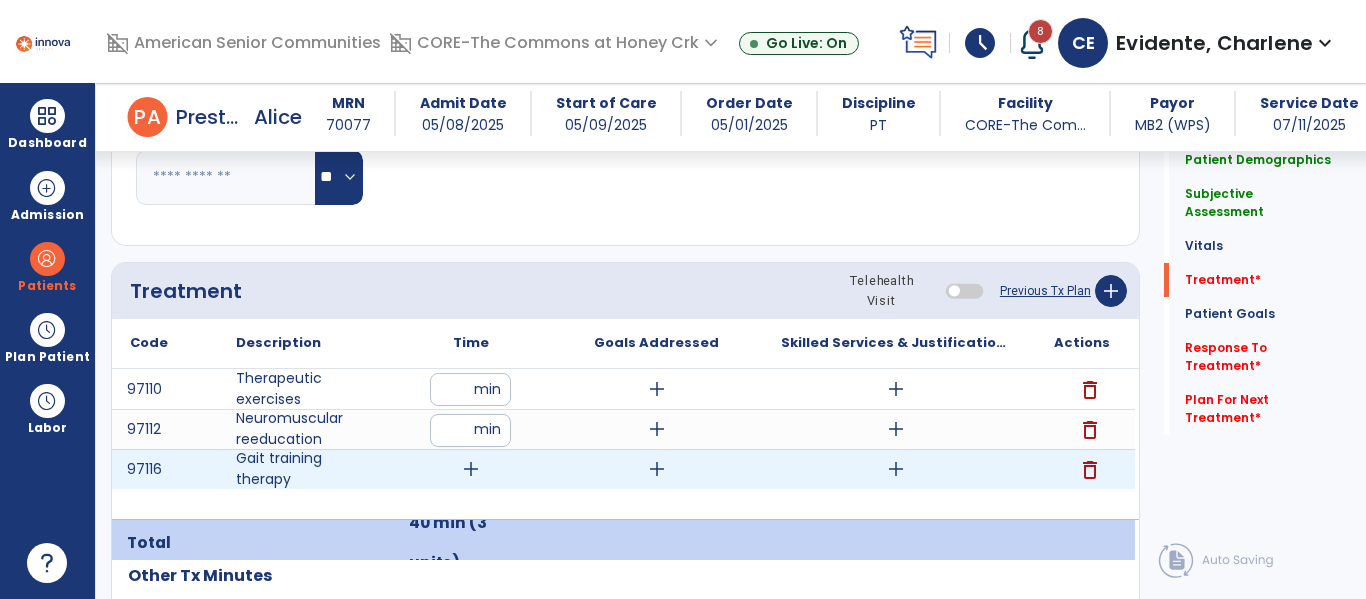 click on "add" at bounding box center (471, 469) 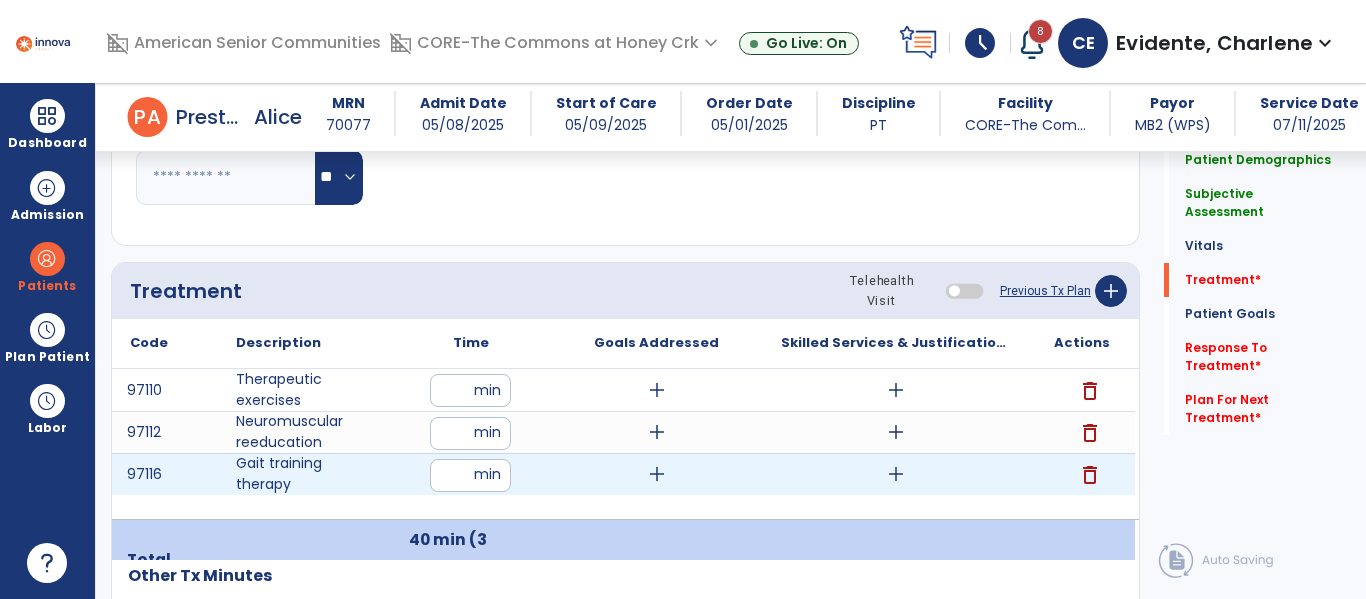 type on "**" 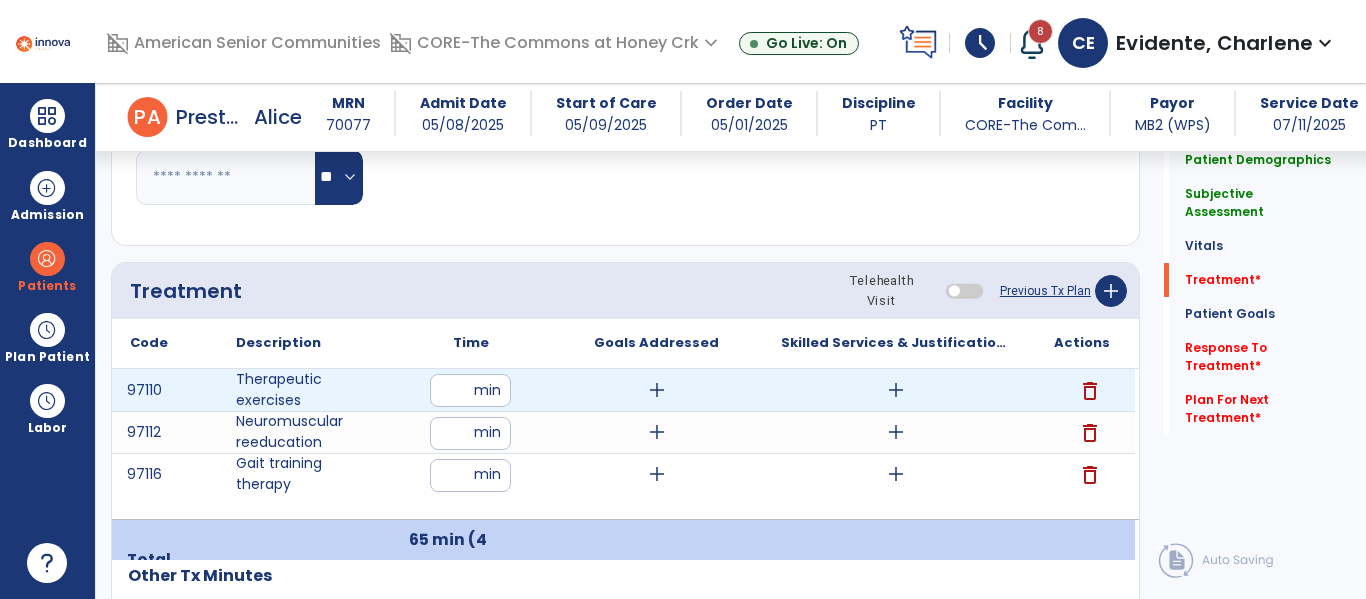 click on "**" at bounding box center (470, 390) 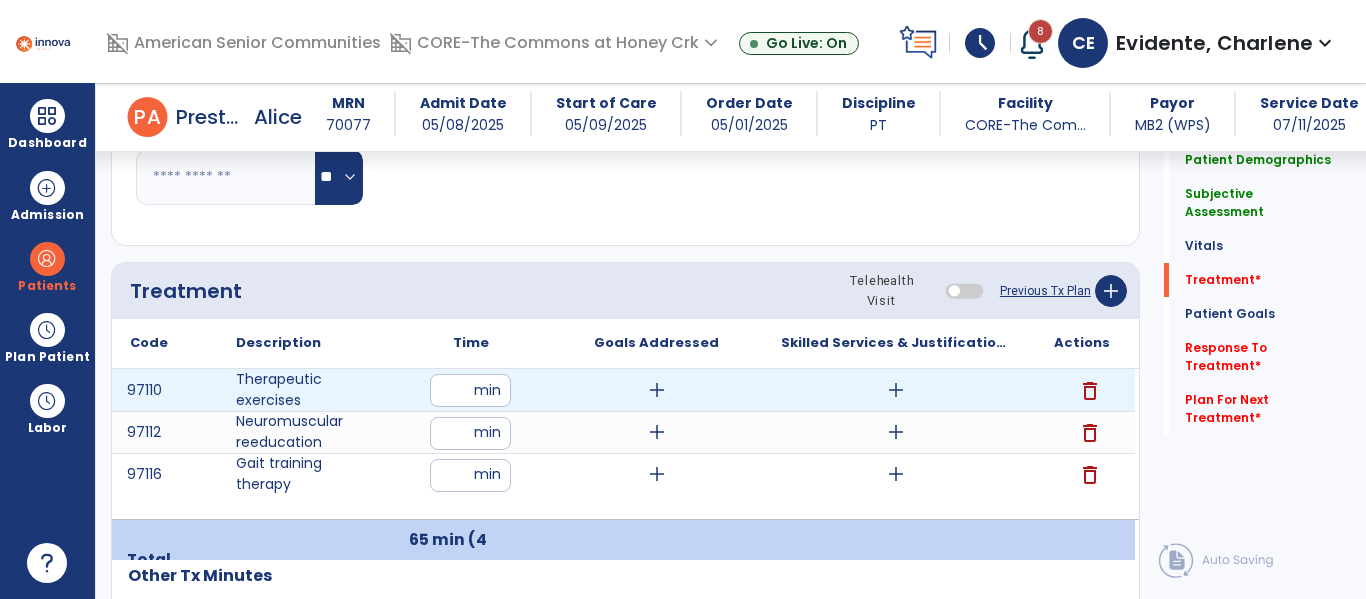 type on "**" 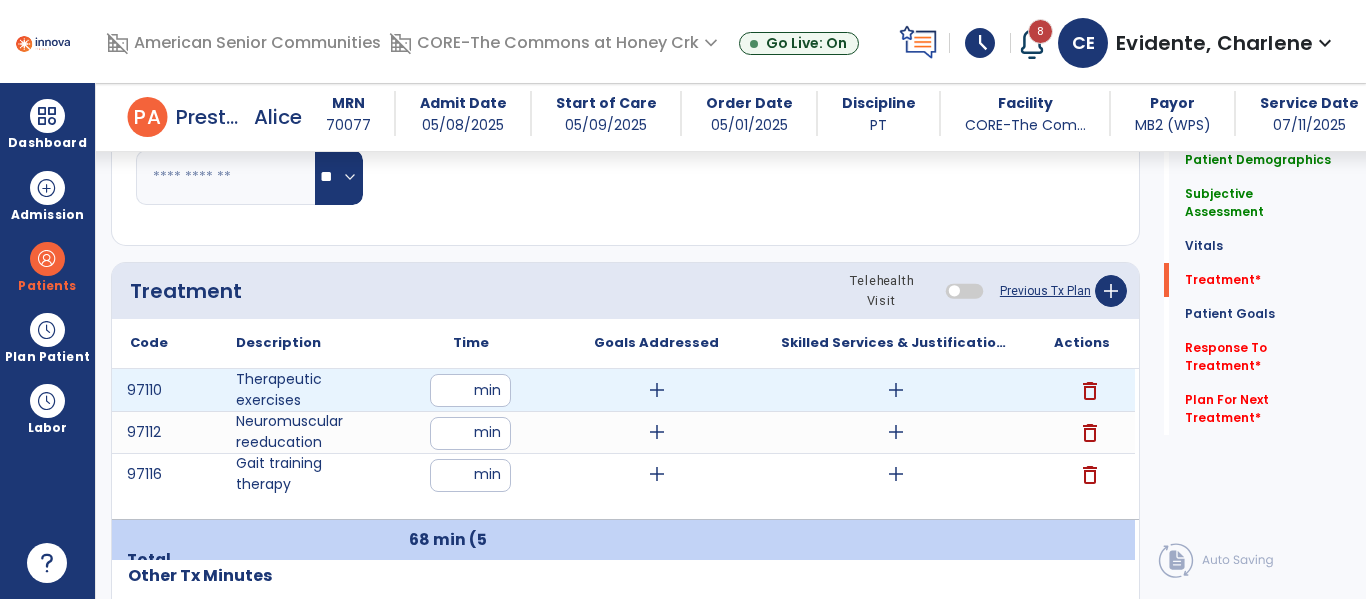 click on "add" at bounding box center [896, 390] 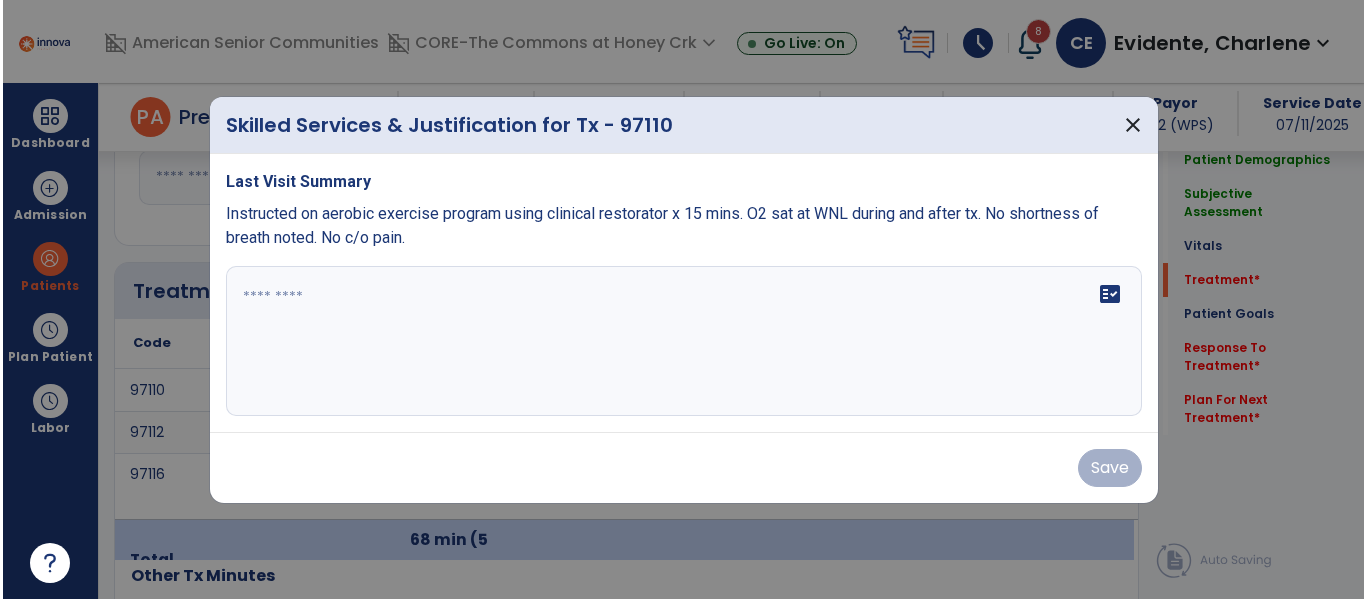 scroll, scrollTop: 1097, scrollLeft: 0, axis: vertical 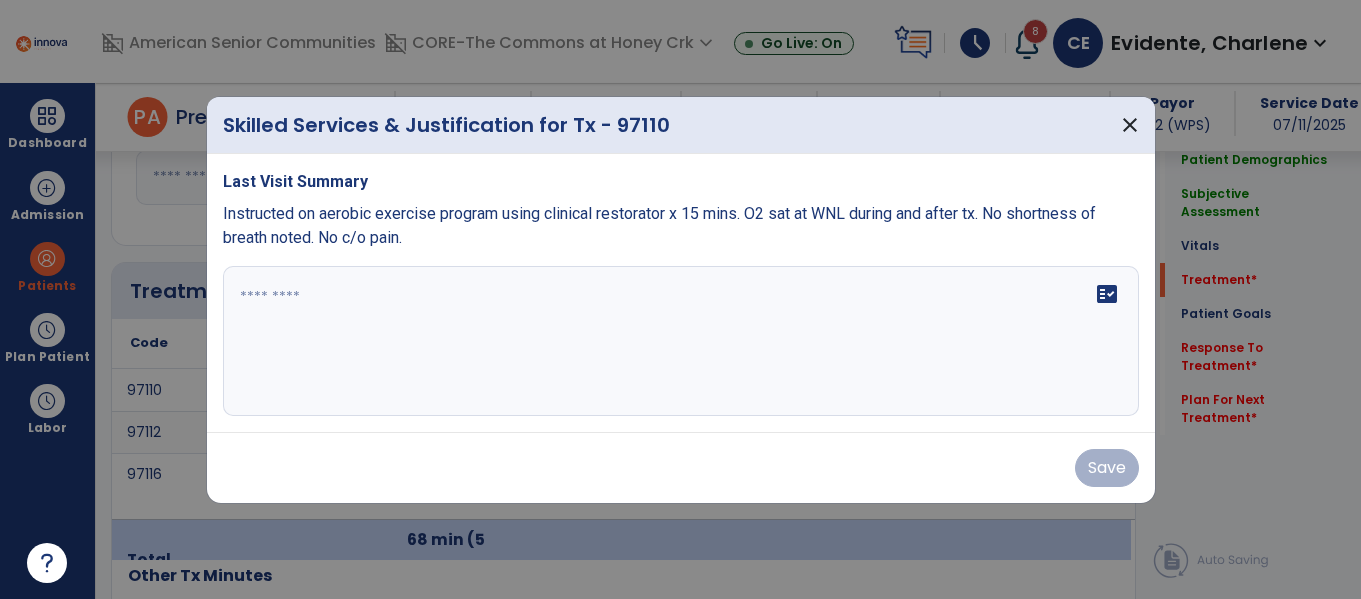 click on "fact_check" at bounding box center [681, 341] 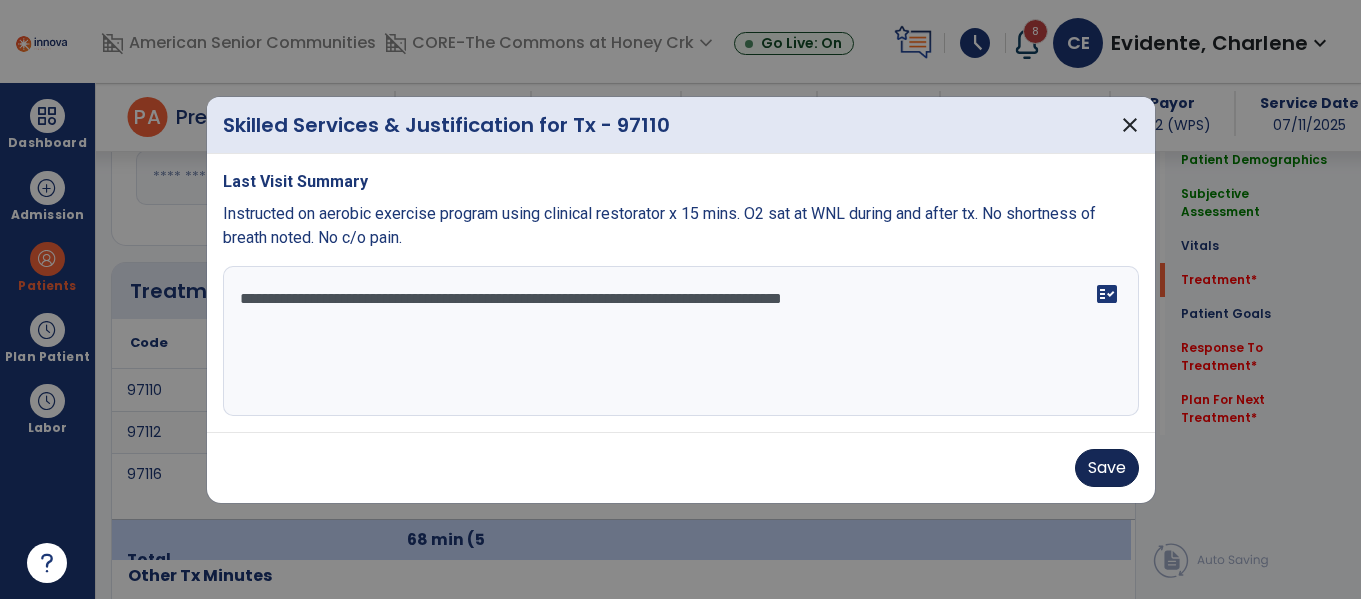 type on "**********" 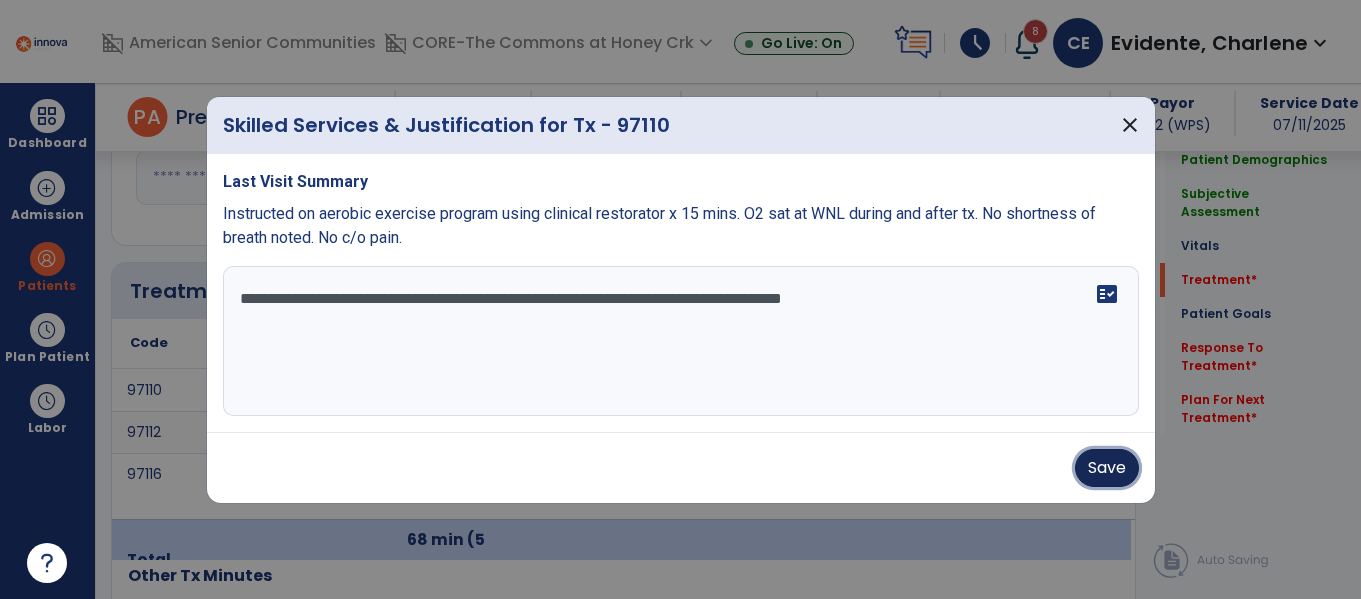 click on "Save" at bounding box center (1107, 468) 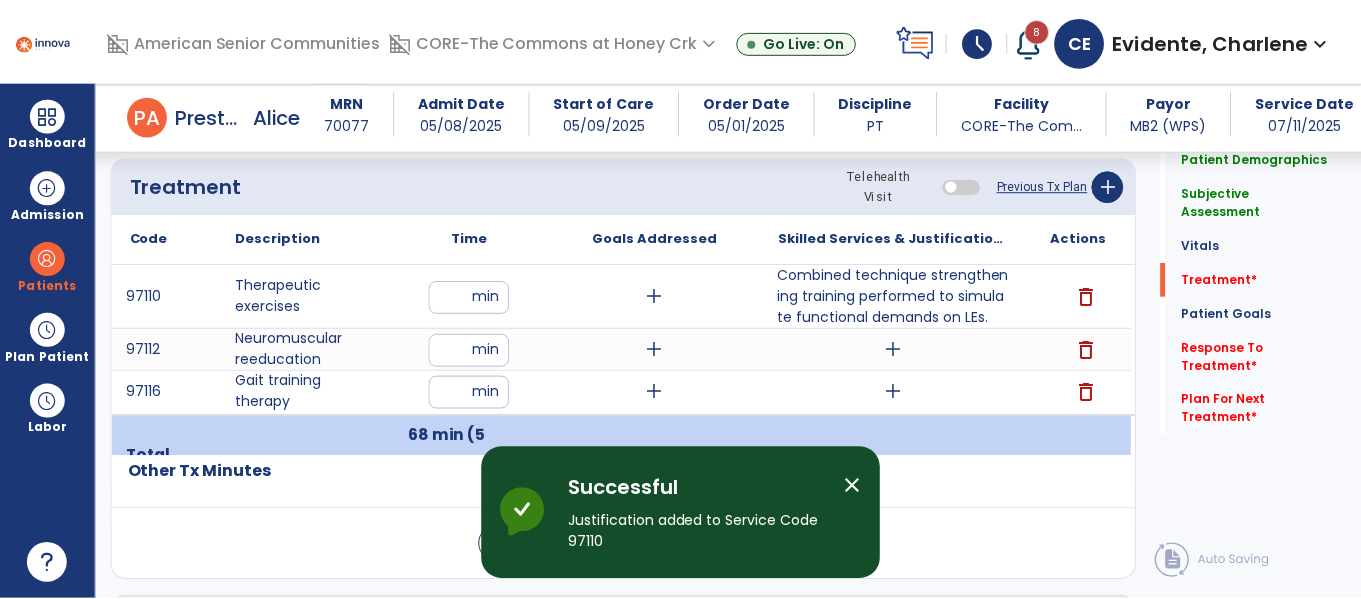 scroll, scrollTop: 1241, scrollLeft: 0, axis: vertical 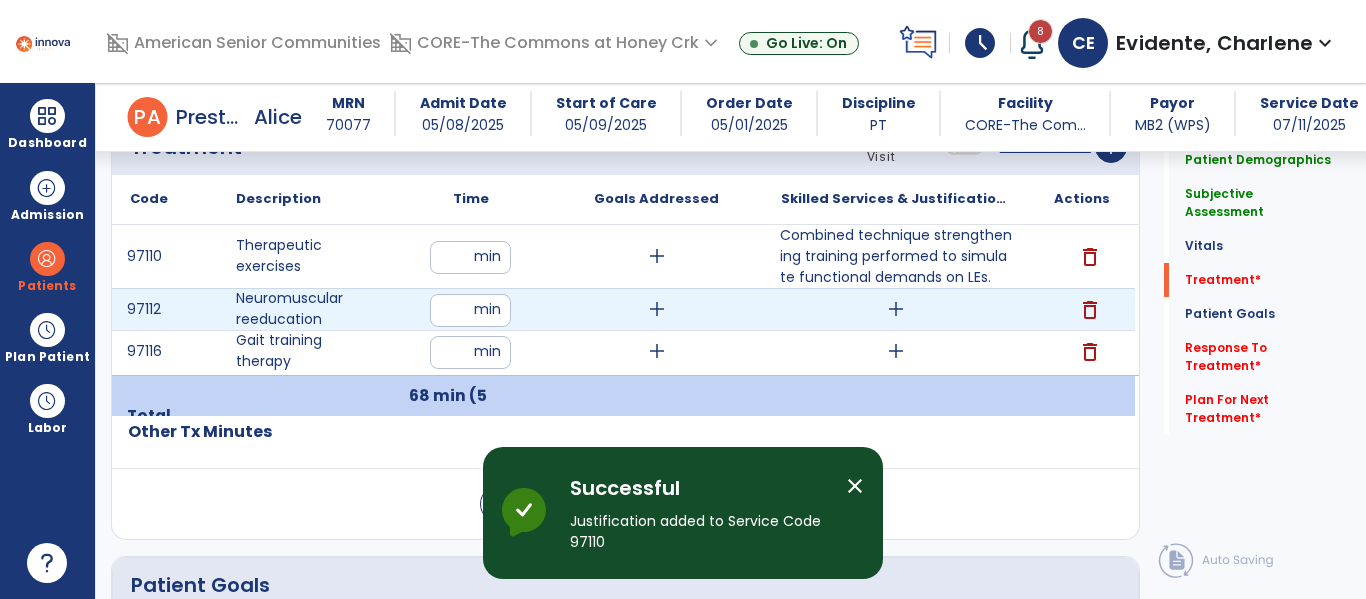 click on "add" at bounding box center [896, 309] 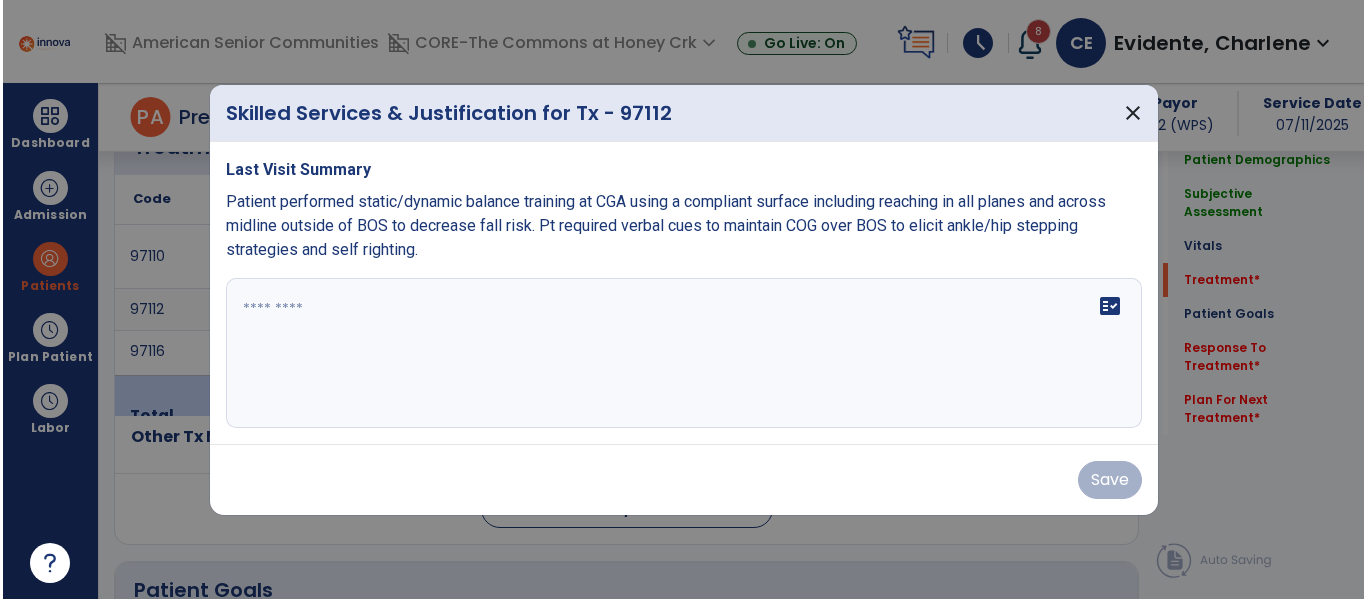 scroll, scrollTop: 1241, scrollLeft: 0, axis: vertical 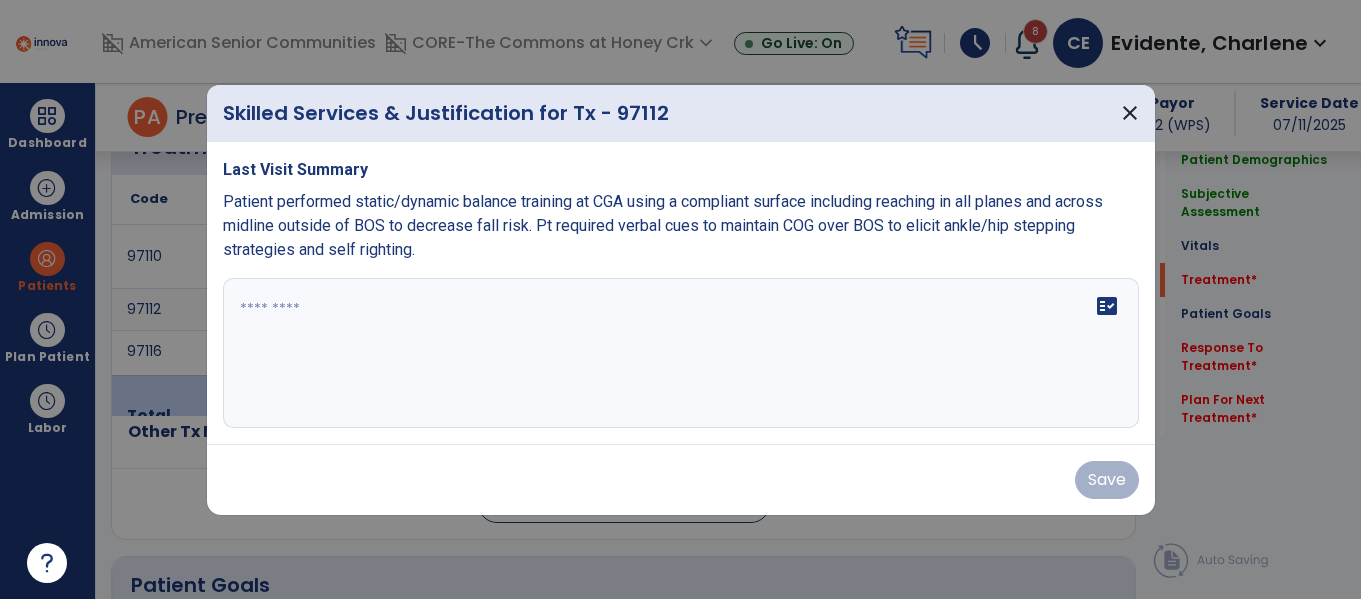 click at bounding box center (681, 353) 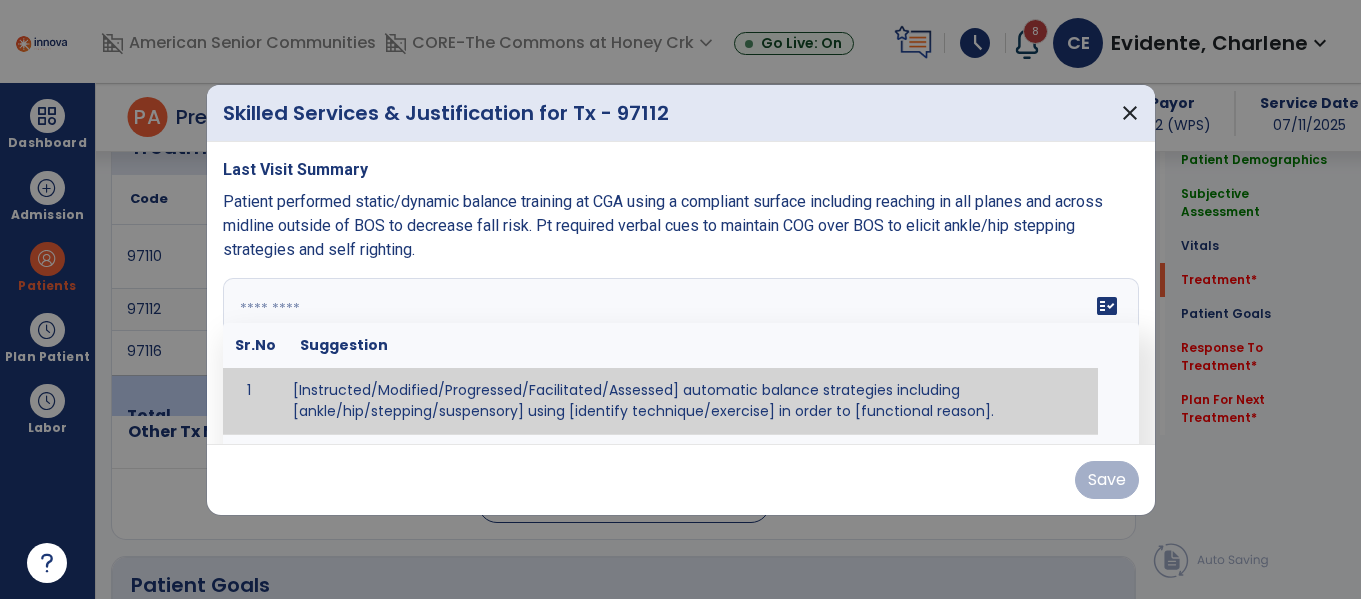 click at bounding box center [678, 353] 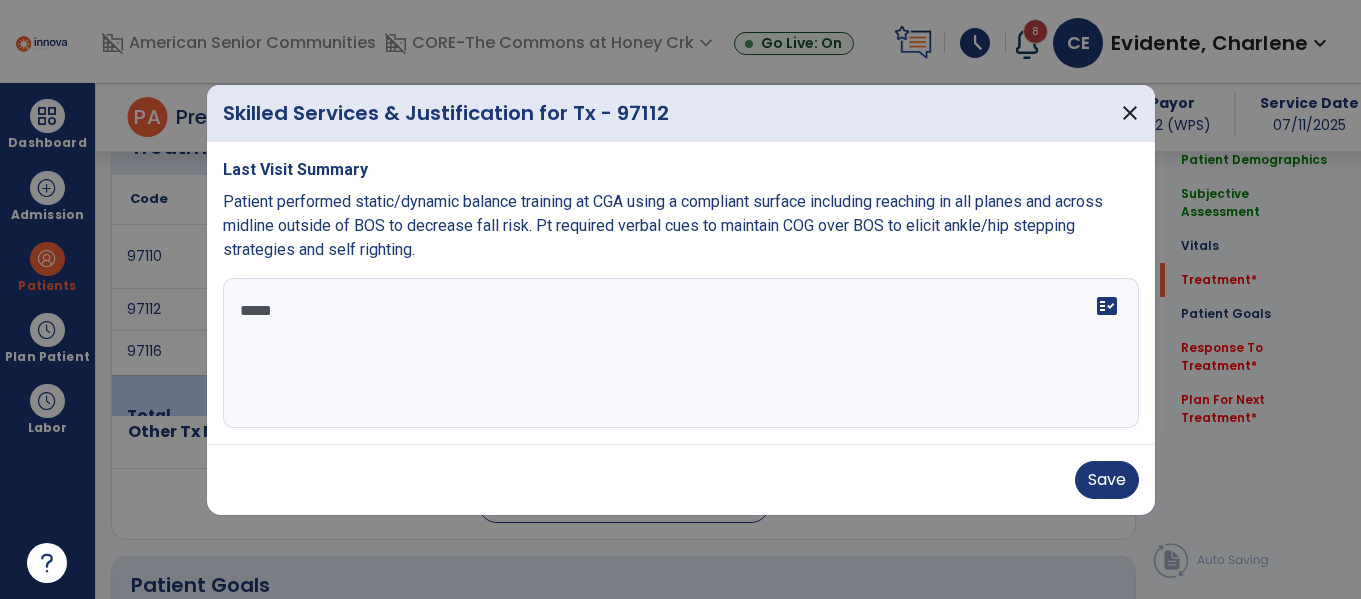 type on "******" 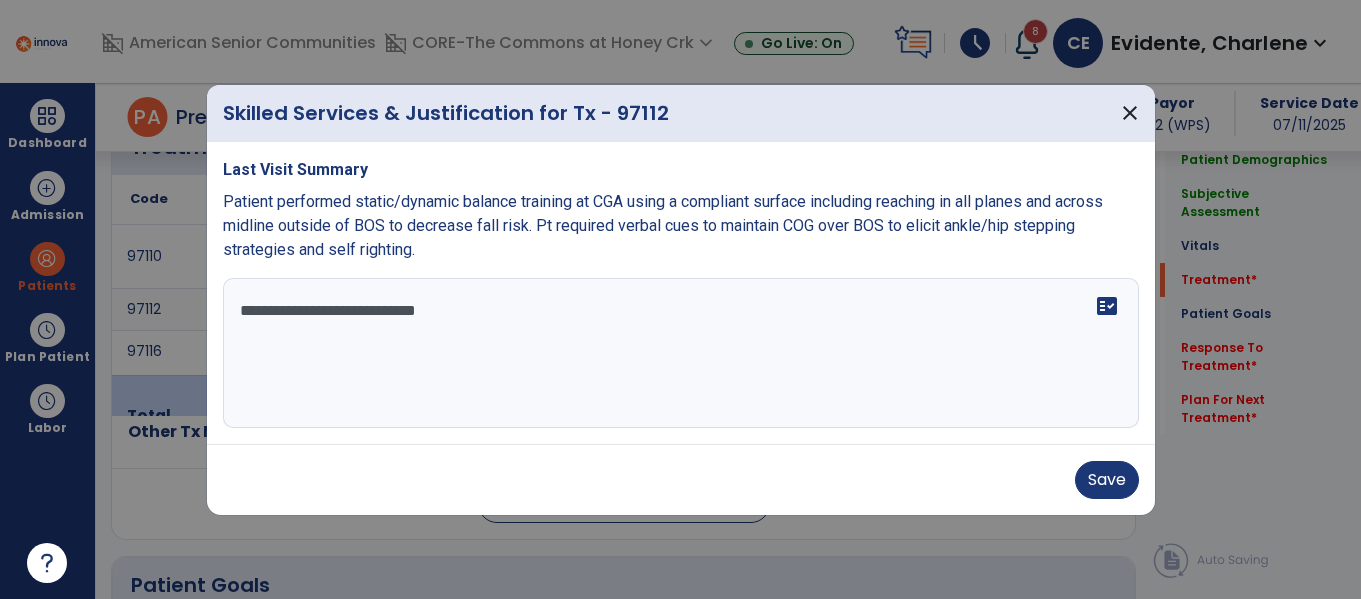 click on "**********" at bounding box center [681, 353] 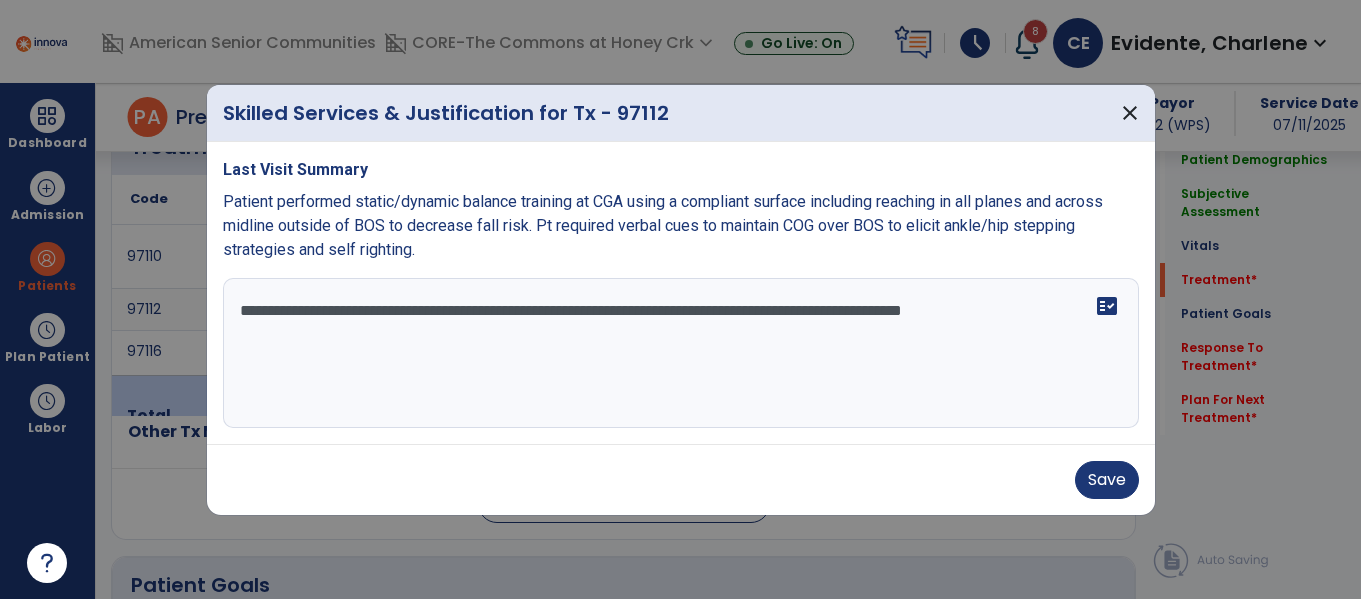 click on "**********" at bounding box center (681, 353) 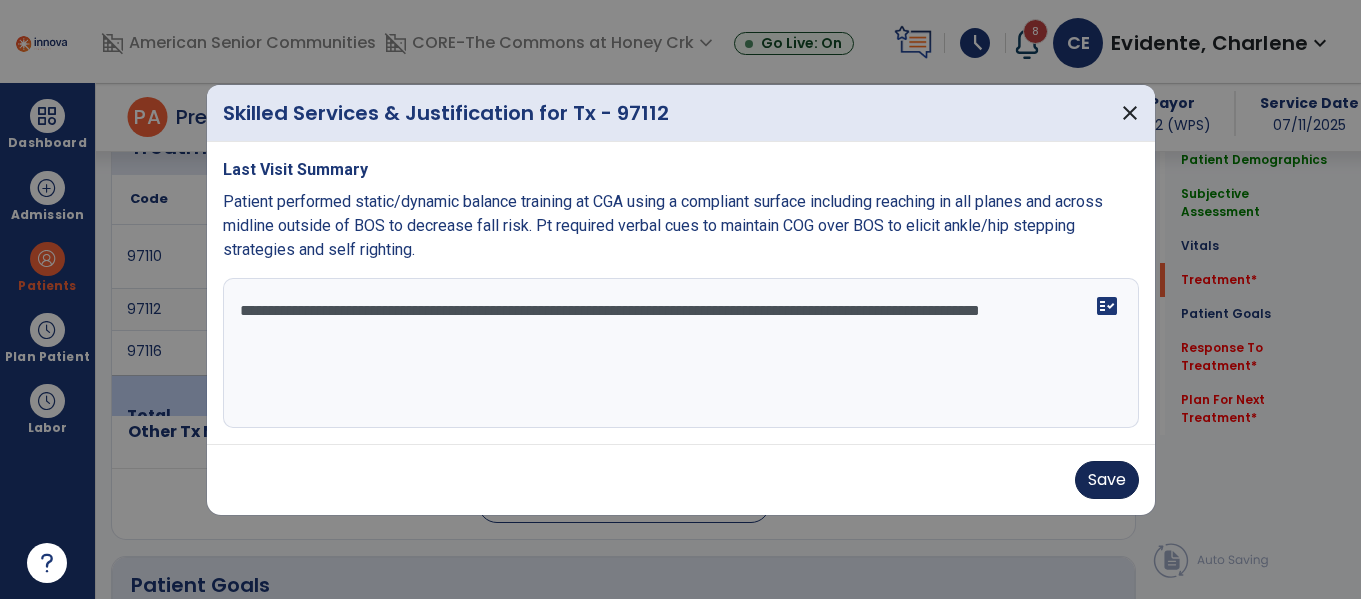 type on "**********" 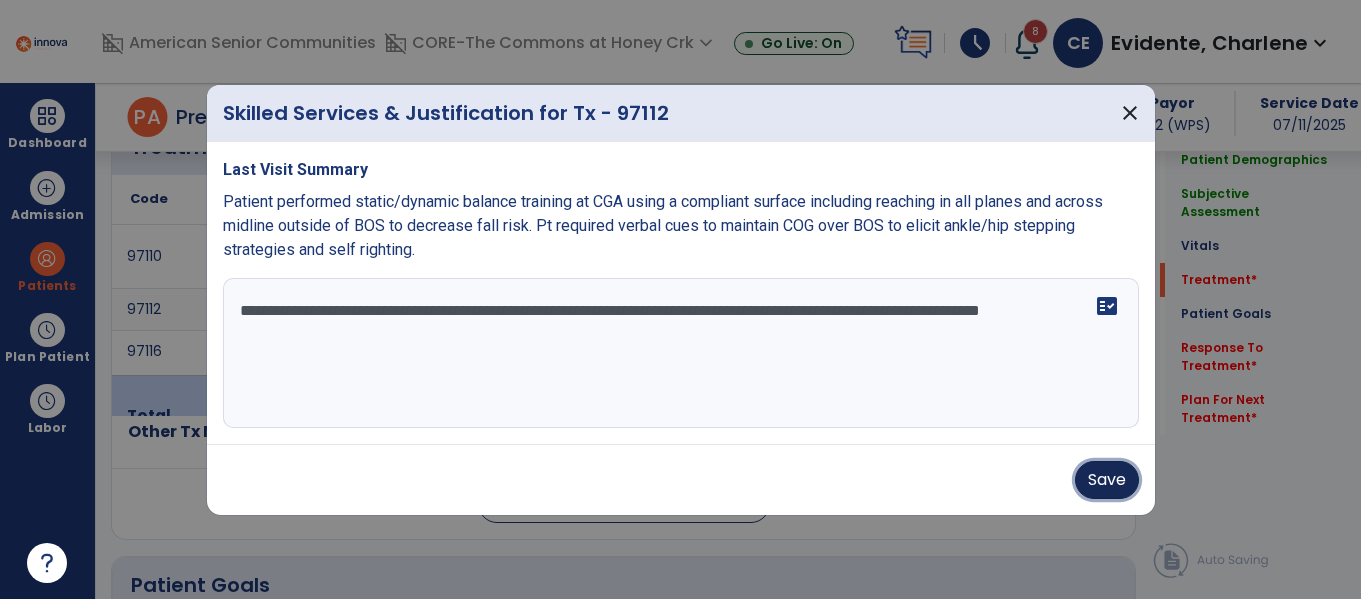 click on "Save" at bounding box center [1107, 480] 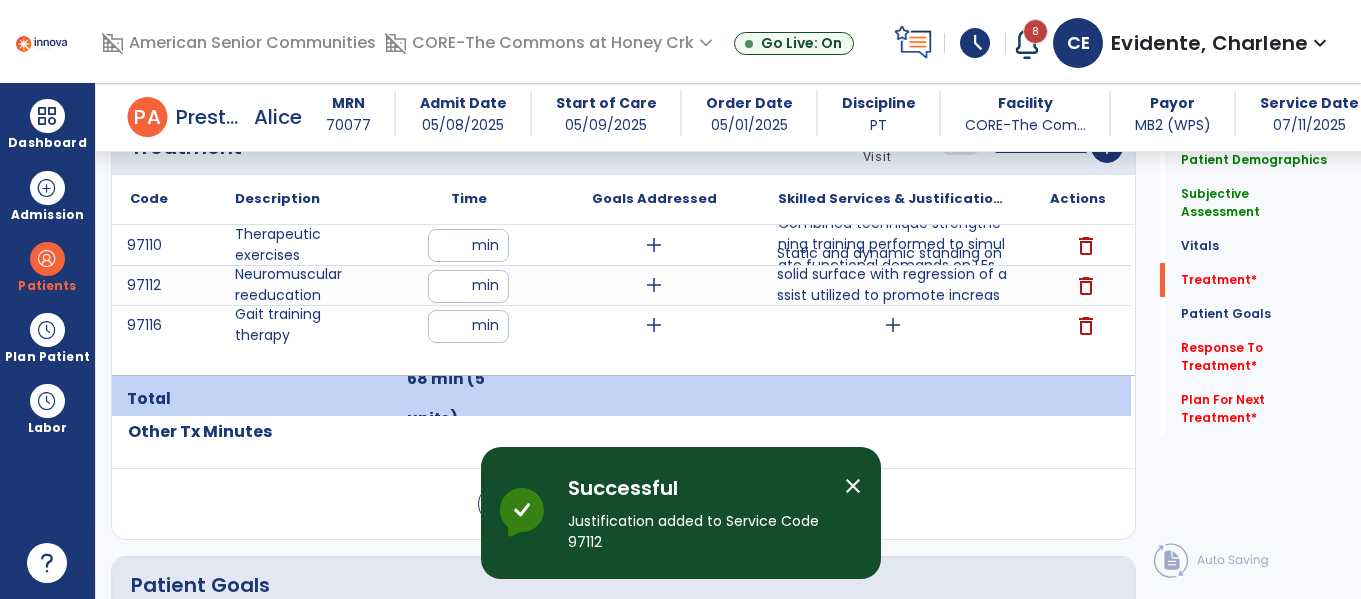 scroll, scrollTop: 1282, scrollLeft: 0, axis: vertical 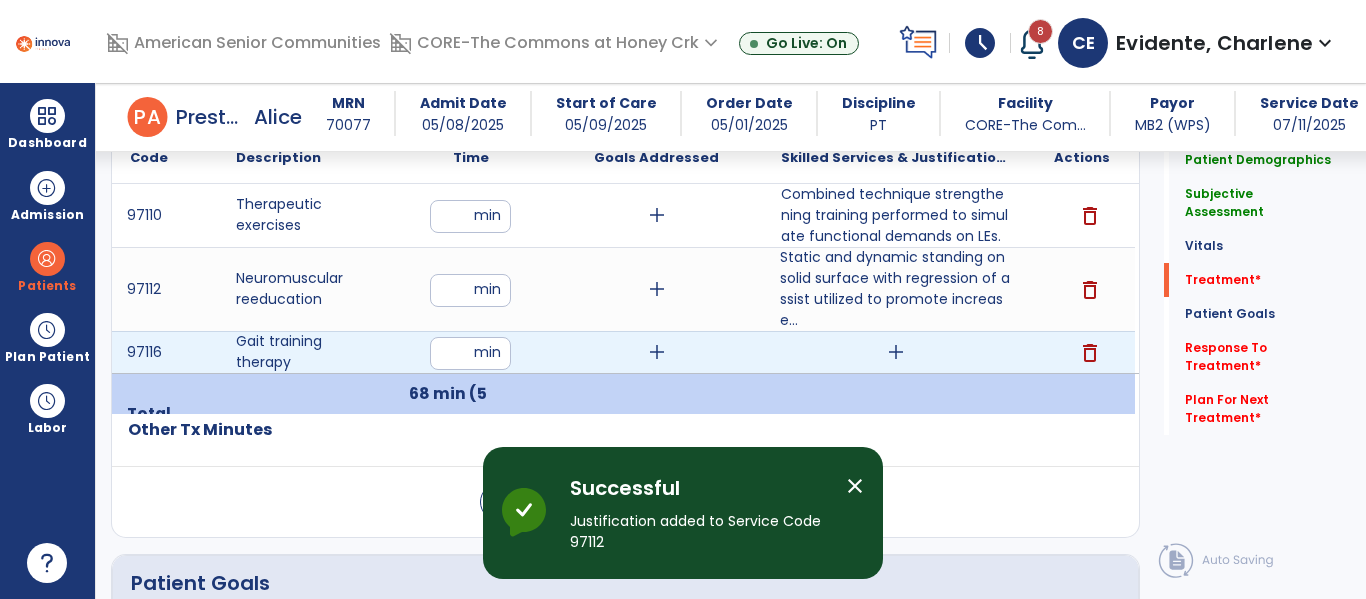 click on "add" at bounding box center [896, 352] 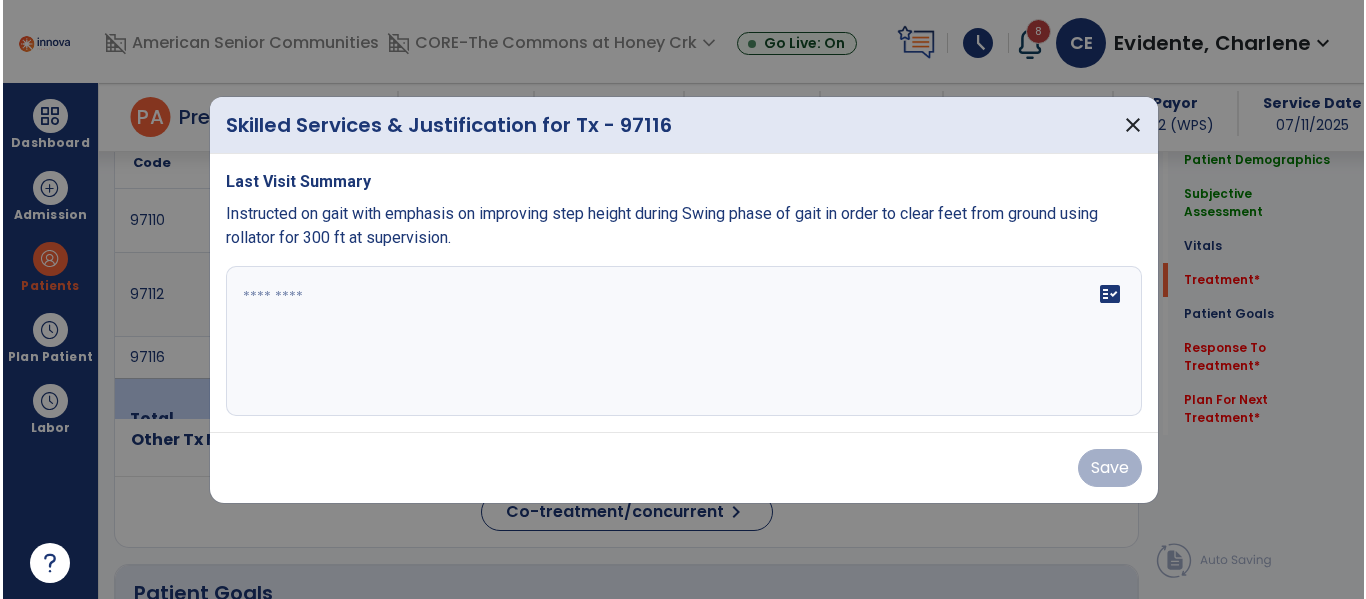 scroll, scrollTop: 1282, scrollLeft: 0, axis: vertical 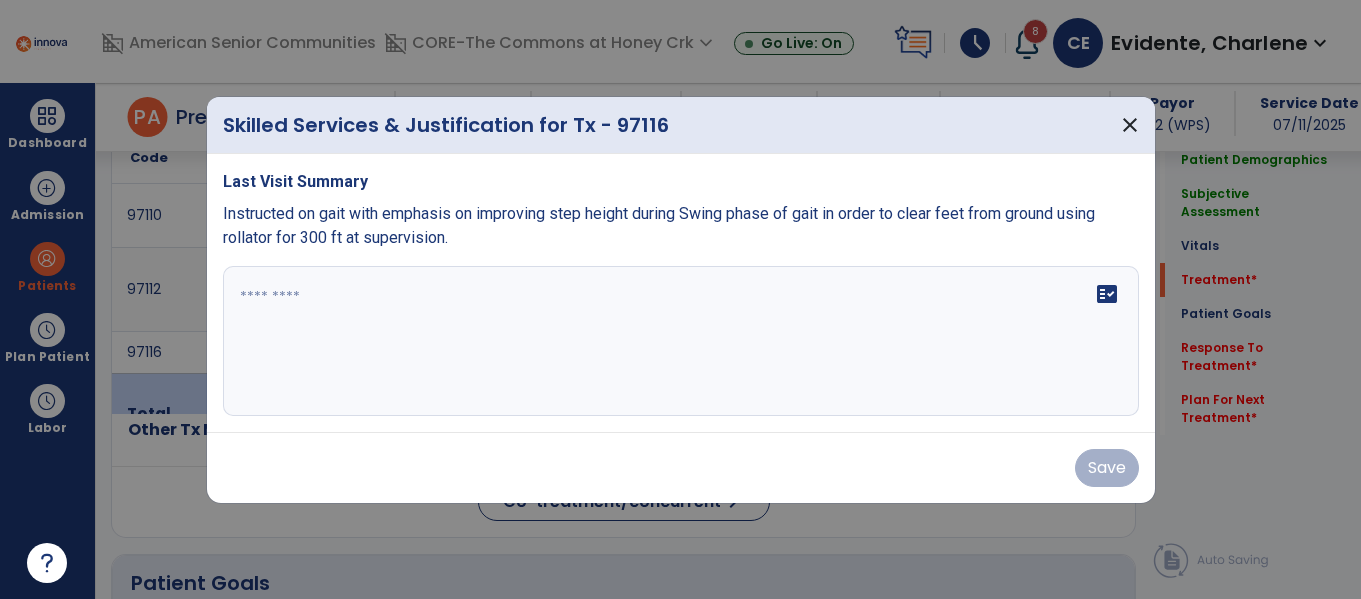 click at bounding box center [681, 341] 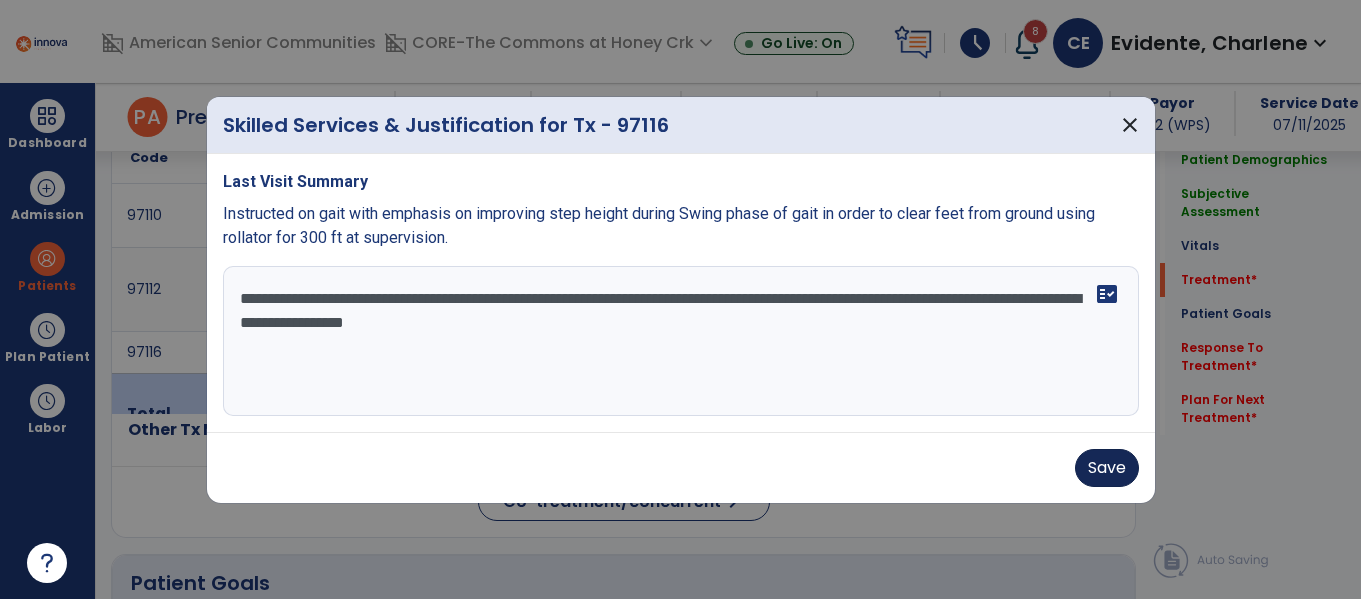 type on "**********" 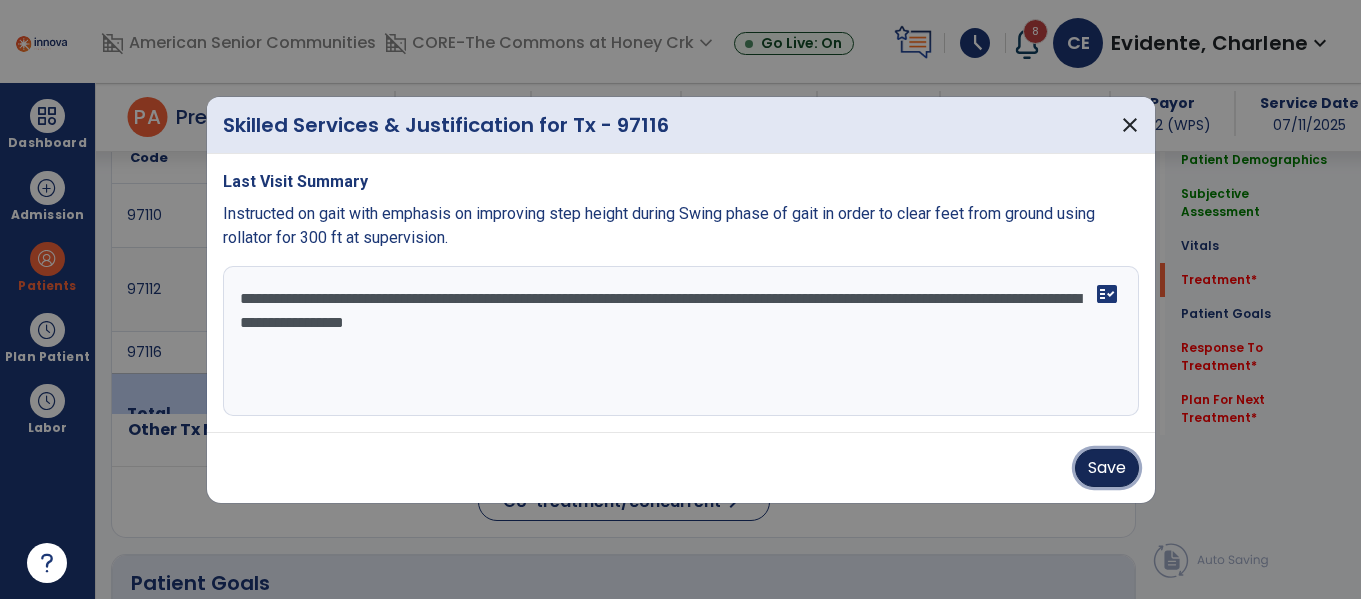 click on "Save" at bounding box center (1107, 468) 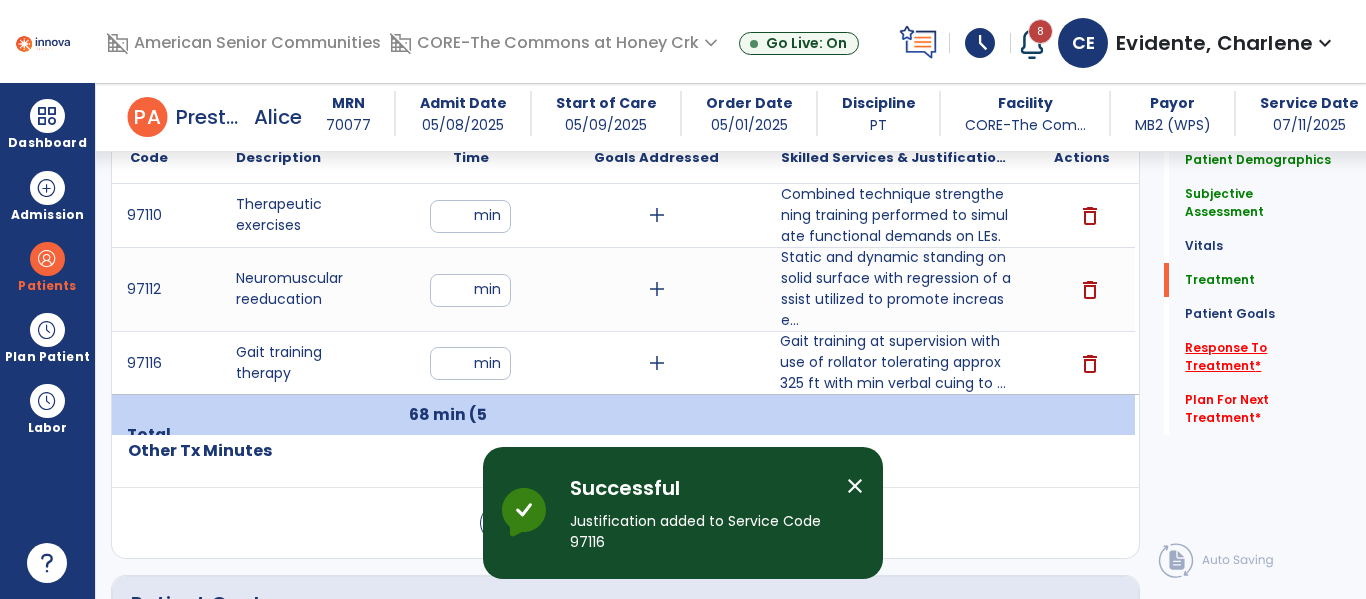click on "Response To Treatment   *" 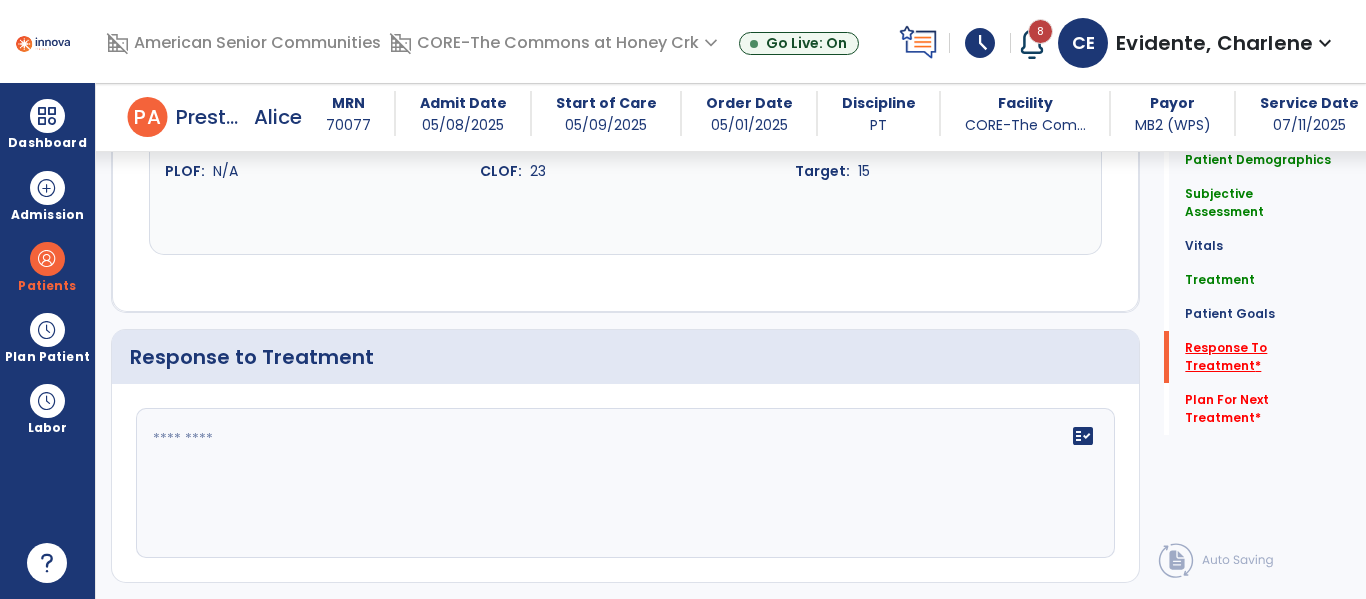scroll, scrollTop: 2491, scrollLeft: 0, axis: vertical 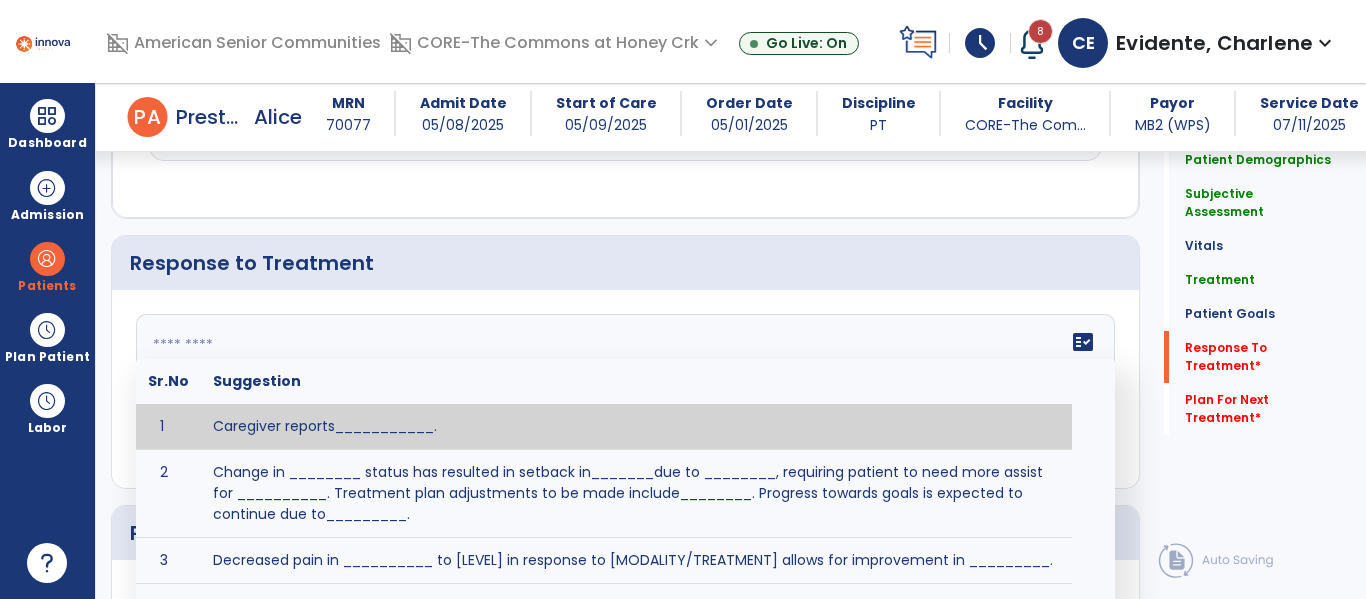 click on "fact_check  Sr.No Suggestion 1 Caregiver reports___________. 2 Change in ________ status has resulted in setback in_______due to ________, requiring patient to need more assist for __________.   Treatment plan adjustments to be made include________.  Progress towards goals is expected to continue due to_________. 3 Decreased pain in __________ to [LEVEL] in response to [MODALITY/TREATMENT] allows for improvement in _________. 4 Functional gains in _______ have impacted the patient's ability to perform_________ with a reduction in assist levels to_________. 5 Functional progress this week has been significant due to__________. 6 Gains in ________ have improved the patient's ability to perform ______with decreased levels of assist to___________. 7 Improvement in ________allows patient to tolerate higher levels of challenges in_________. 8 Pain in [AREA] has decreased to [LEVEL] in response to [TREATMENT/MODALITY], allowing fore ease in completing__________. 9 10 11 12 13 14 15 16 17 18 19 20 21" 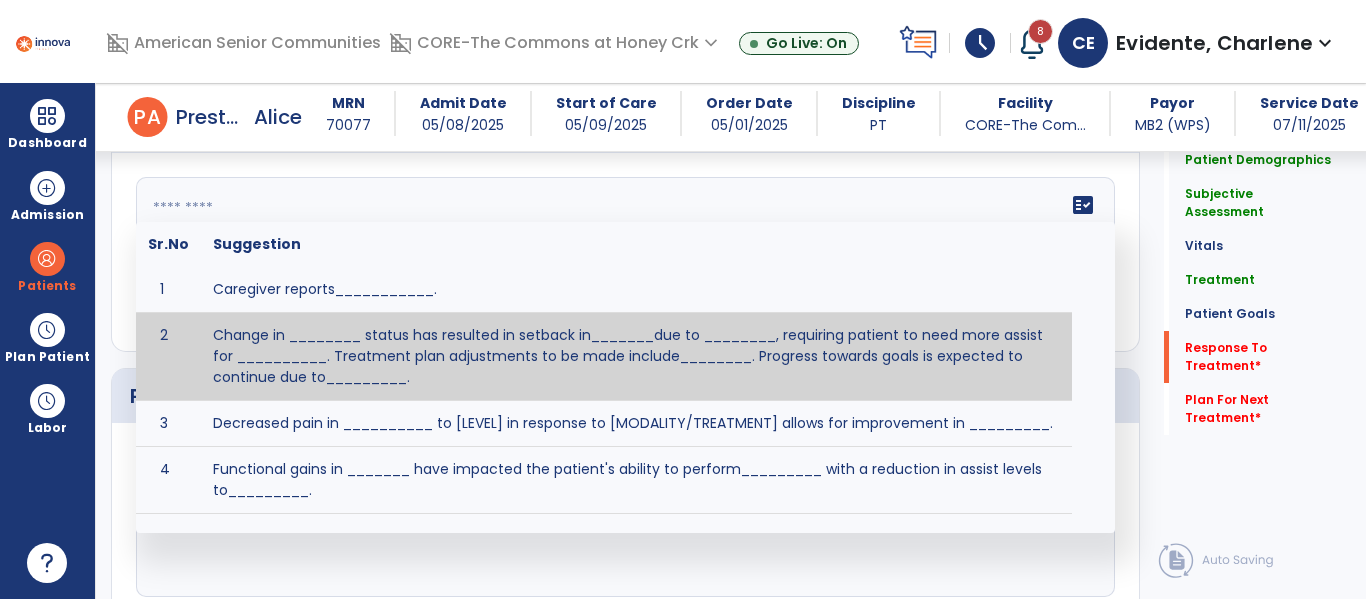 scroll, scrollTop: 2629, scrollLeft: 0, axis: vertical 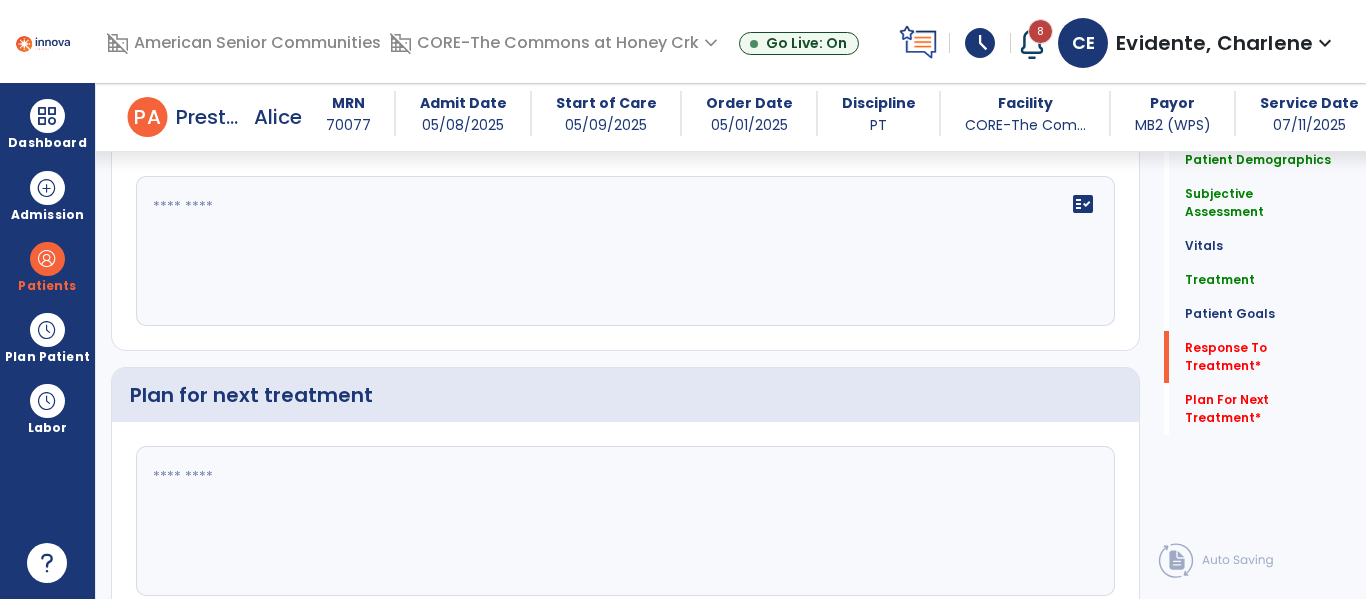 click on "fact_check" 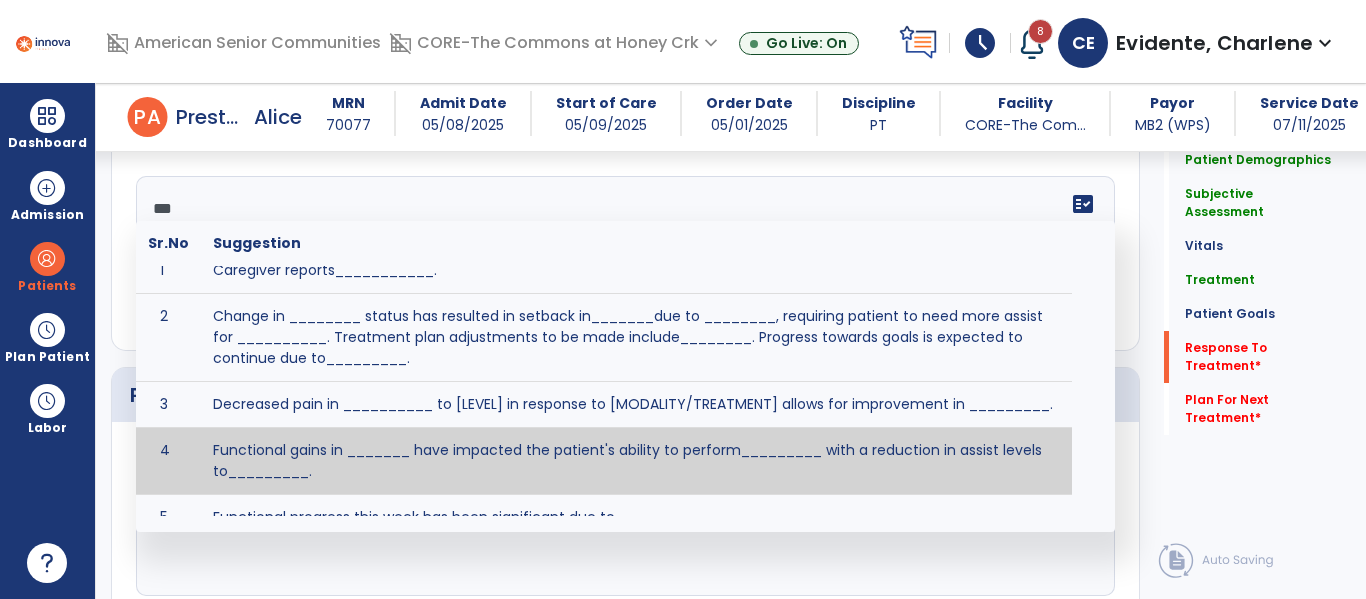 scroll, scrollTop: 0, scrollLeft: 0, axis: both 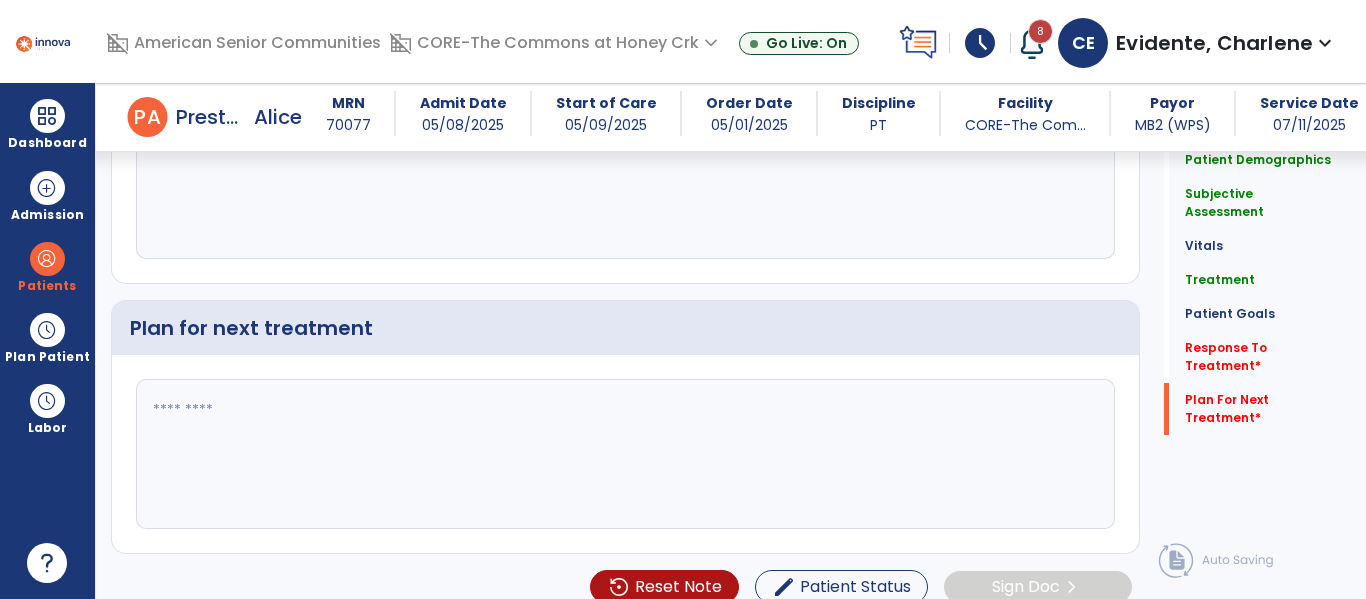 type on "**********" 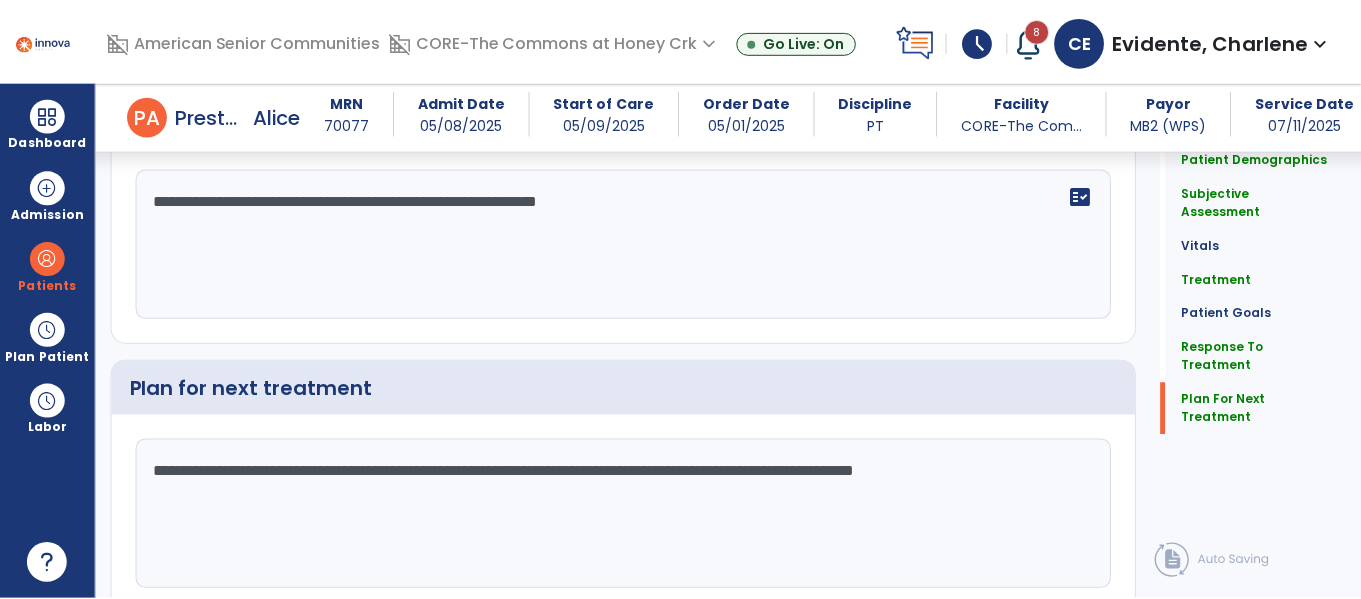 scroll, scrollTop: 2684, scrollLeft: 0, axis: vertical 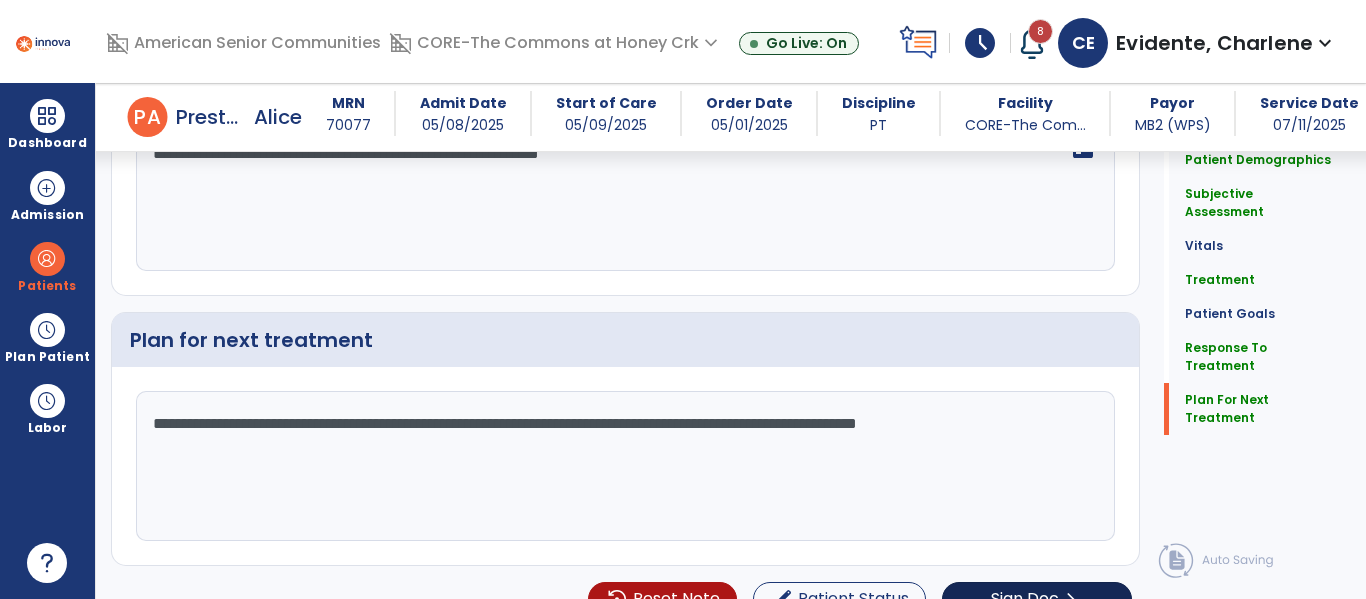 type on "**********" 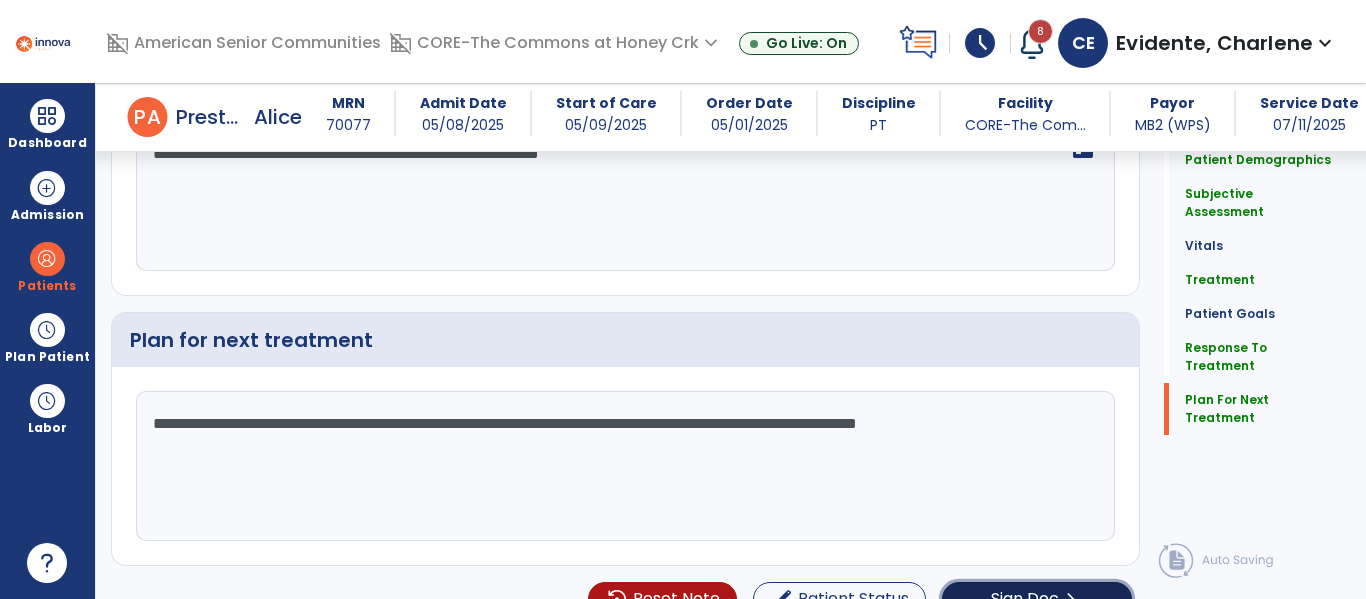 click on "chevron_right" 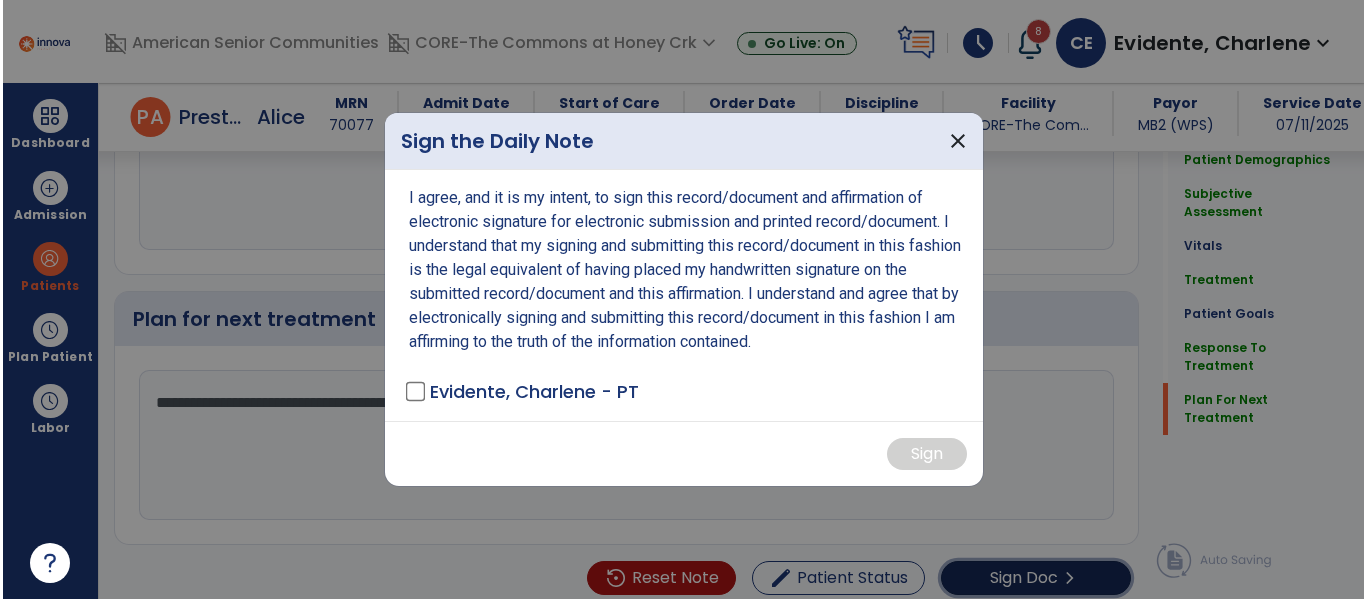 scroll, scrollTop: 2705, scrollLeft: 0, axis: vertical 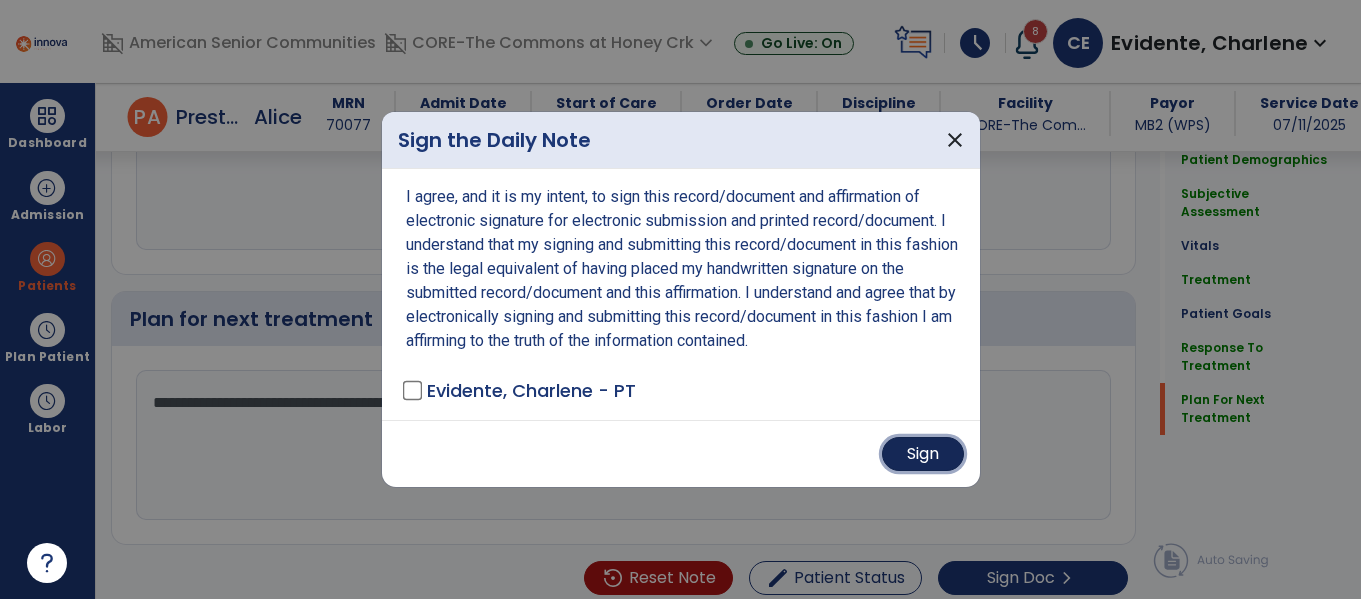 click on "Sign" at bounding box center [923, 454] 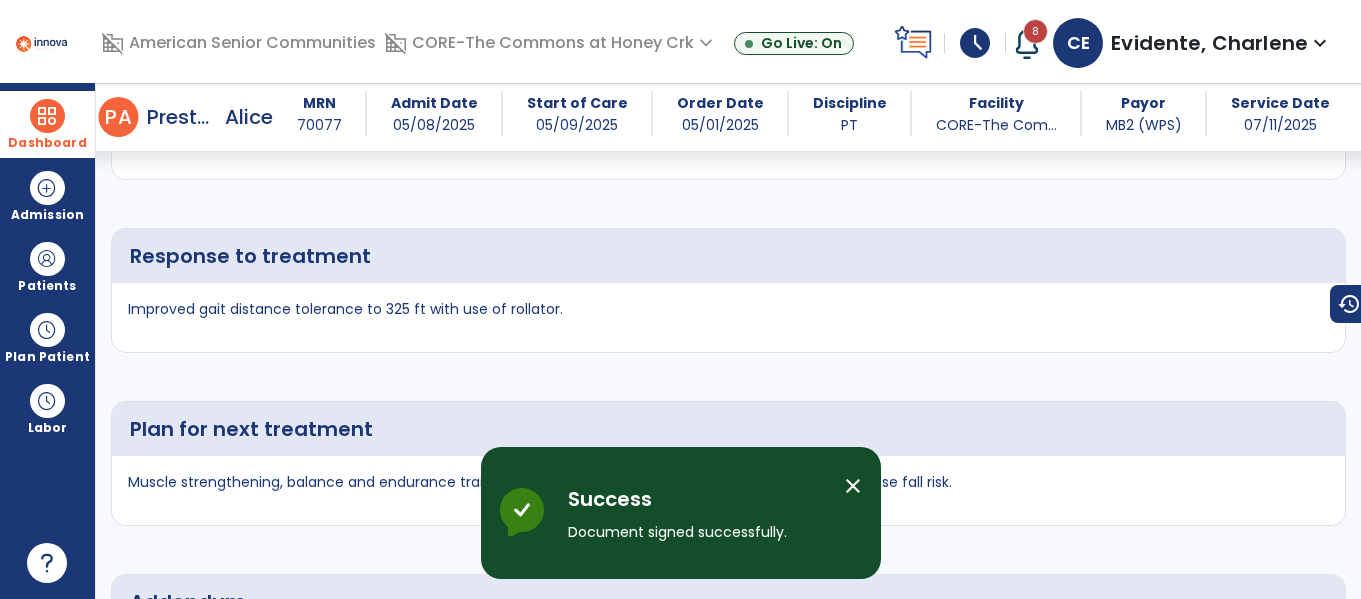 click at bounding box center (47, 116) 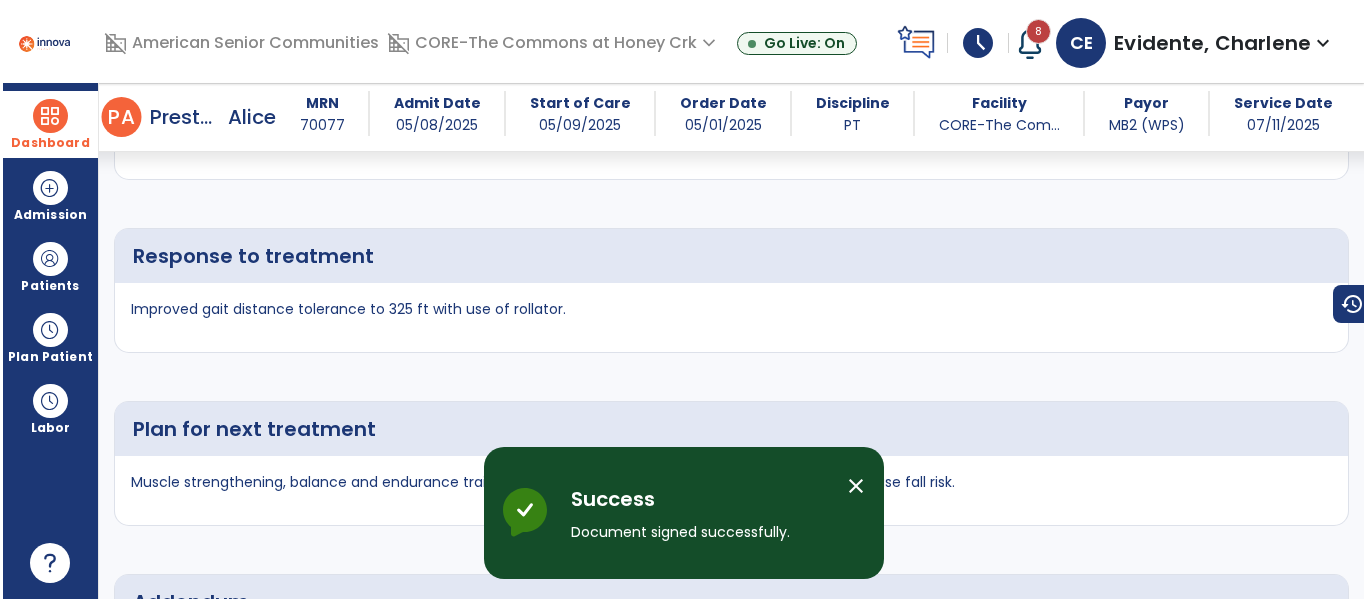 scroll, scrollTop: 3162, scrollLeft: 0, axis: vertical 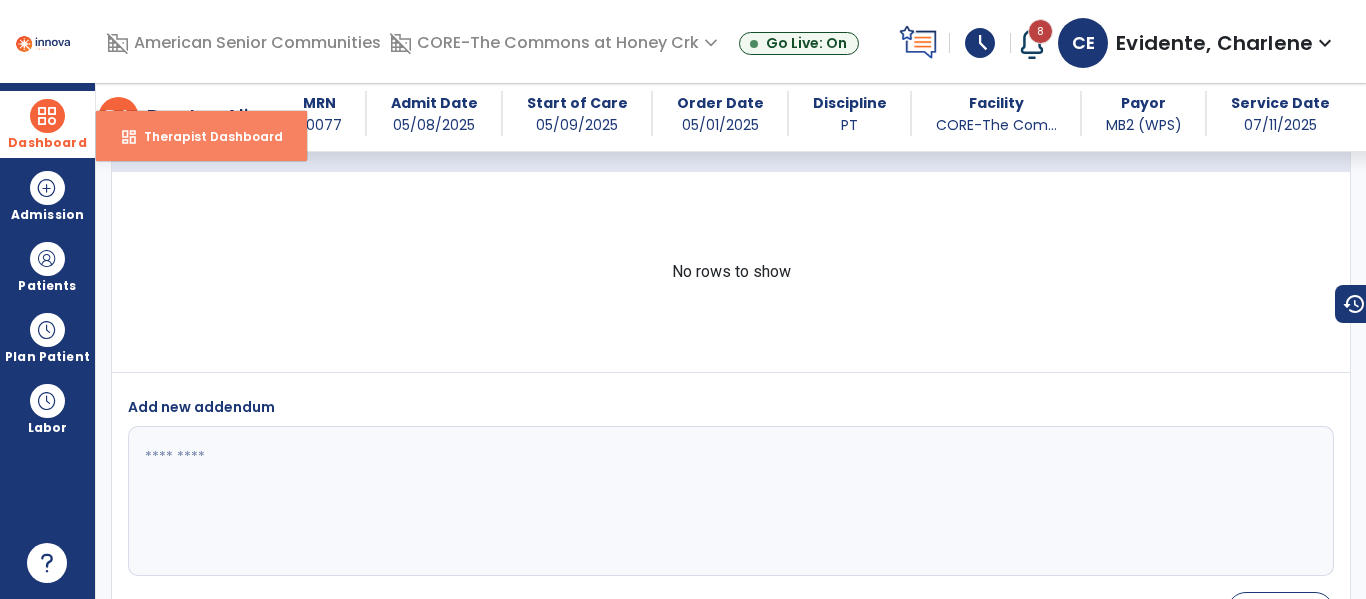 click on "Therapist Dashboard" at bounding box center [205, 136] 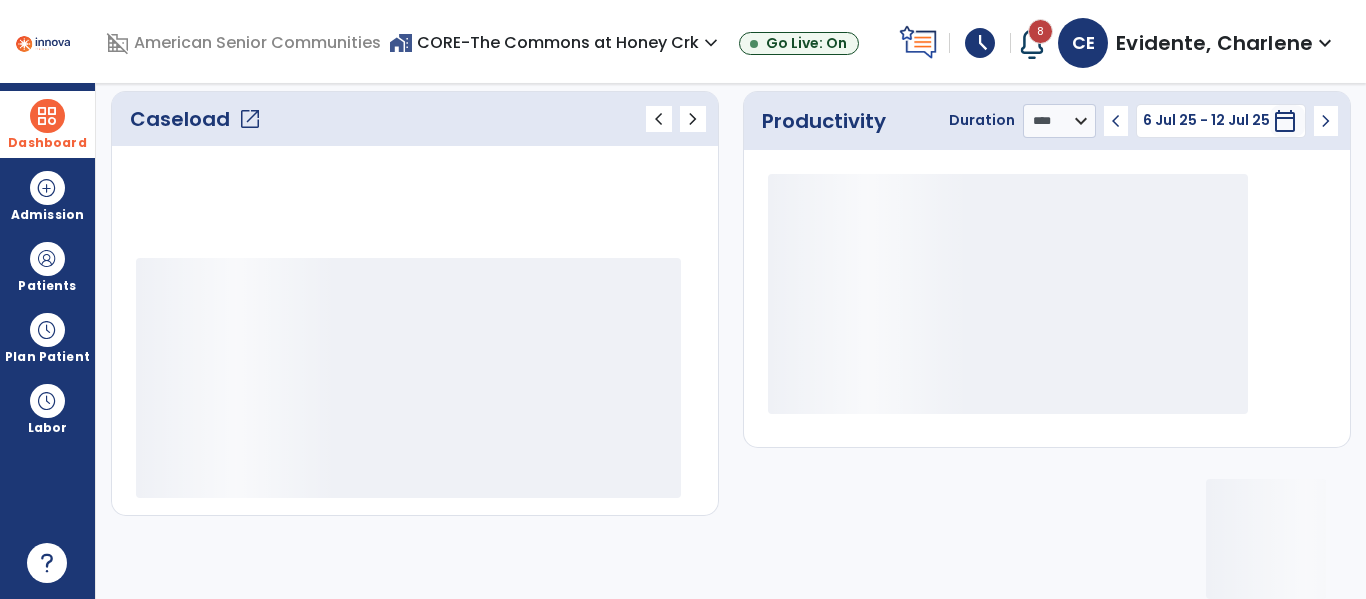 scroll, scrollTop: 278, scrollLeft: 0, axis: vertical 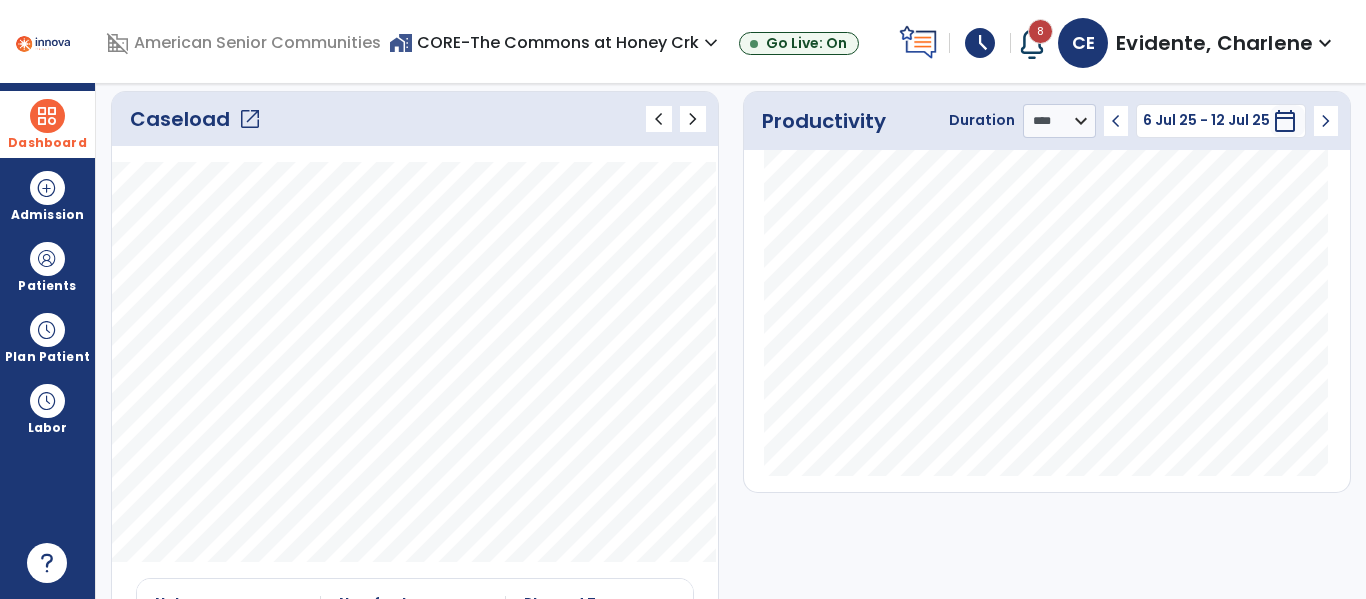 click on "open_in_new" 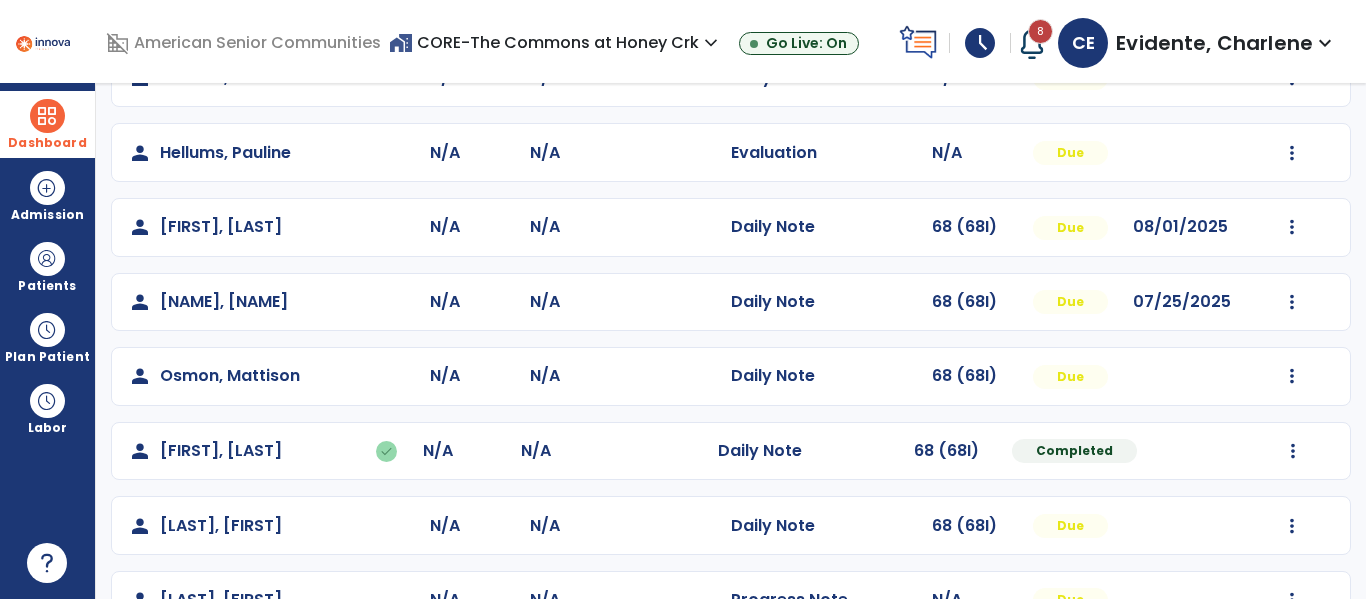 scroll, scrollTop: 434, scrollLeft: 0, axis: vertical 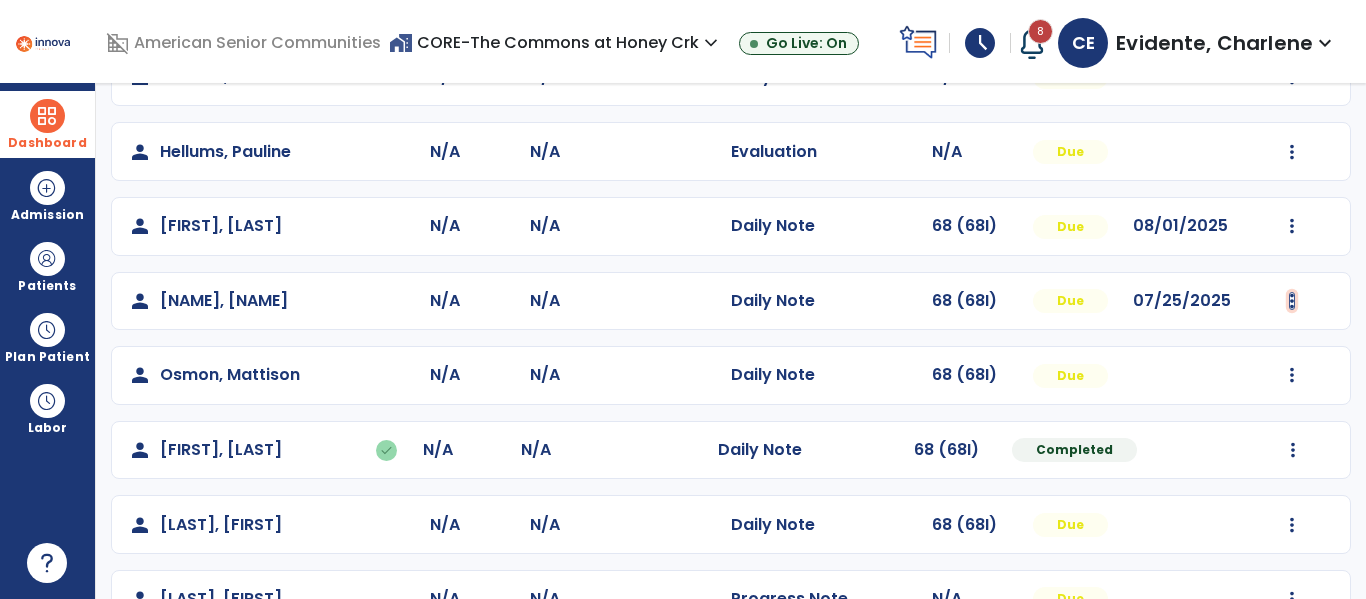 click at bounding box center [1292, -72] 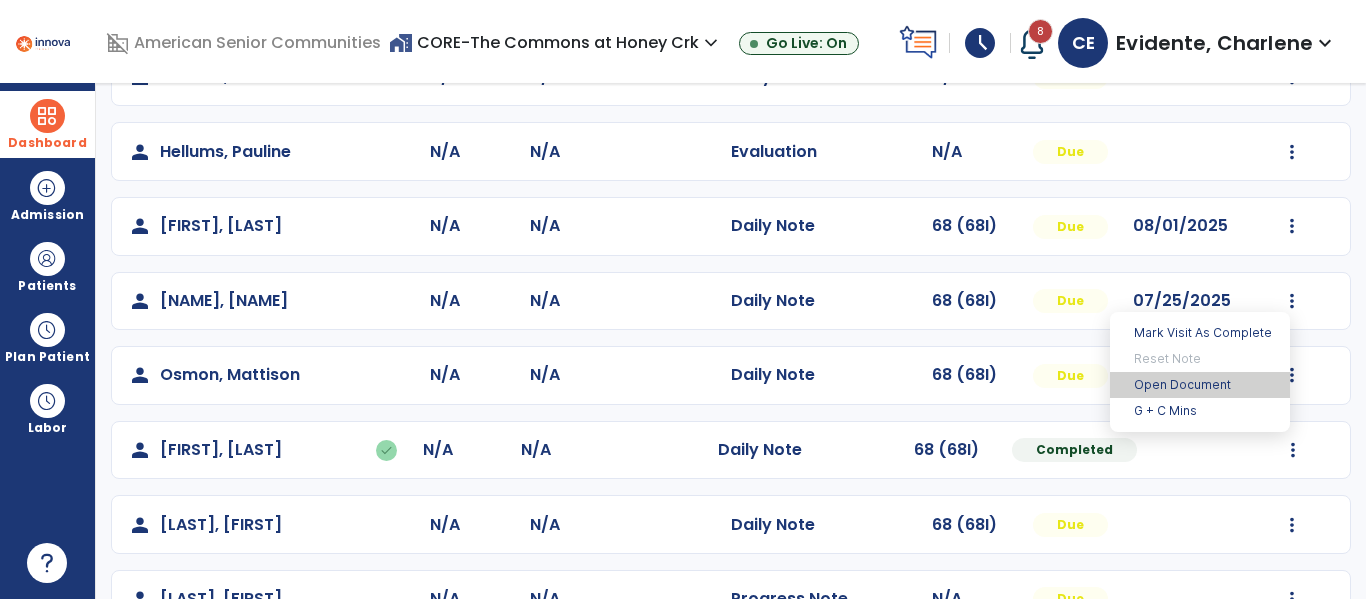 click on "Open Document" at bounding box center [1200, 385] 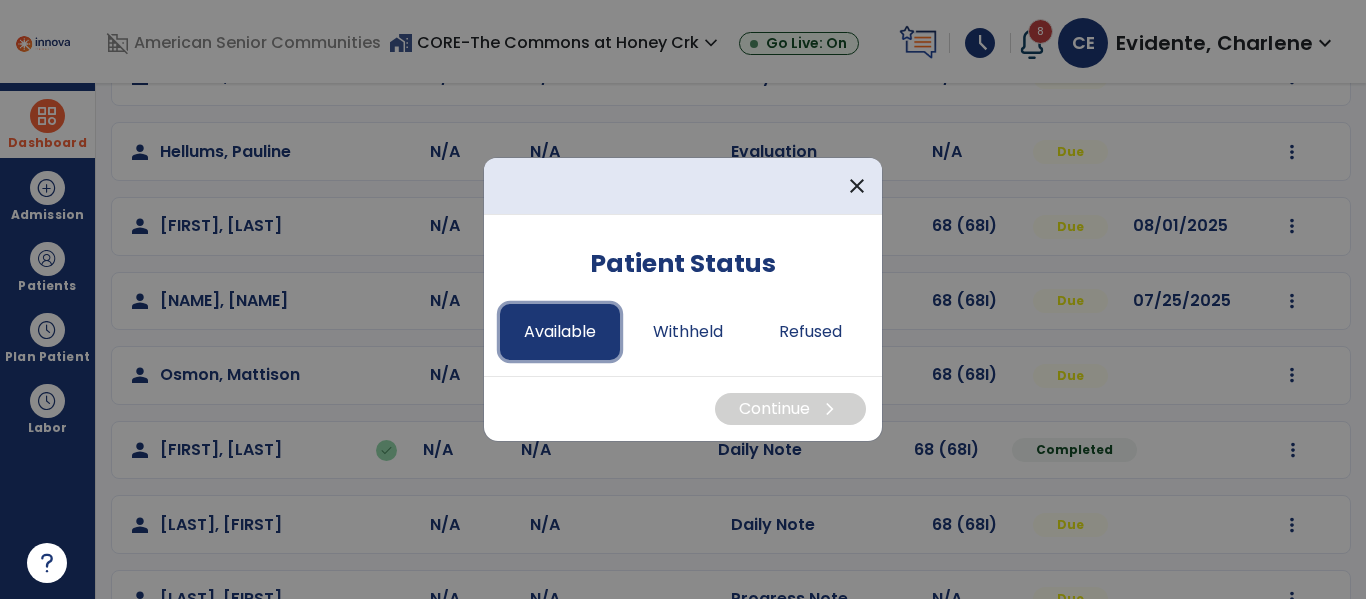 click on "Available" at bounding box center (560, 332) 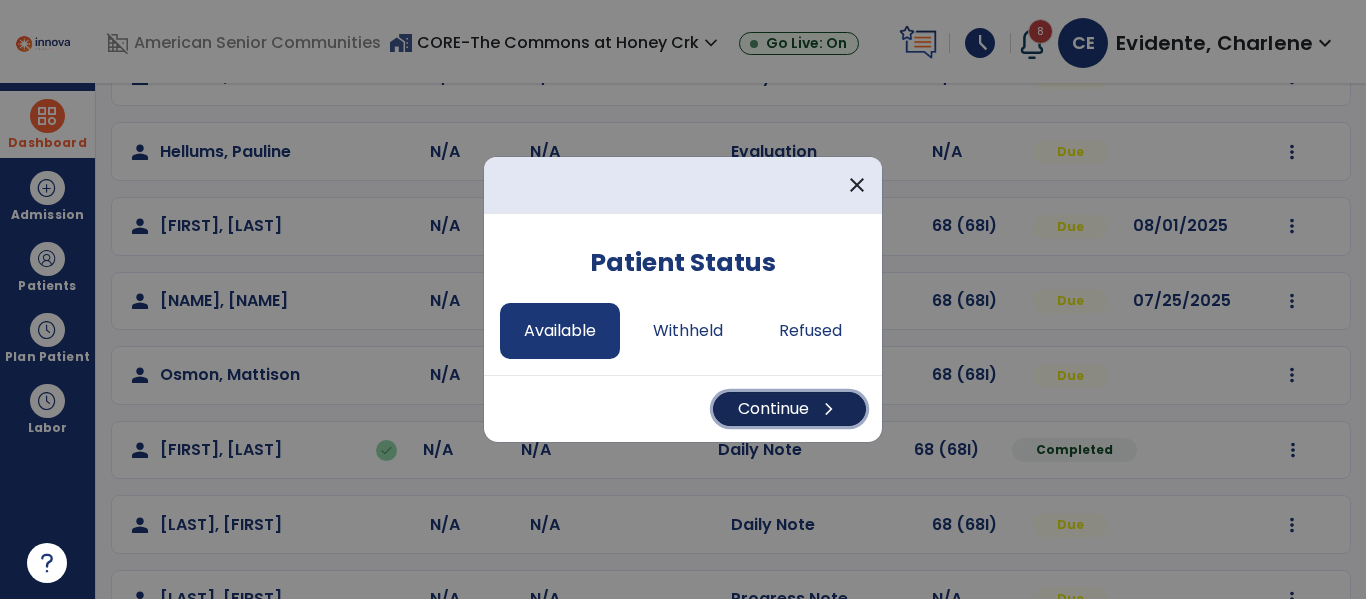 click on "Continue   chevron_right" at bounding box center (789, 409) 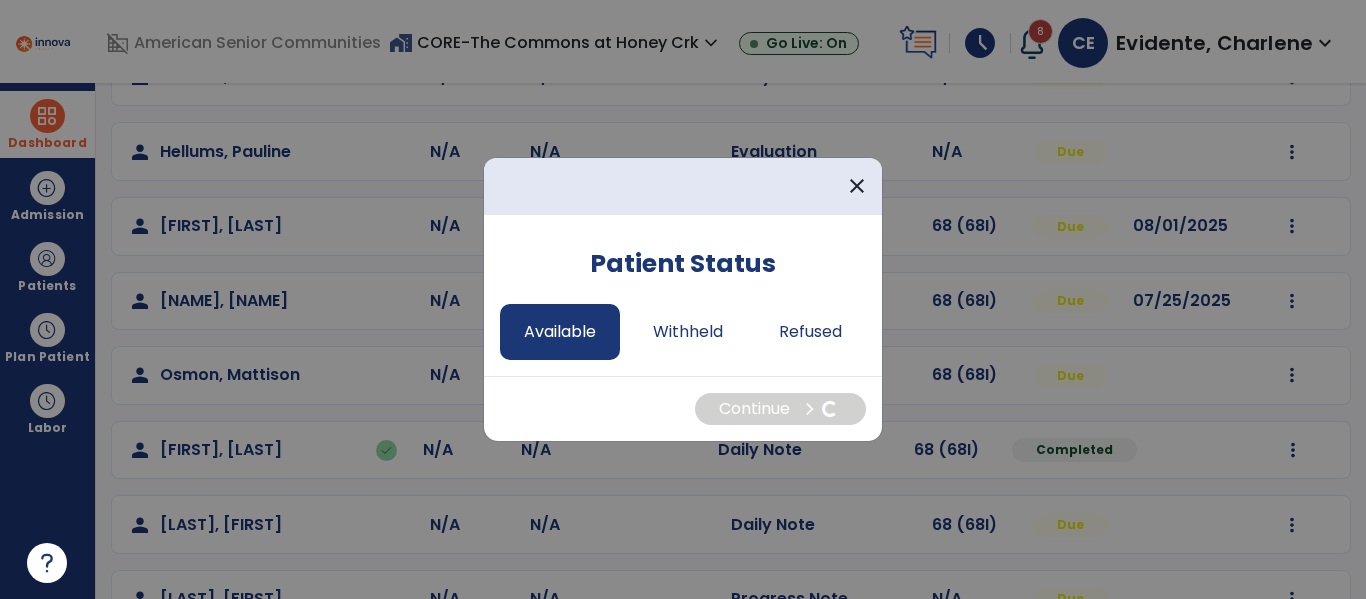 select on "*" 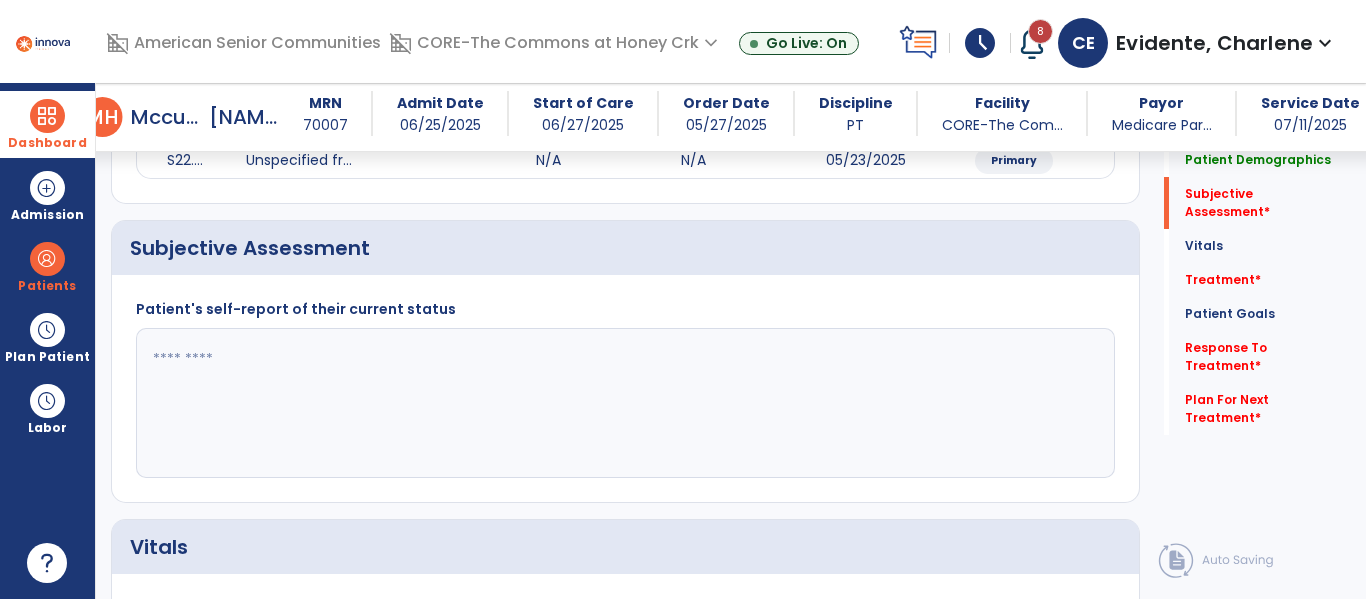 scroll, scrollTop: 482, scrollLeft: 0, axis: vertical 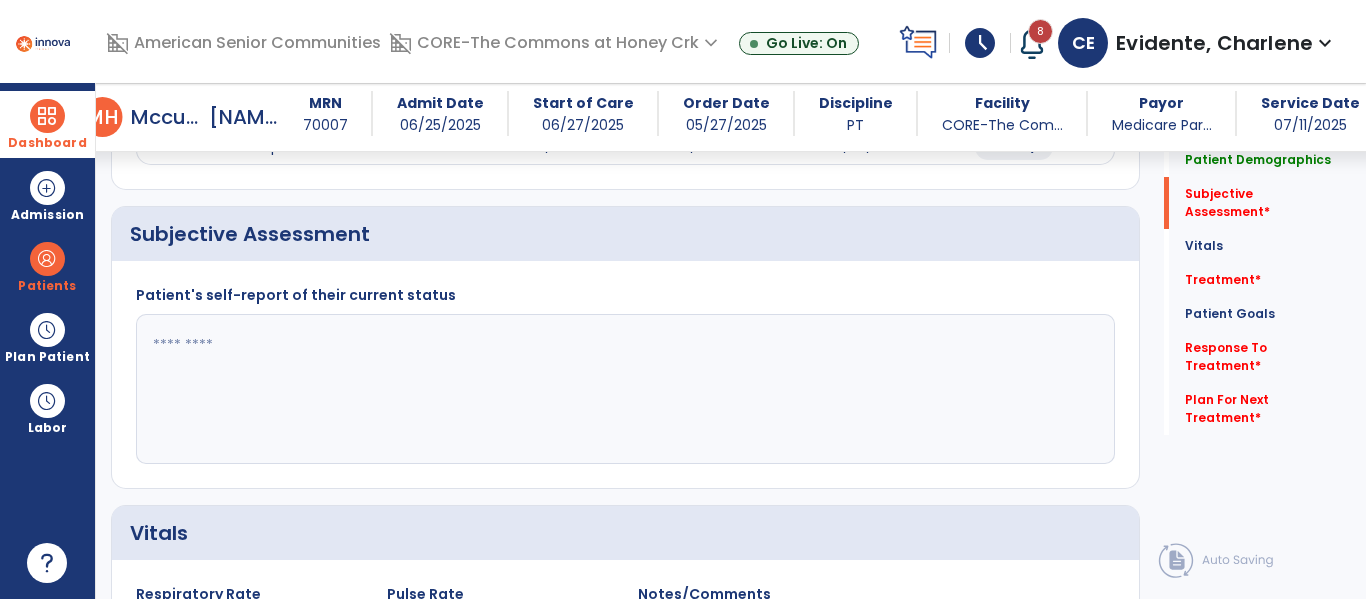 click on "Patient's self-report of their current status" 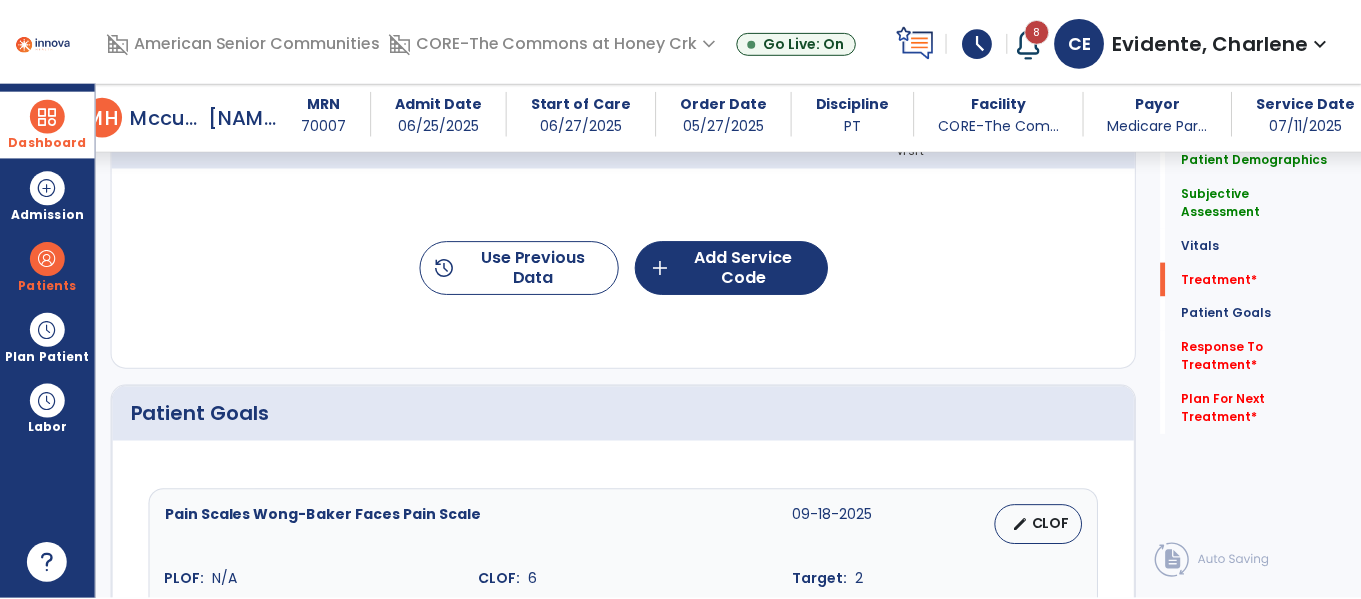 scroll, scrollTop: 1351, scrollLeft: 0, axis: vertical 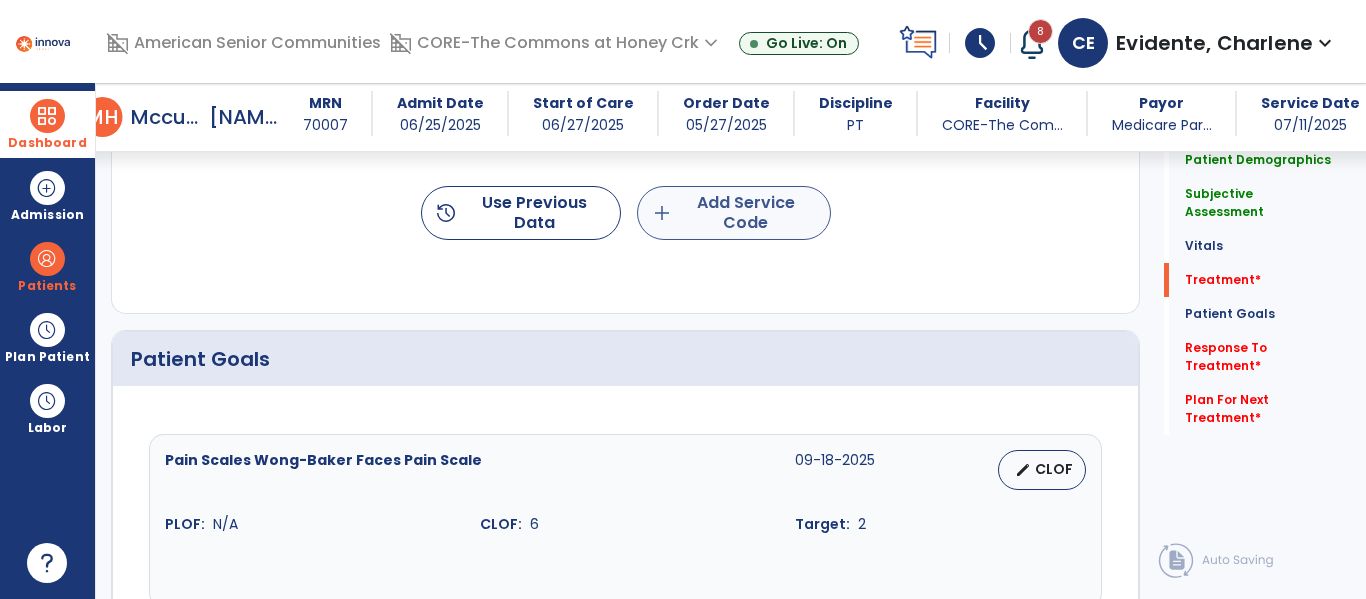 type on "**********" 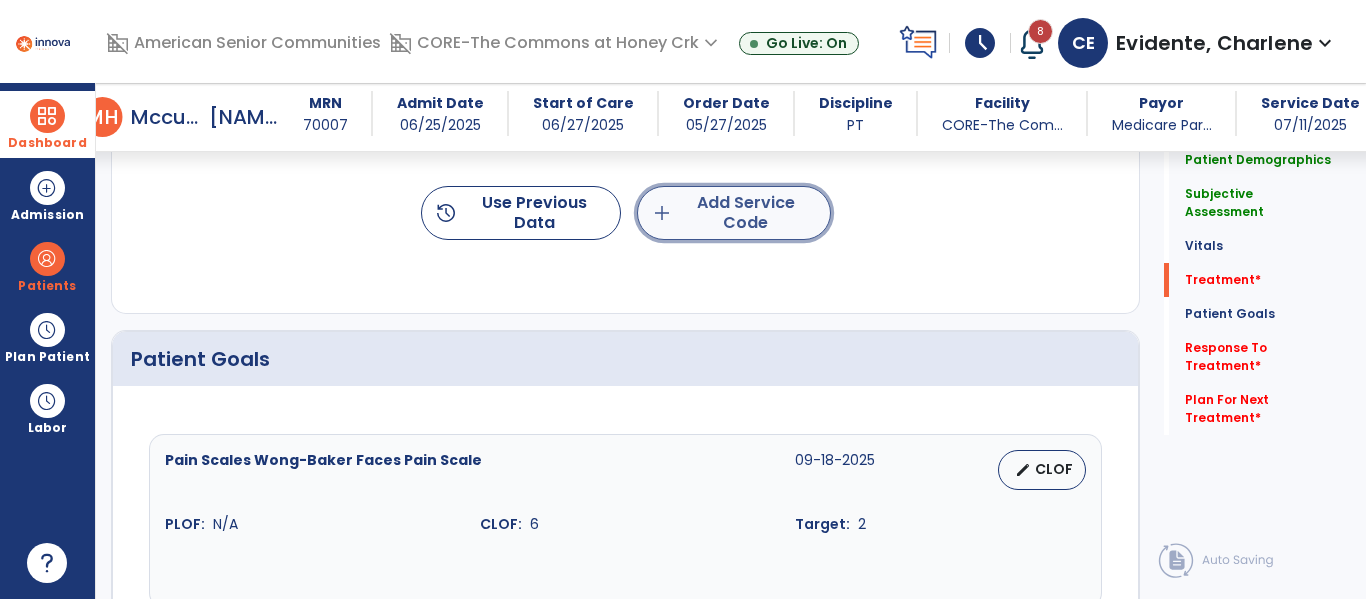 click on "add  Add Service Code" 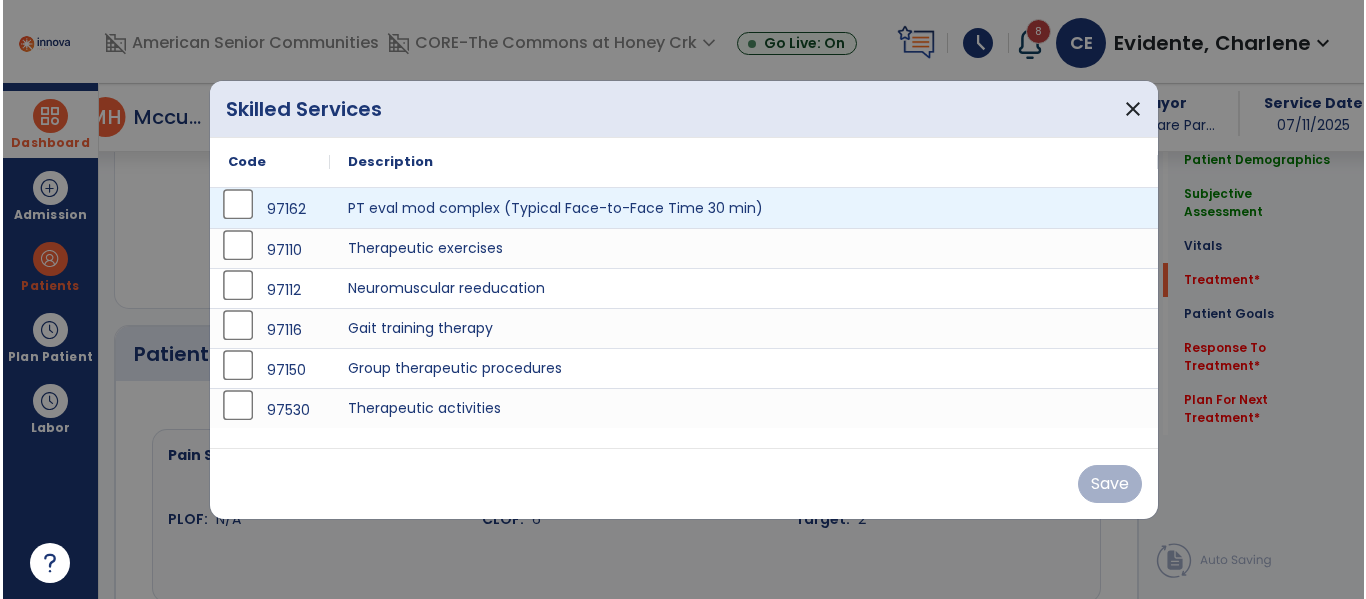 scroll, scrollTop: 1351, scrollLeft: 0, axis: vertical 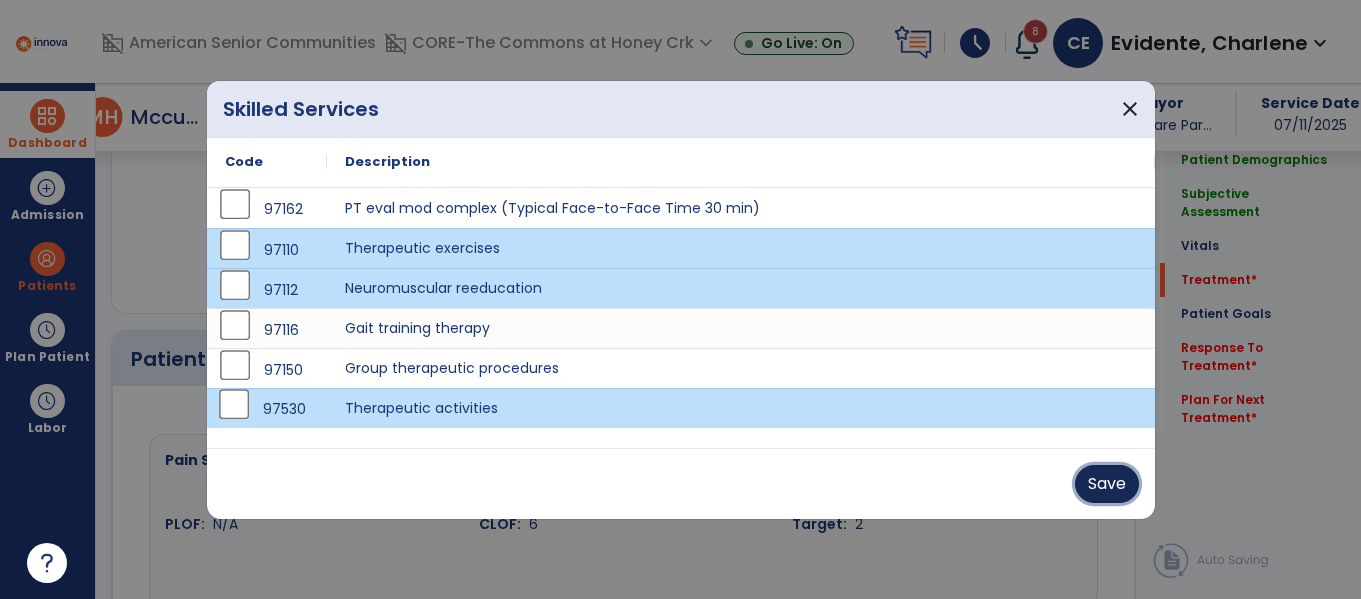 click on "Save" at bounding box center [1107, 484] 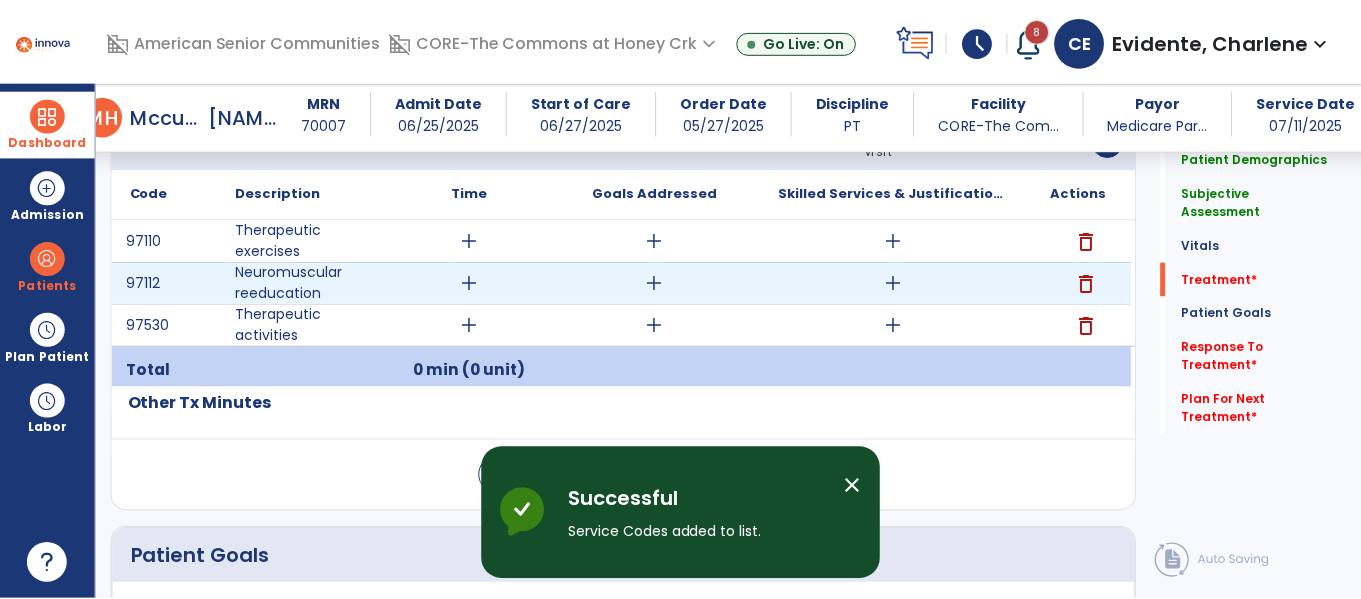 scroll, scrollTop: 1286, scrollLeft: 0, axis: vertical 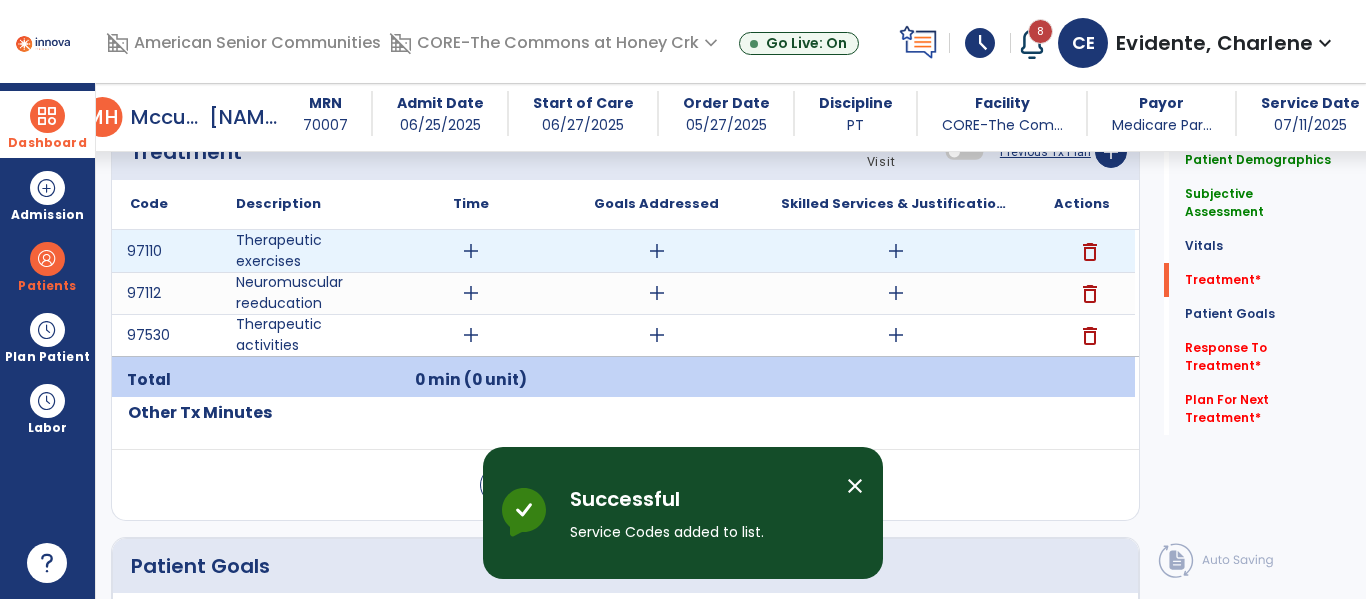 click on "add" at bounding box center [471, 251] 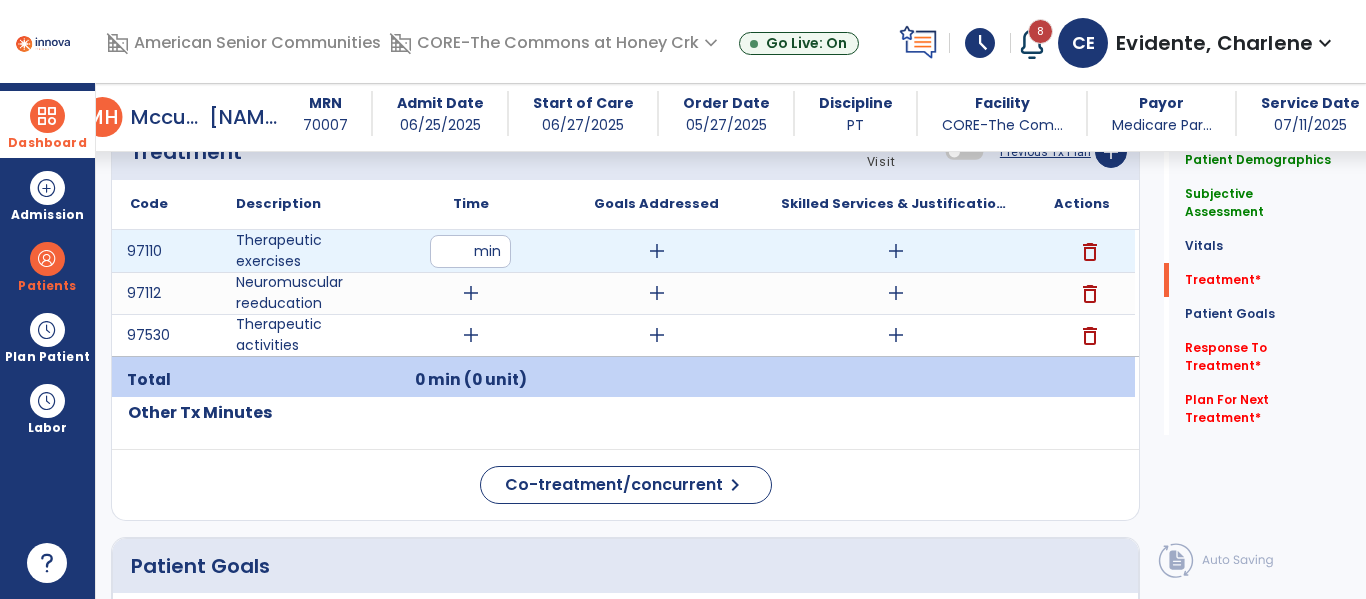 type on "**" 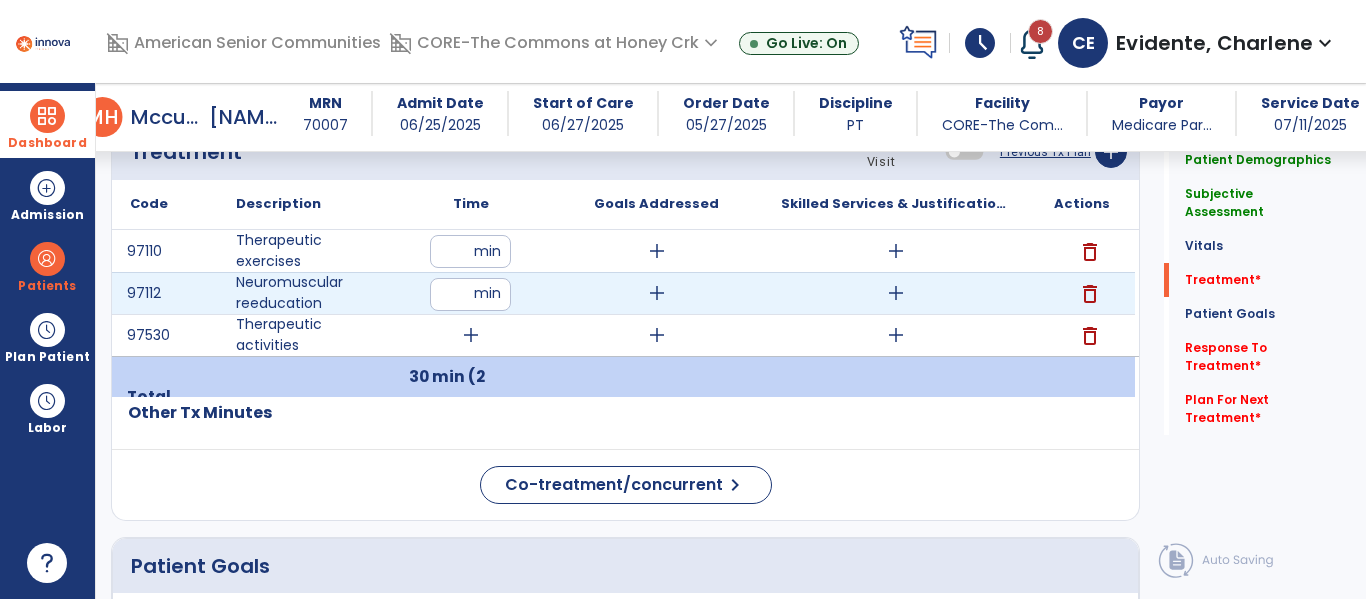 type on "**" 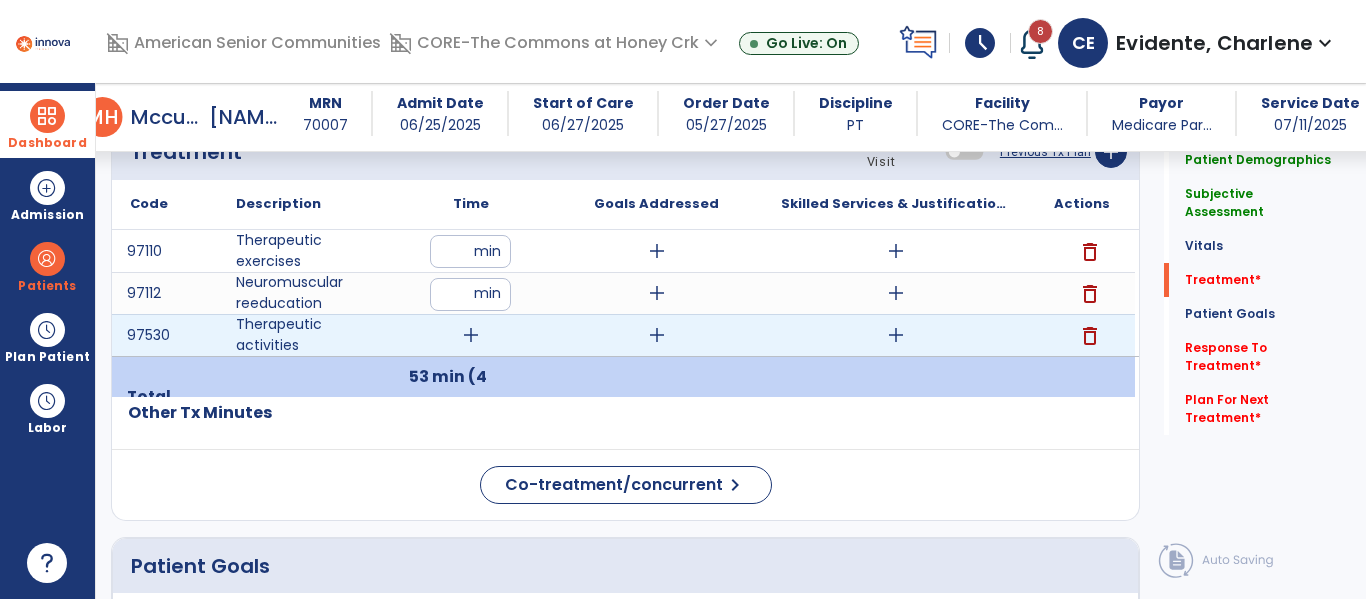 click on "add" at bounding box center [471, 335] 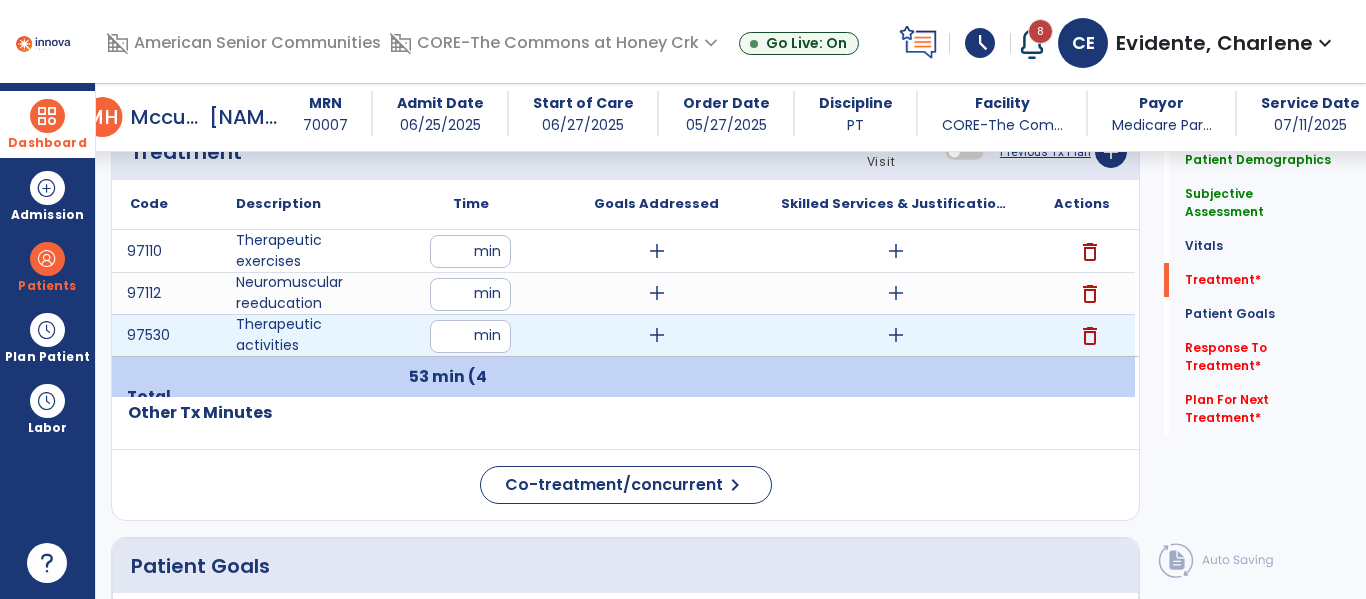 type on "**" 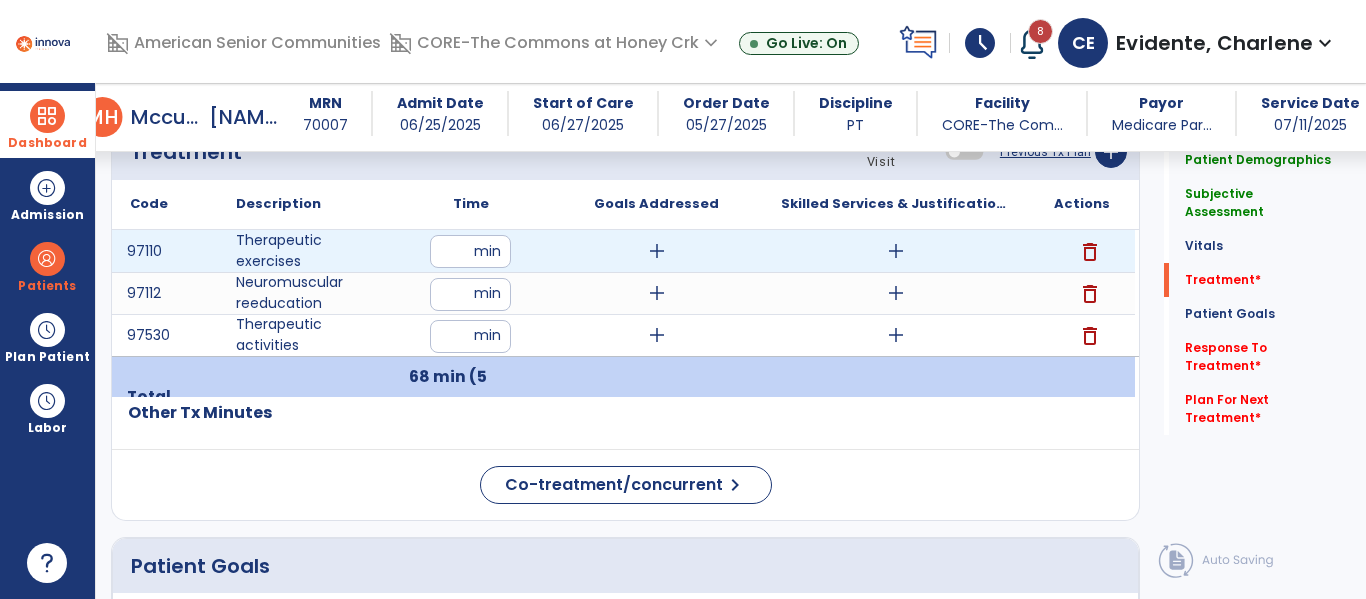 click on "add" at bounding box center (896, 251) 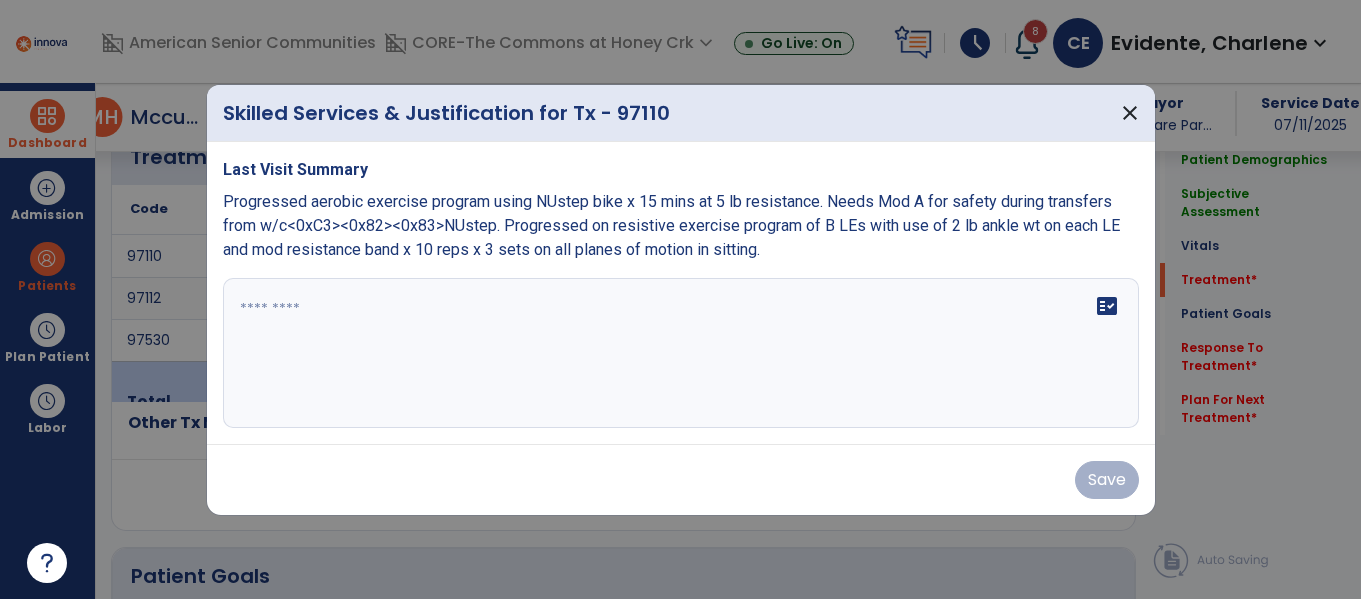 scroll, scrollTop: 1286, scrollLeft: 0, axis: vertical 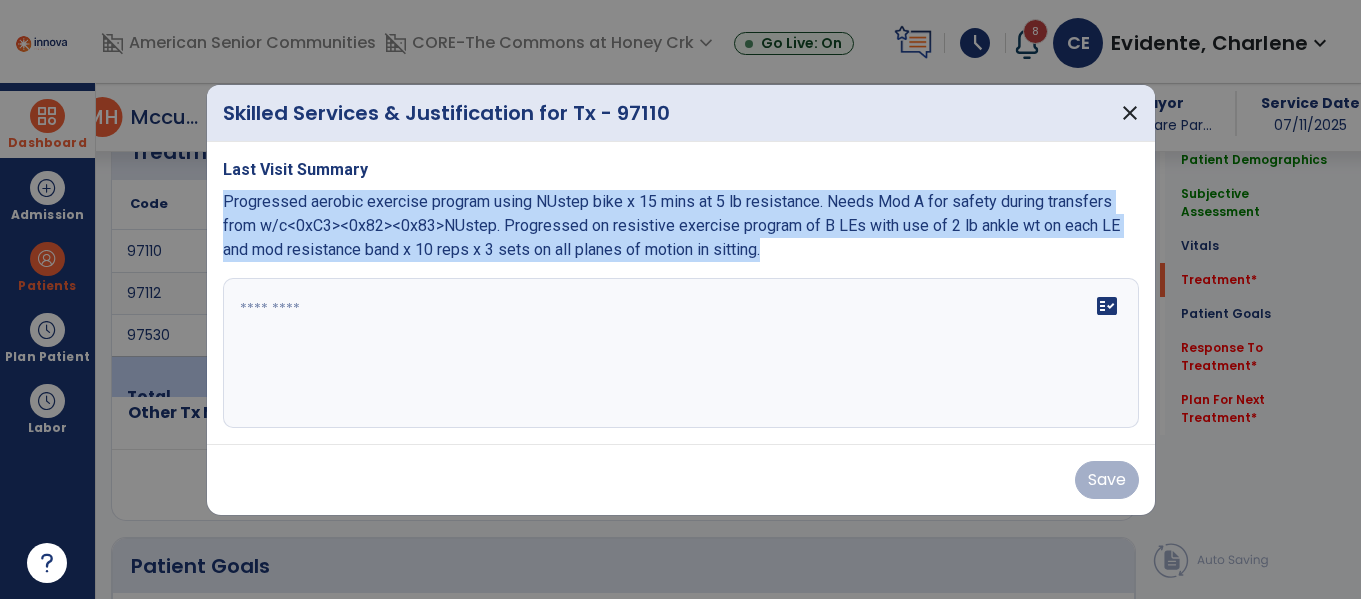 drag, startPoint x: 224, startPoint y: 195, endPoint x: 518, endPoint y: 310, distance: 315.6913 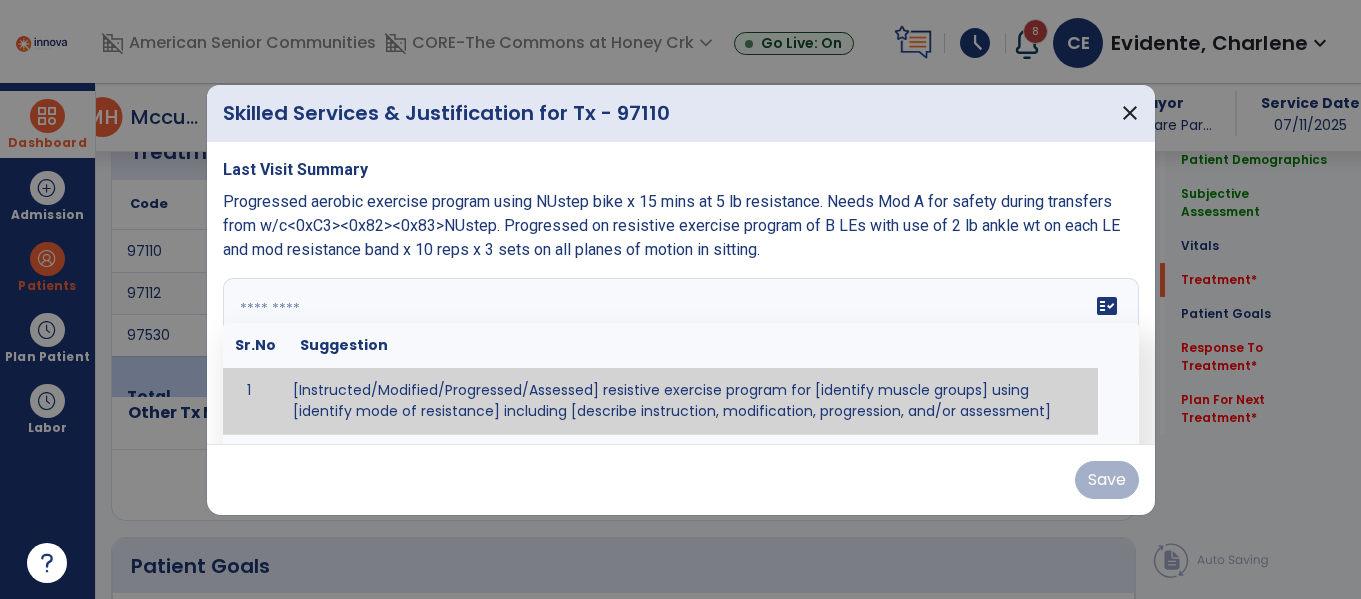 paste on "**********" 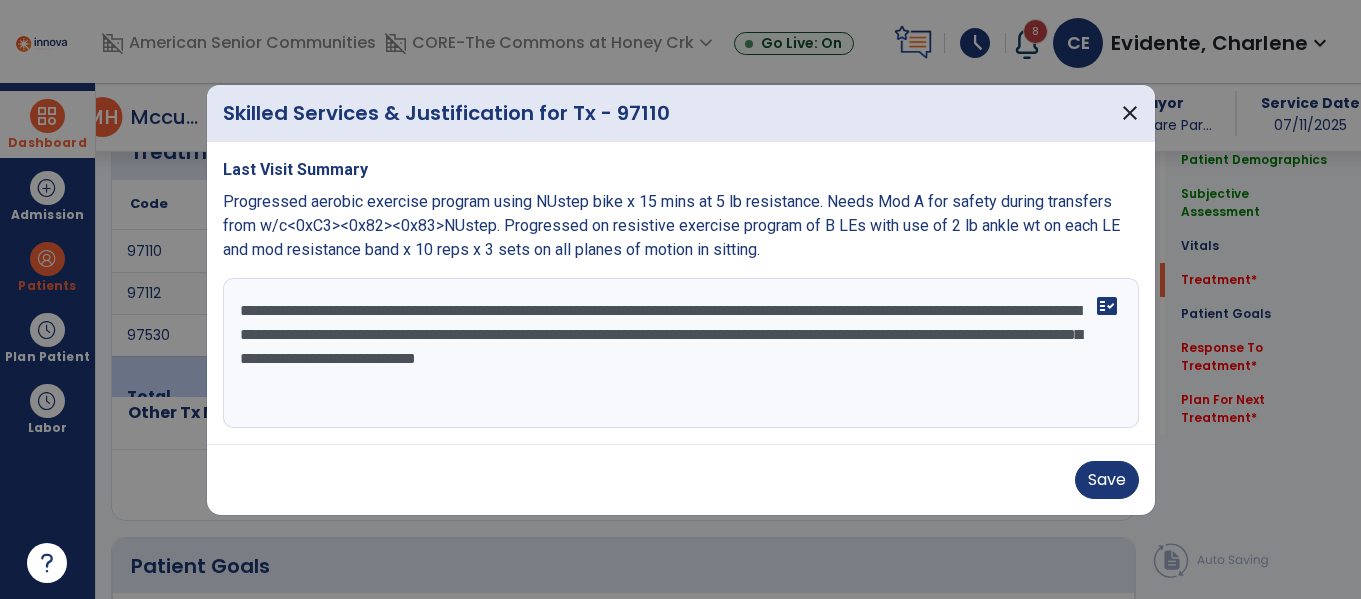 click on "**********" at bounding box center (681, 353) 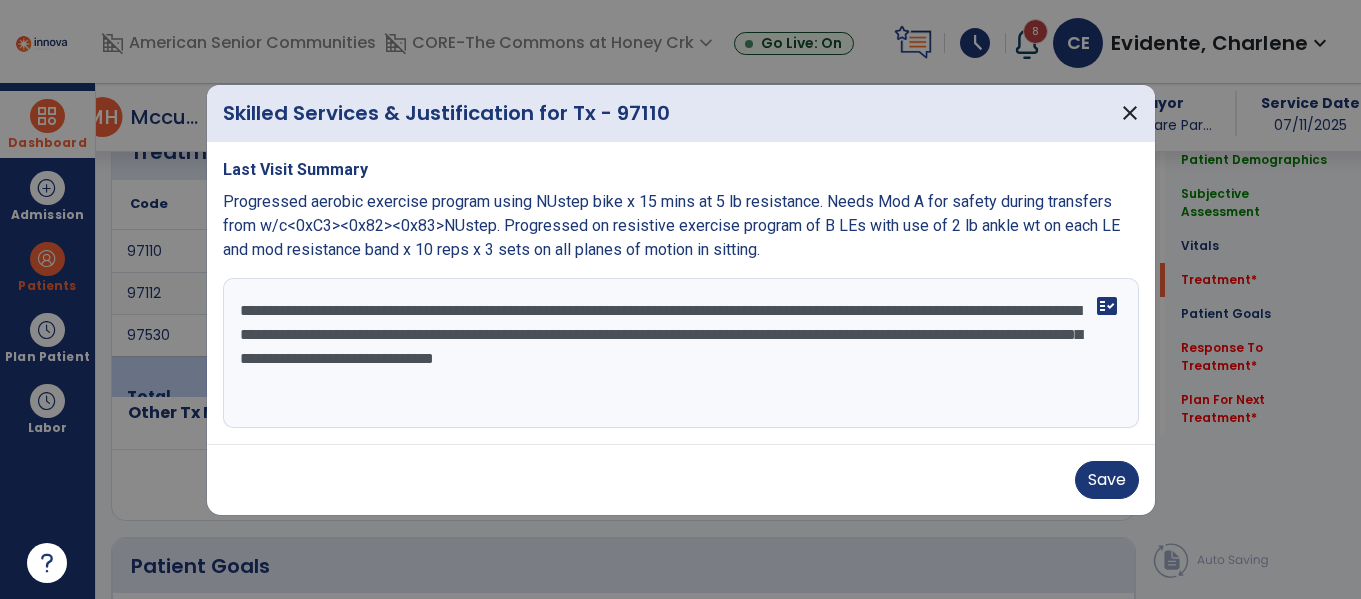 click on "**********" at bounding box center [681, 353] 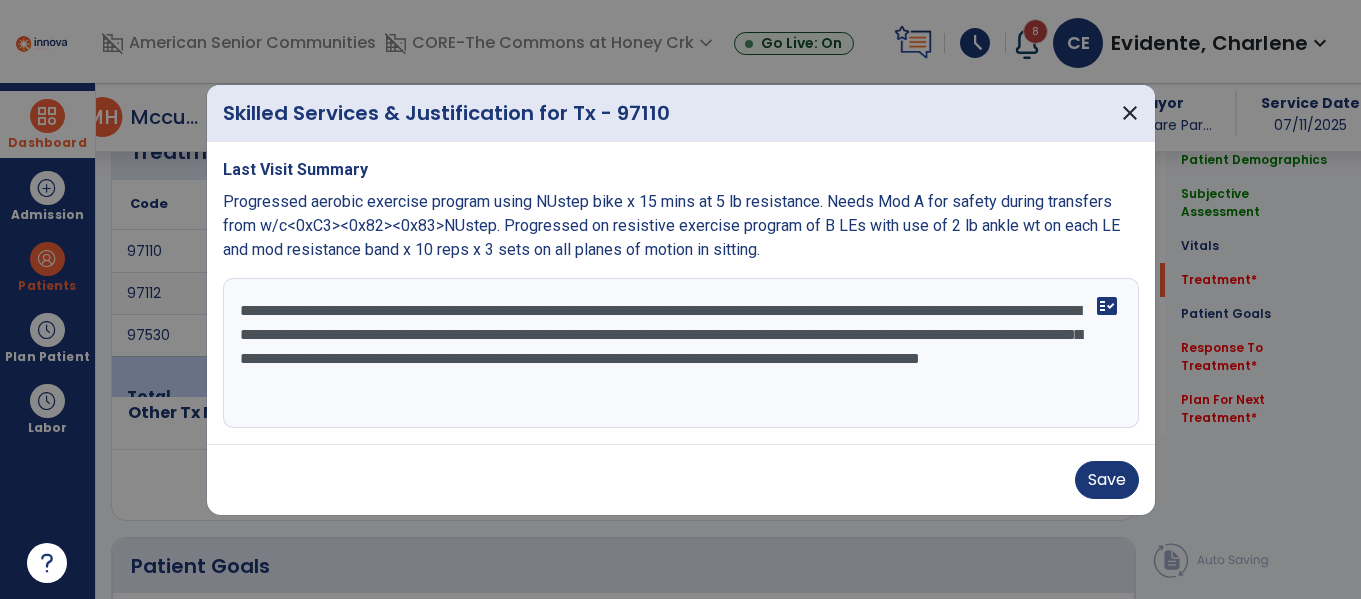 click on "**********" at bounding box center [681, 353] 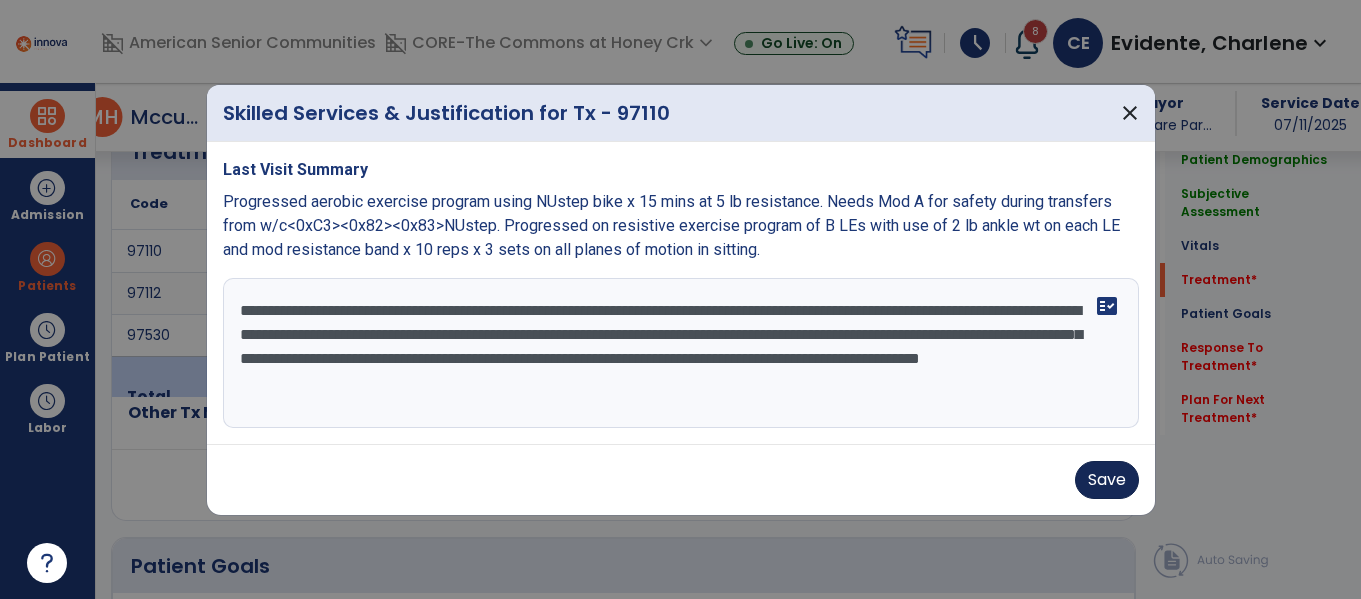 type on "**********" 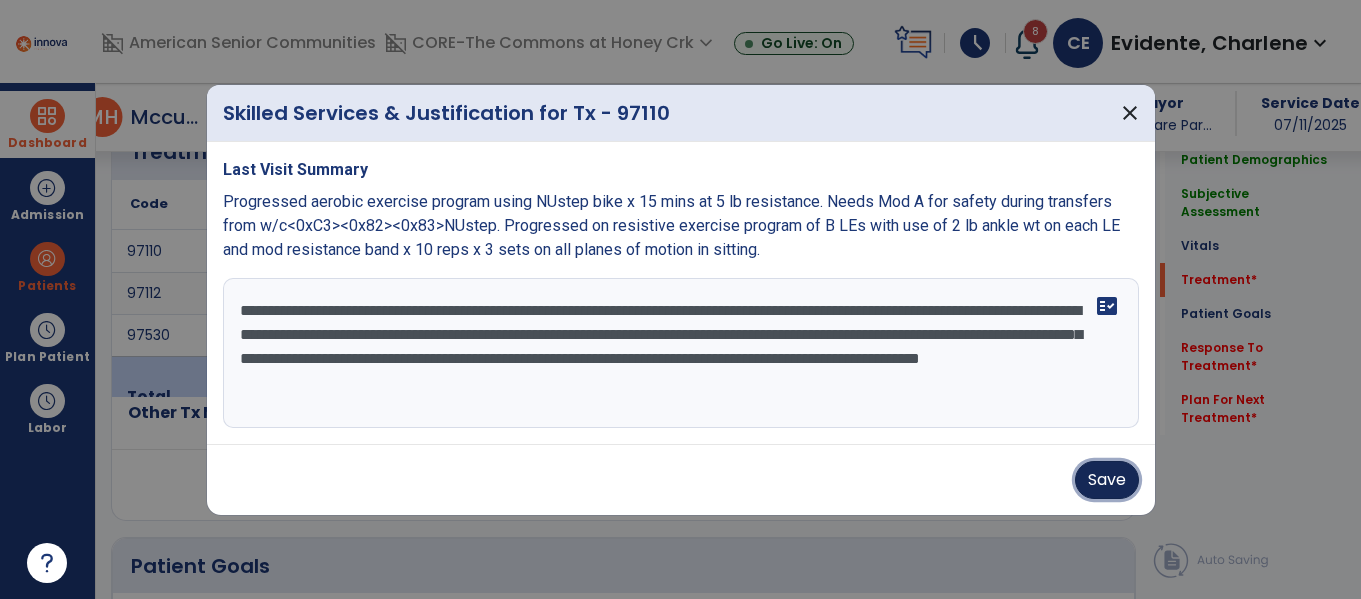 click on "Save" at bounding box center [1107, 480] 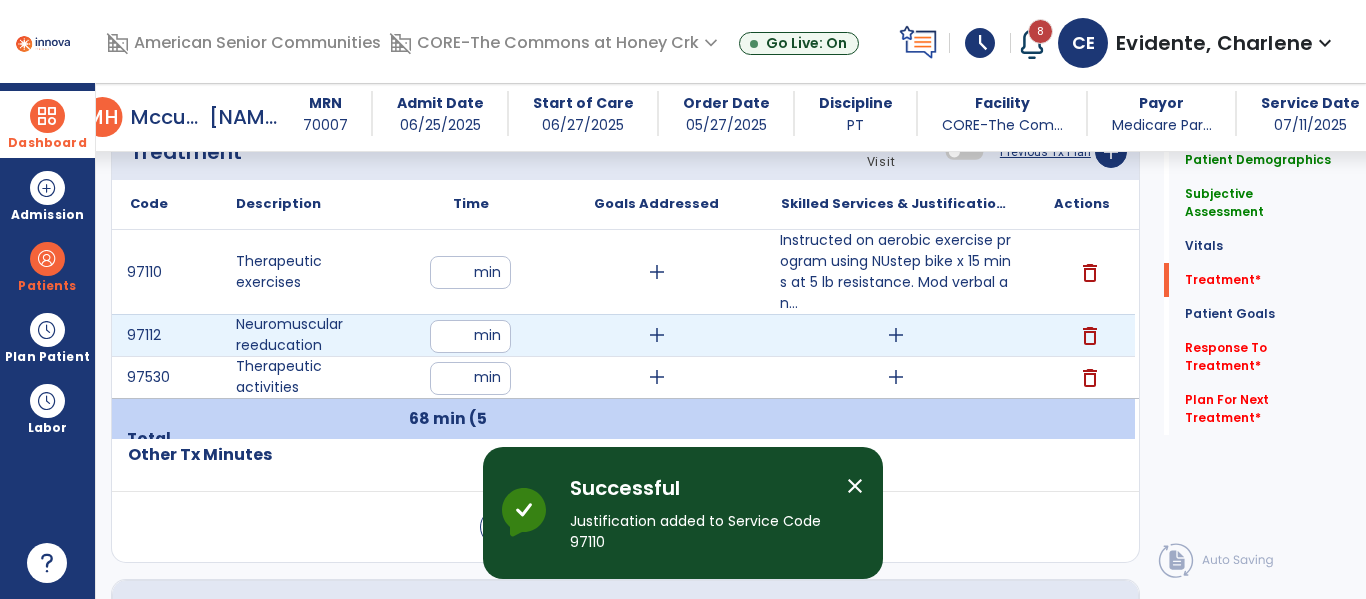 click on "add" at bounding box center [896, 335] 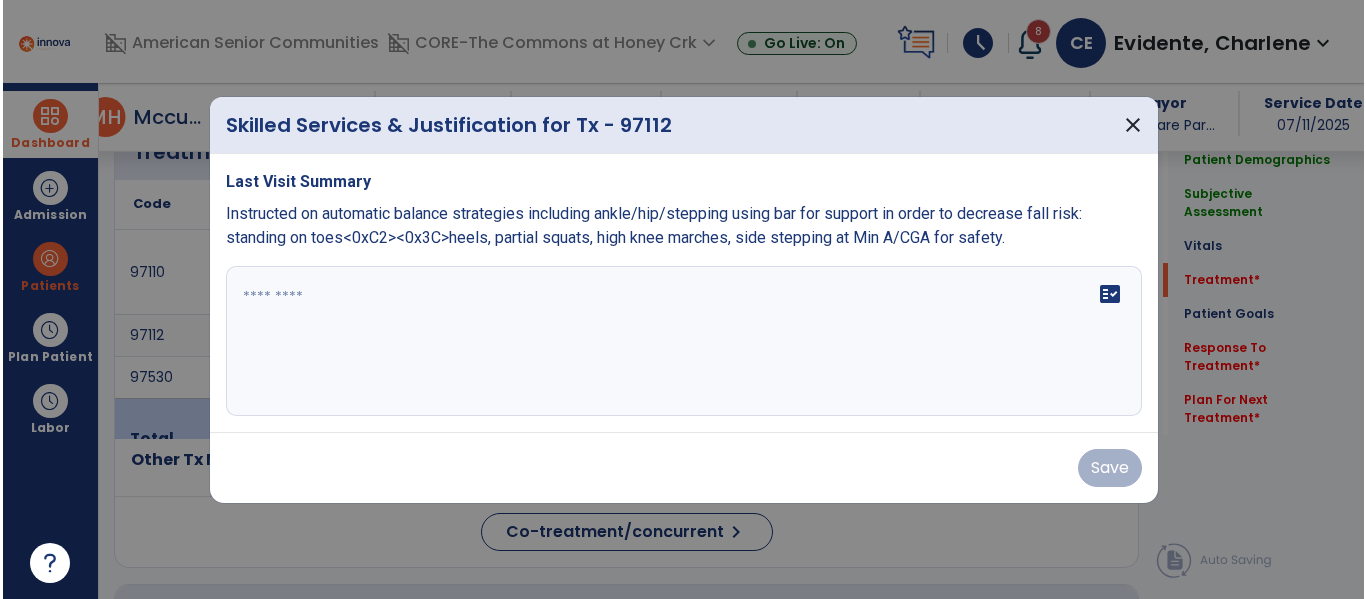 scroll, scrollTop: 1286, scrollLeft: 0, axis: vertical 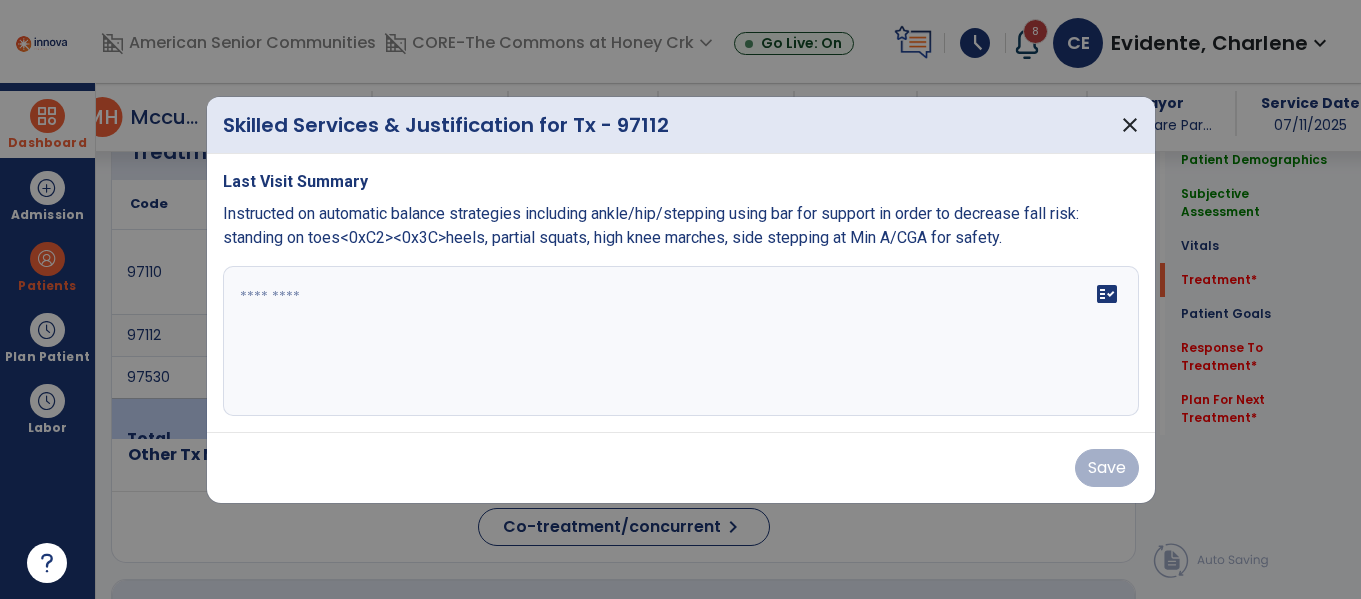 click at bounding box center (681, 341) 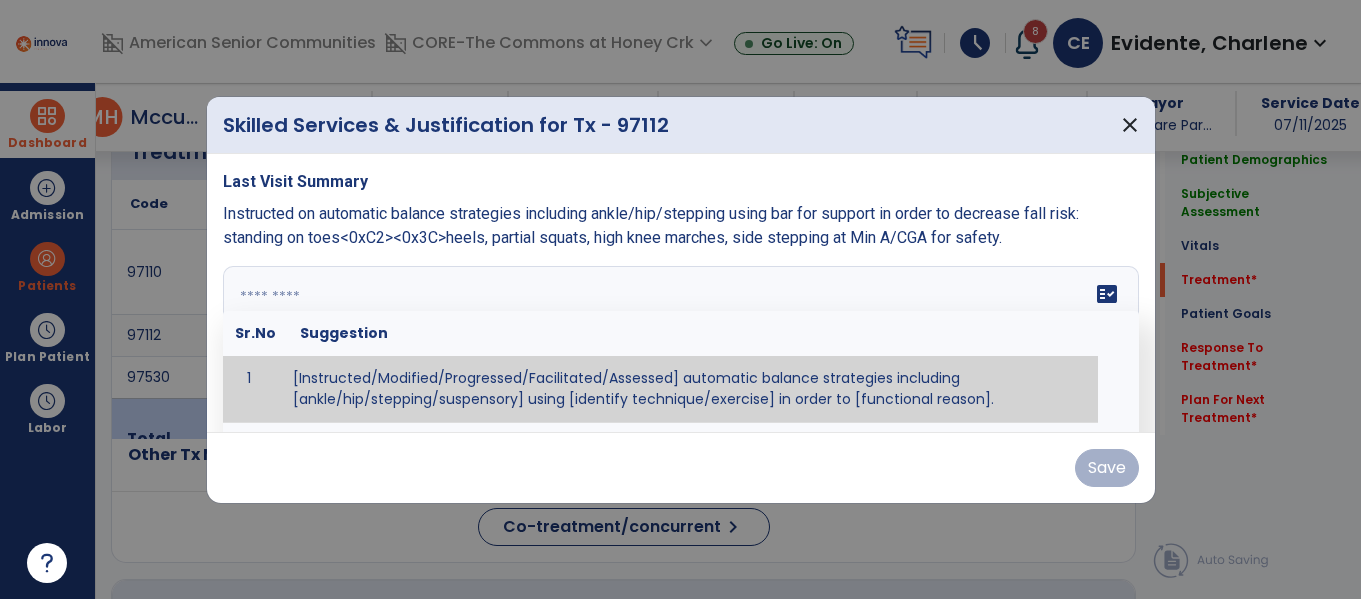 click at bounding box center (678, 341) 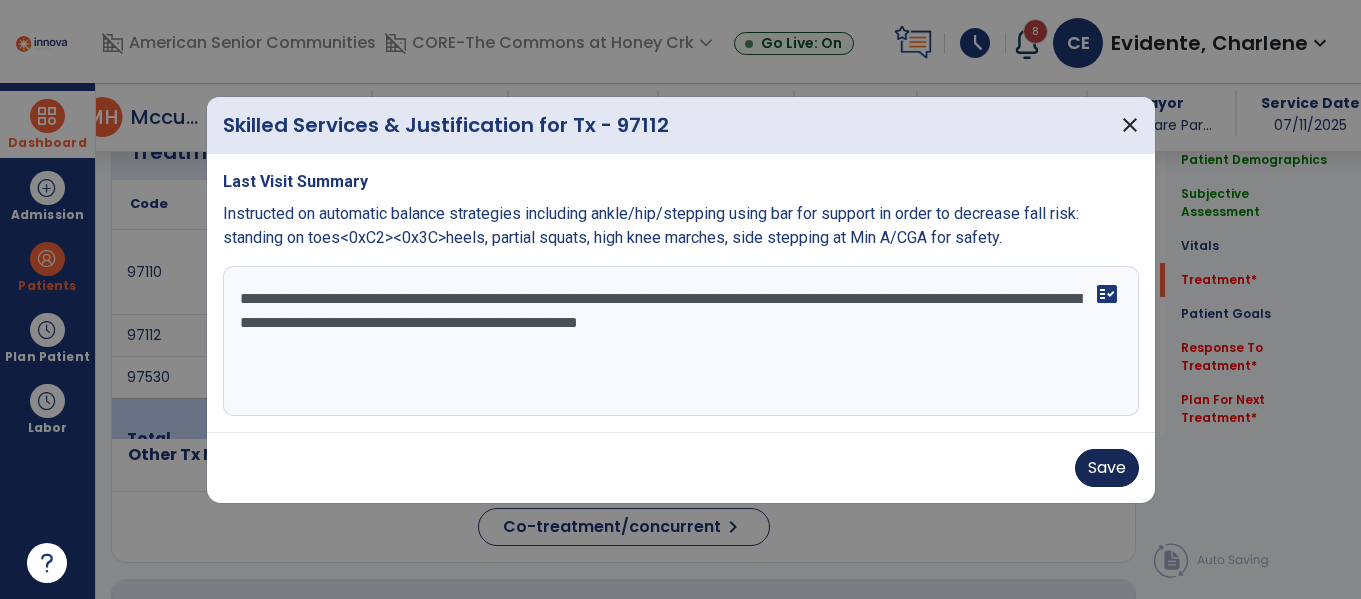 type on "**********" 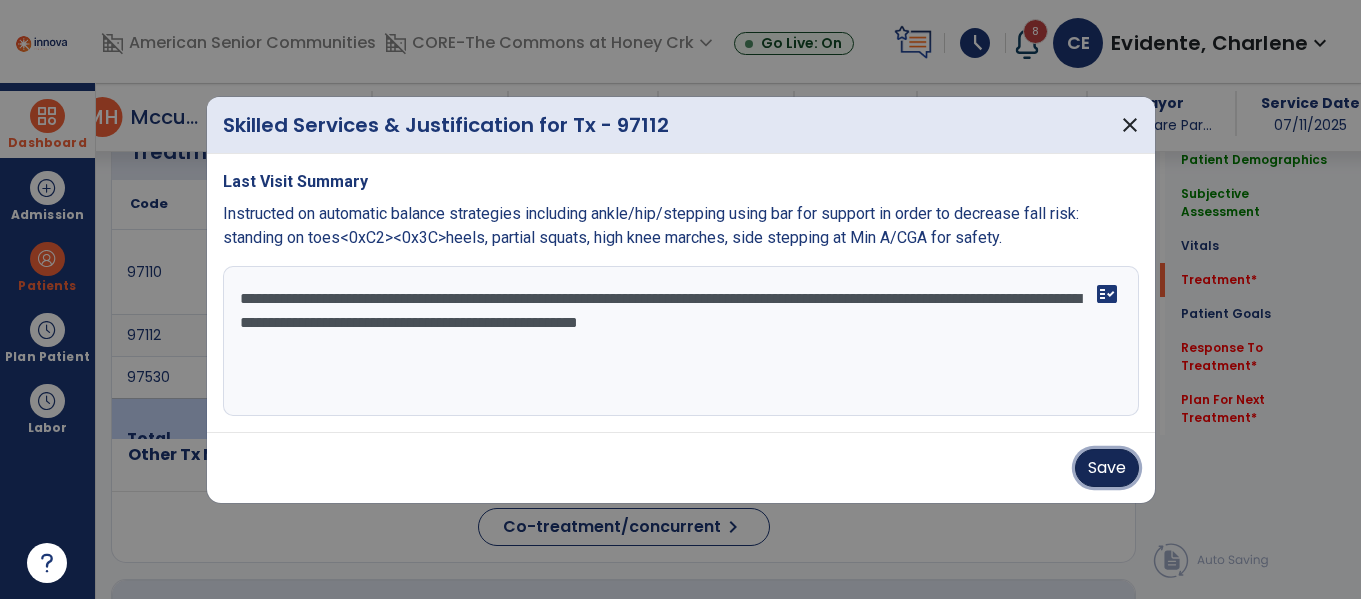 click on "Save" at bounding box center (1107, 468) 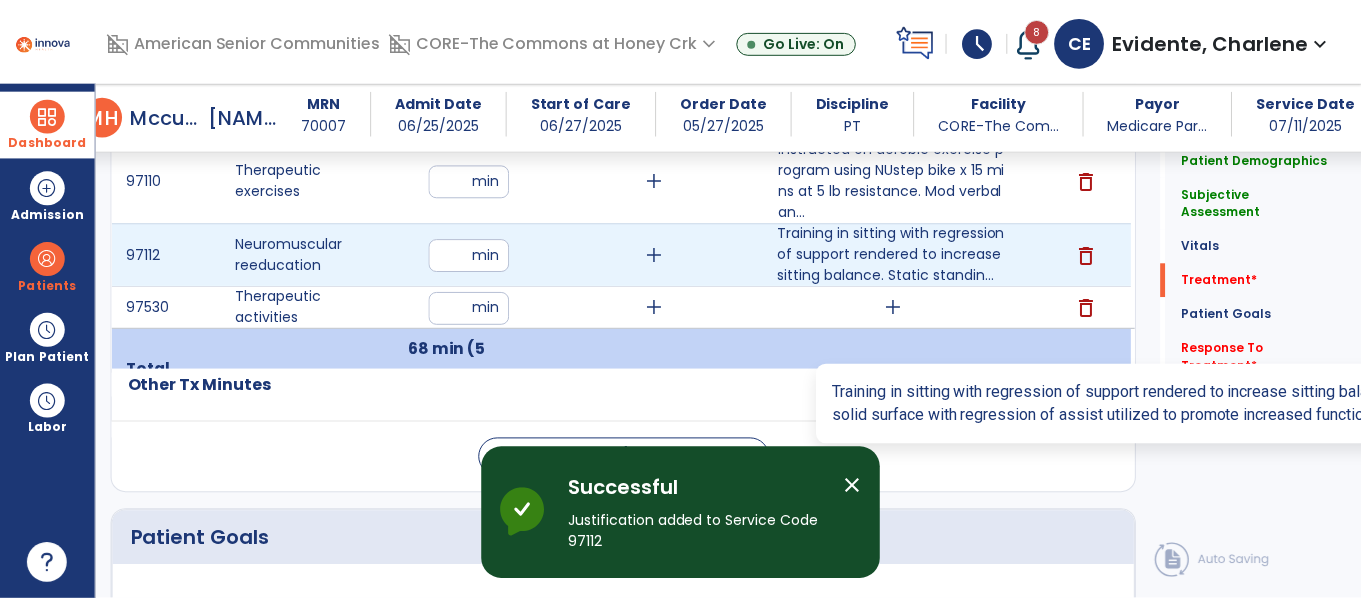 scroll, scrollTop: 1392, scrollLeft: 0, axis: vertical 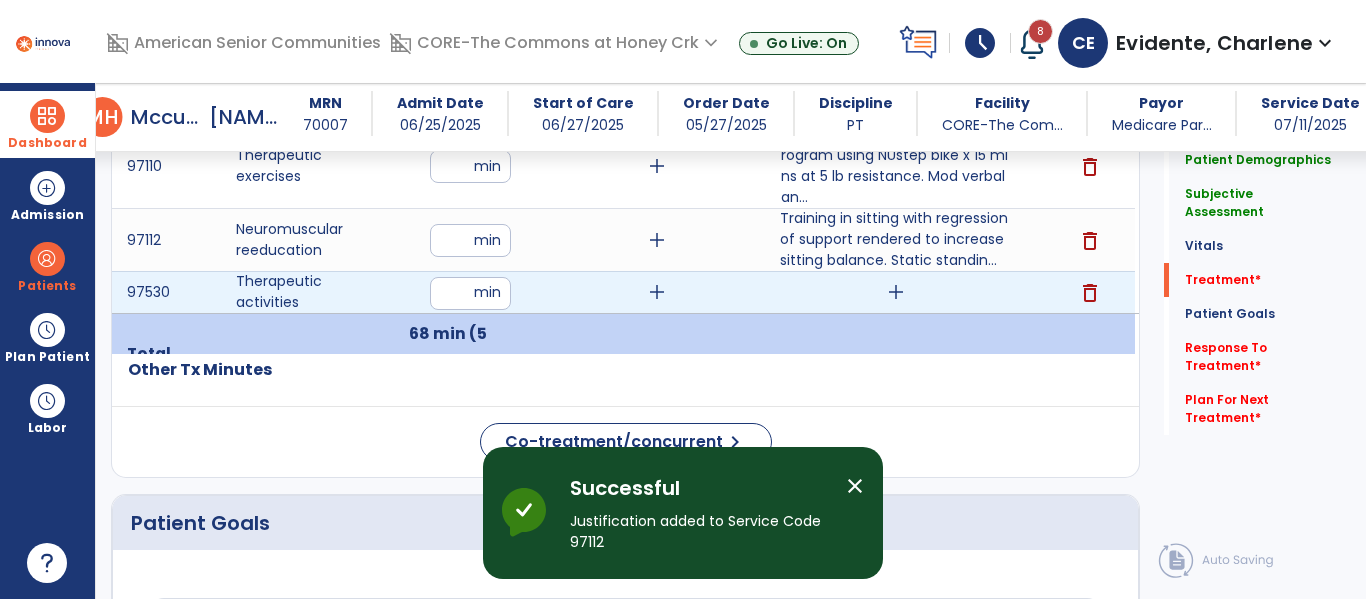 click on "add" at bounding box center [896, 292] 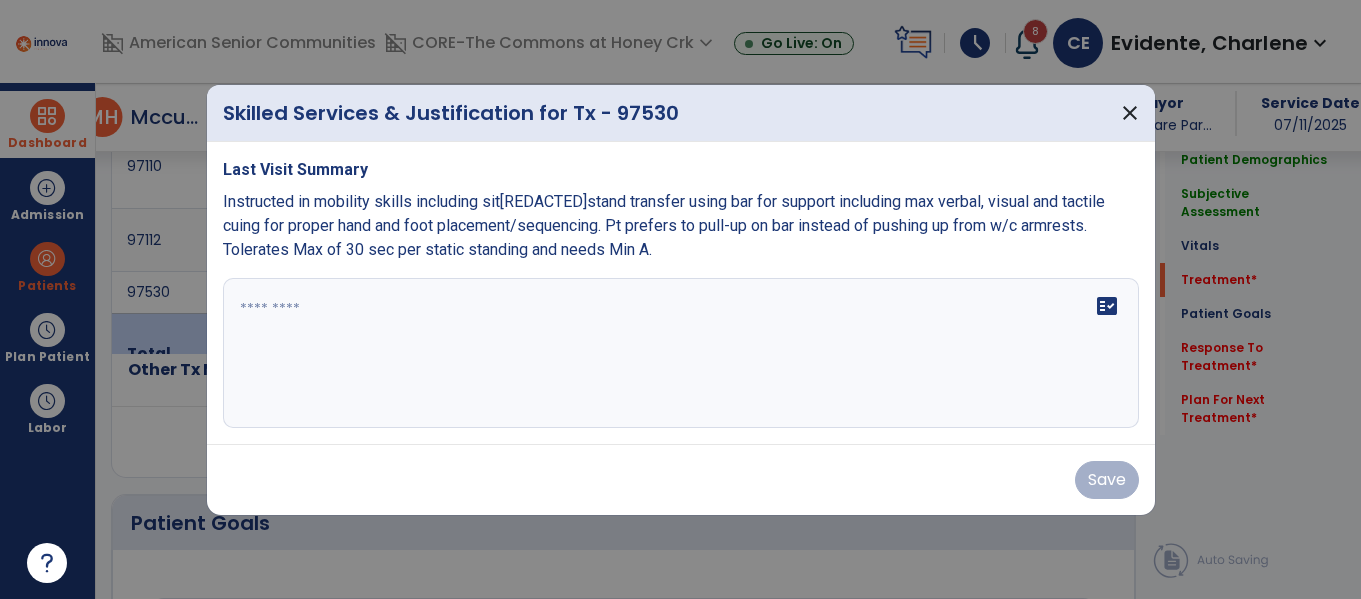 scroll, scrollTop: 1392, scrollLeft: 0, axis: vertical 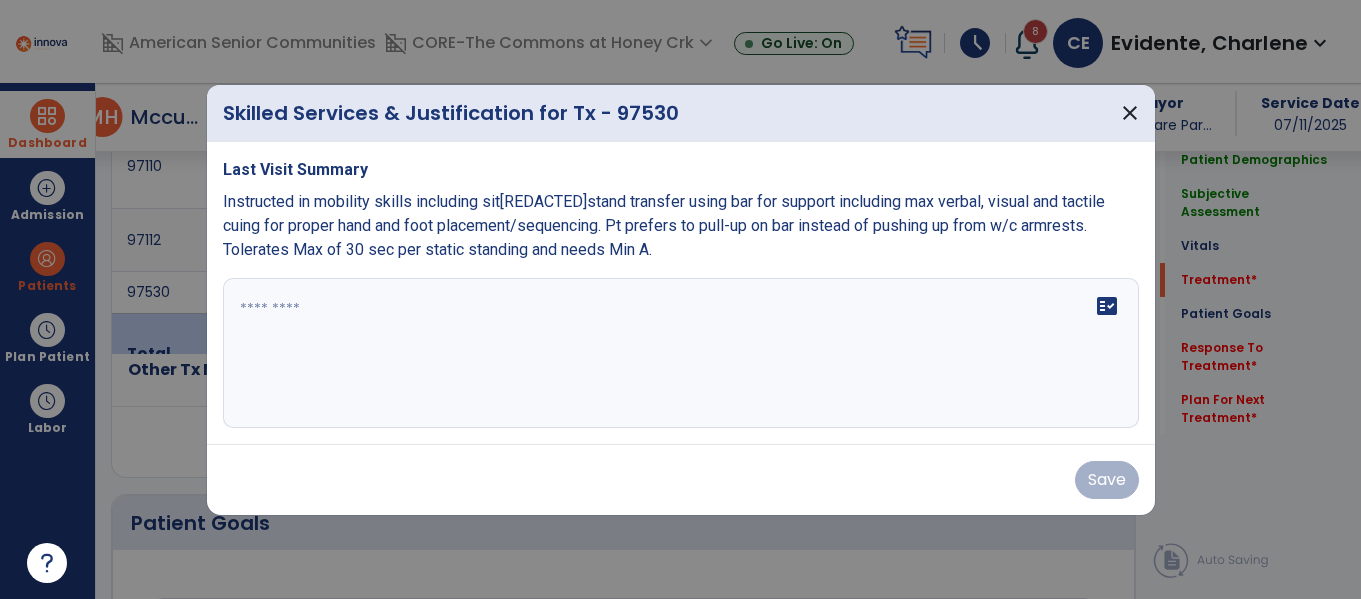 click on "fact_check" at bounding box center (681, 353) 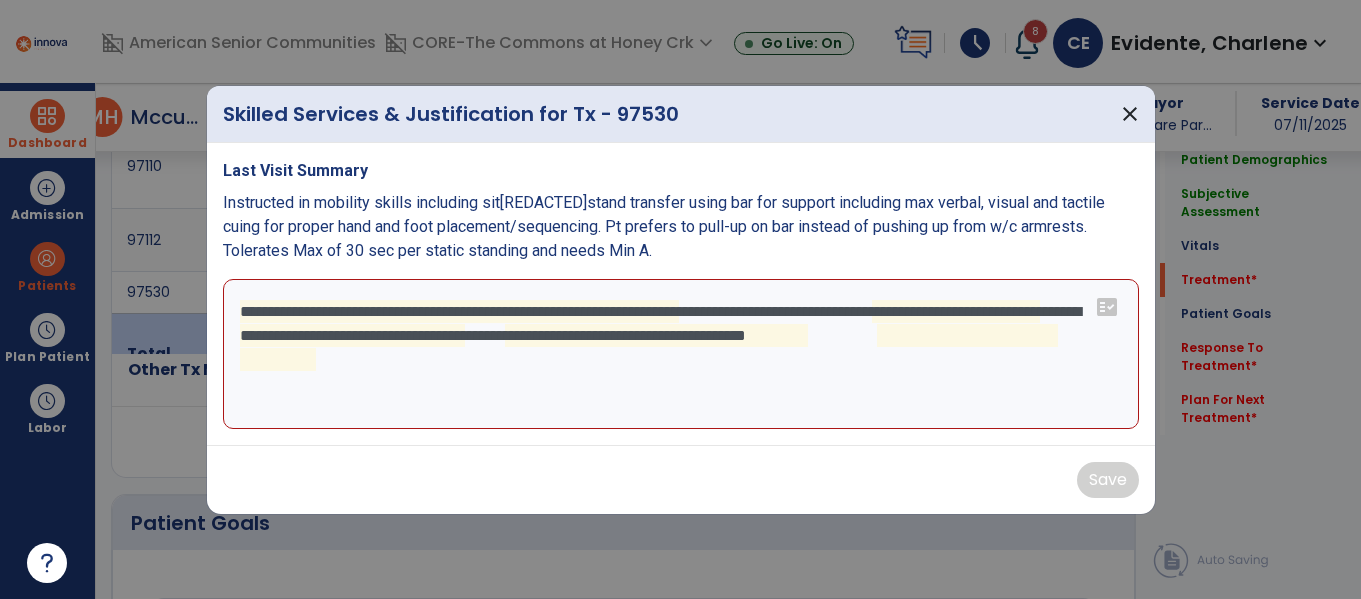 click on "**********" at bounding box center [681, 354] 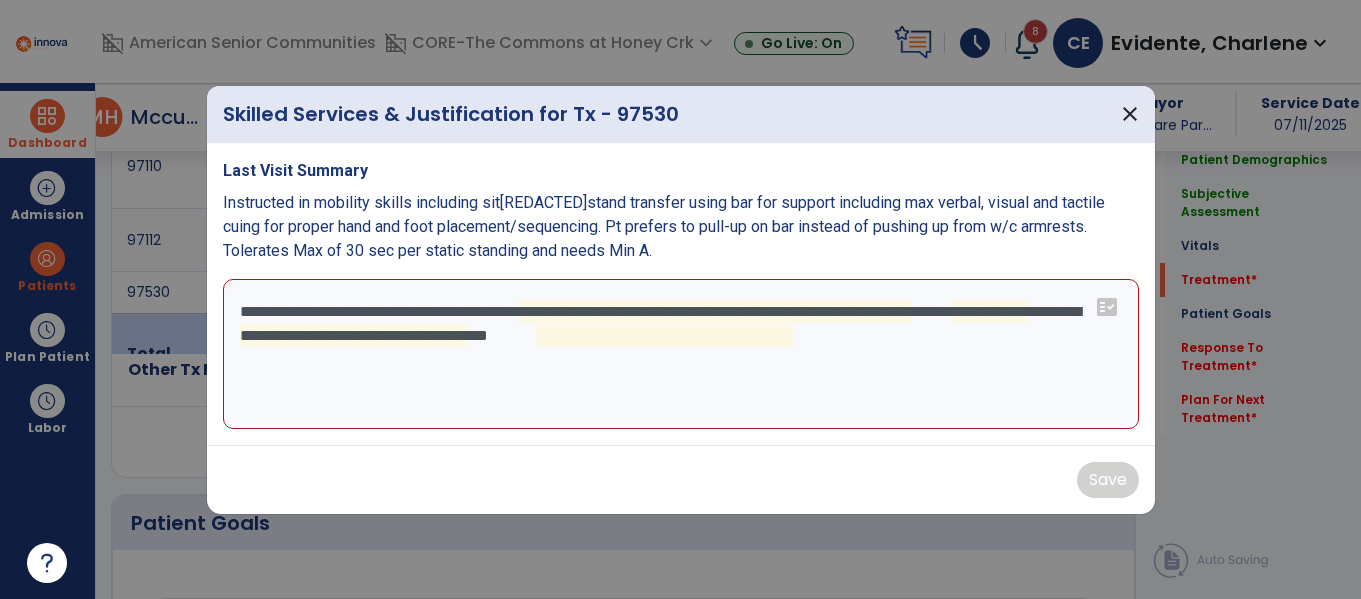 click on "**********" at bounding box center (681, 354) 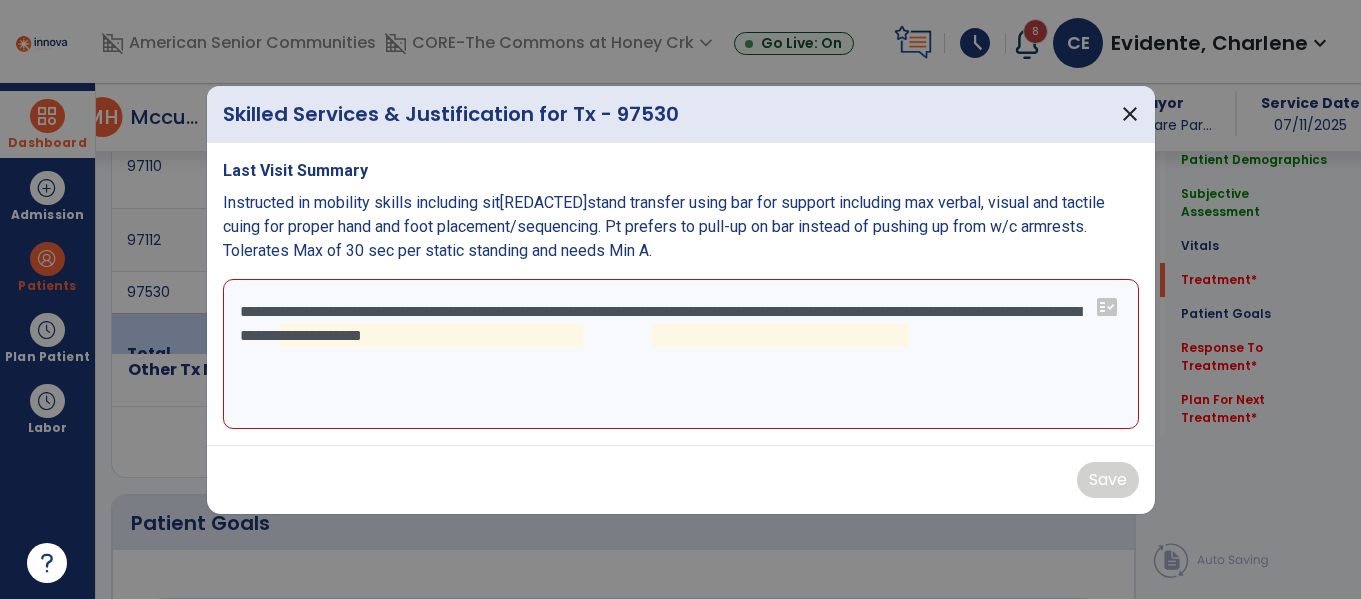 click on "**********" at bounding box center [681, 354] 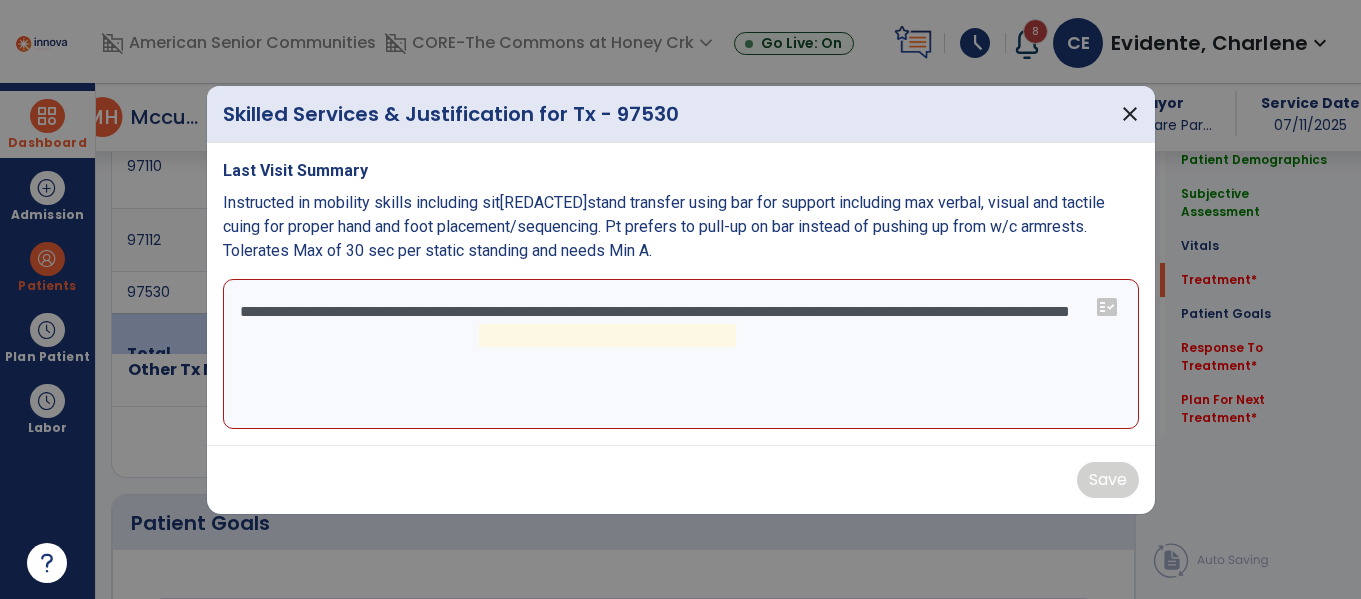 click on "**********" at bounding box center [681, 354] 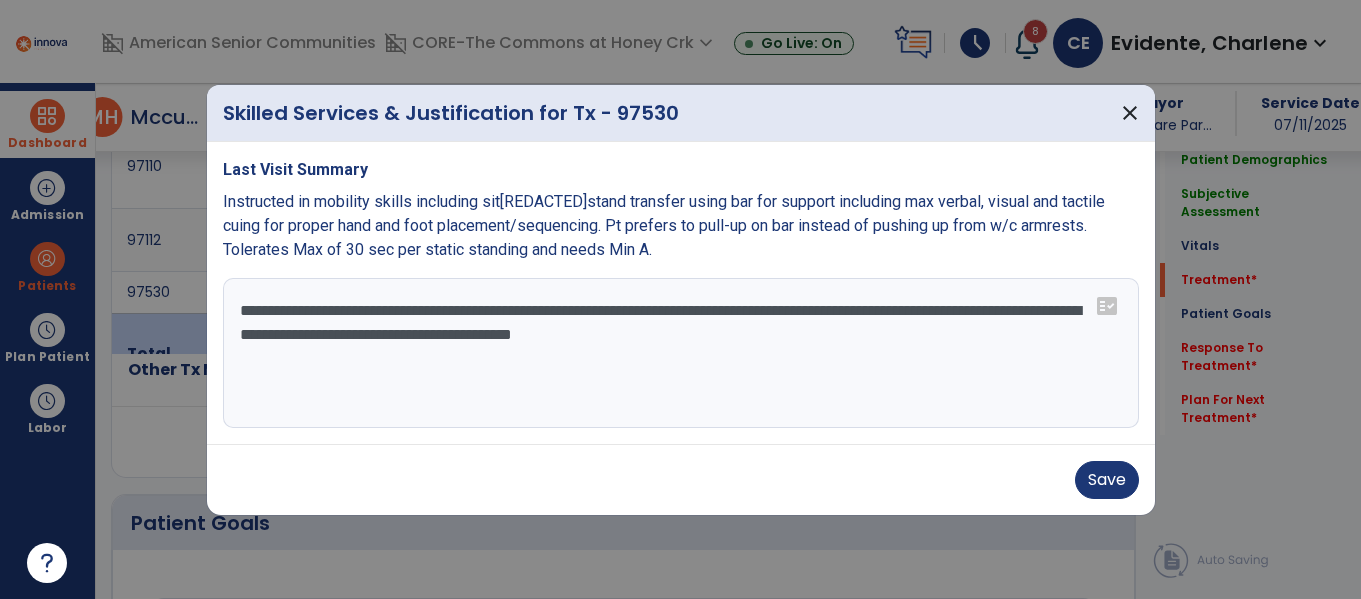 click on "**********" at bounding box center [681, 353] 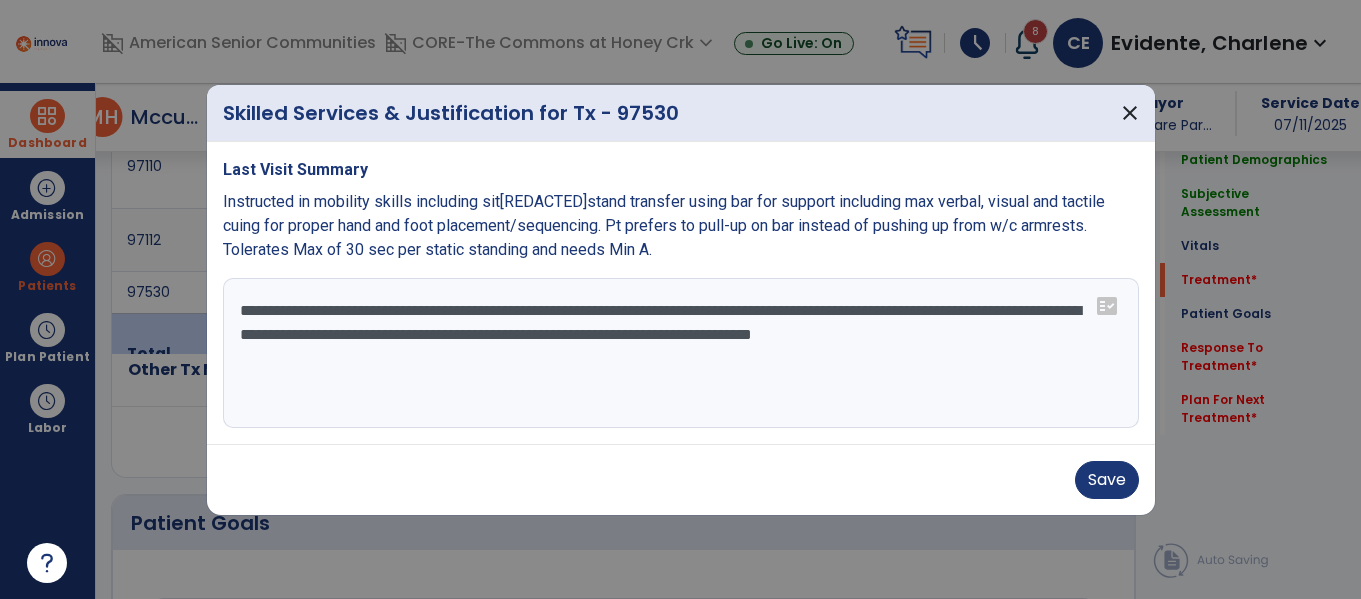 type on "**********" 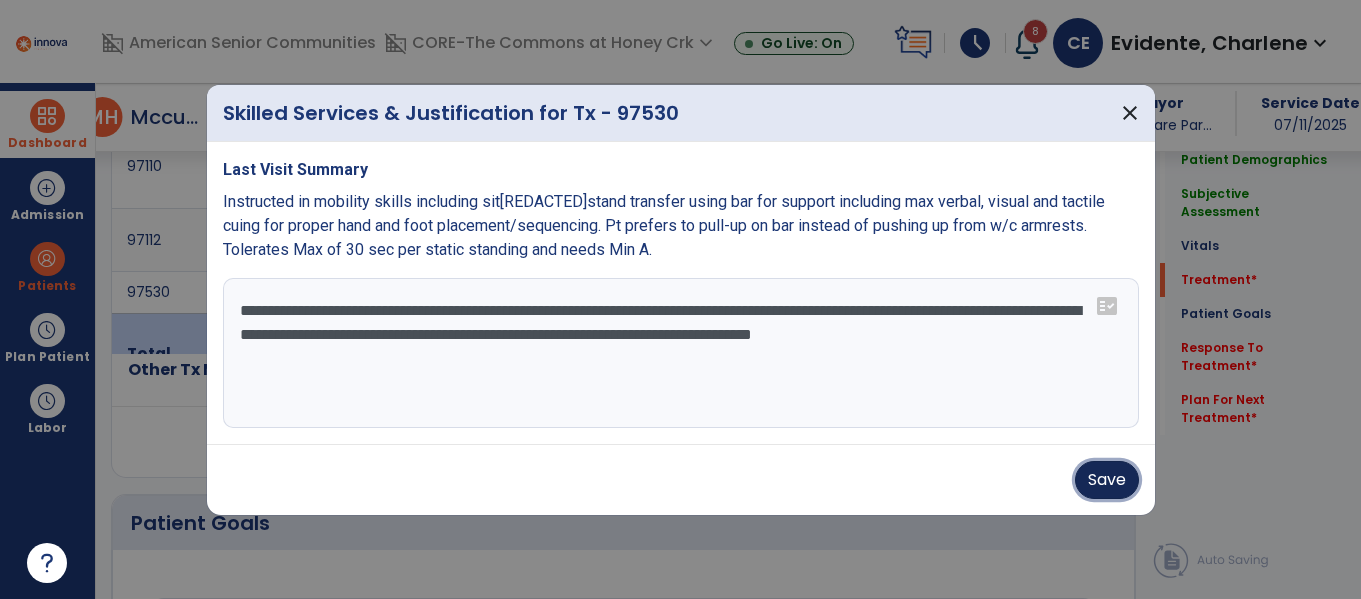 click on "Save" at bounding box center (1107, 480) 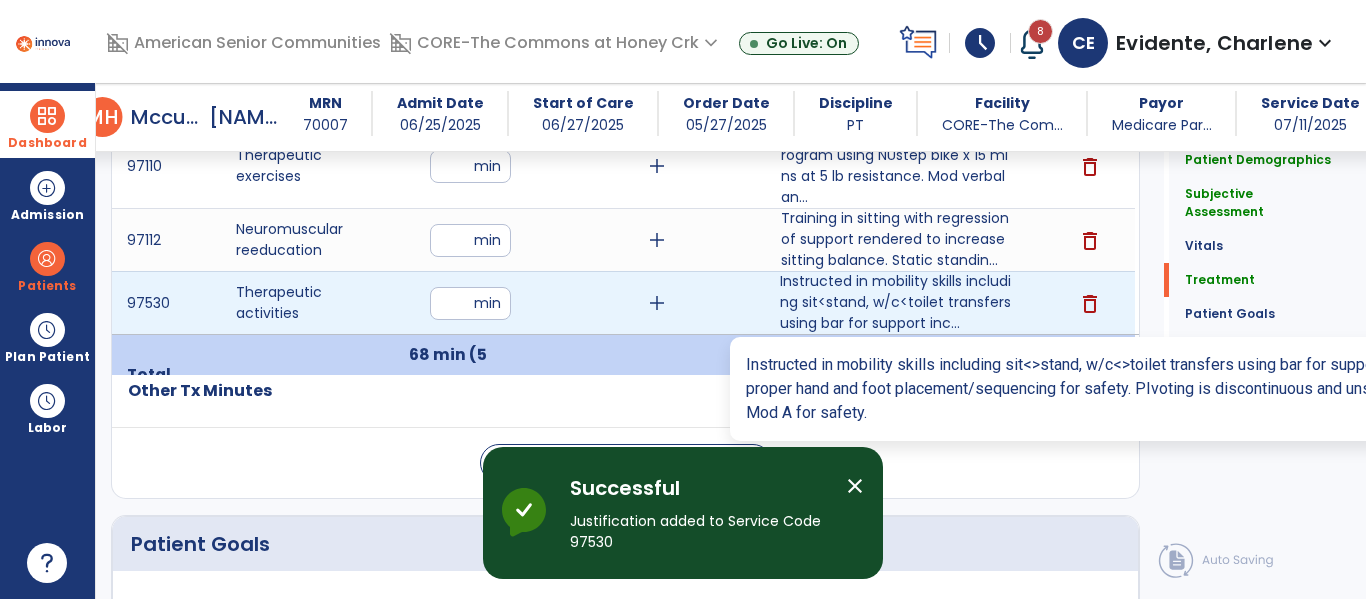 click on "Instructed in mobility skills including sit<stand, w/c<toilet transfers  using bar for support inc..." at bounding box center [896, 302] 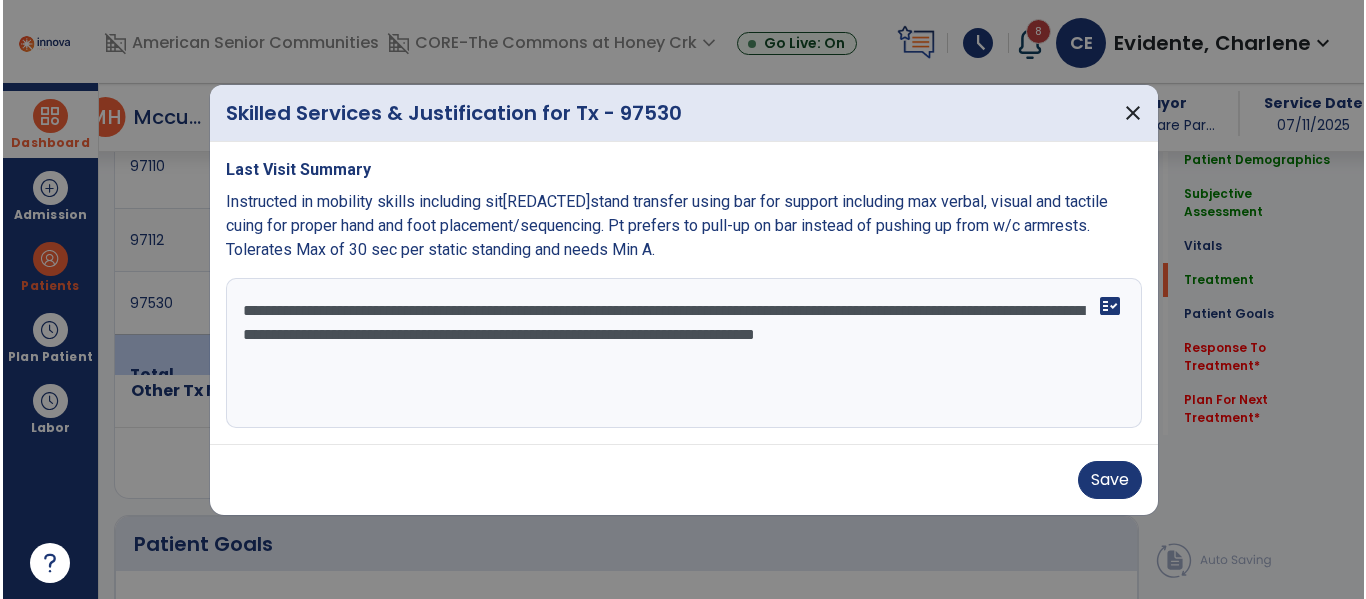 scroll, scrollTop: 1392, scrollLeft: 0, axis: vertical 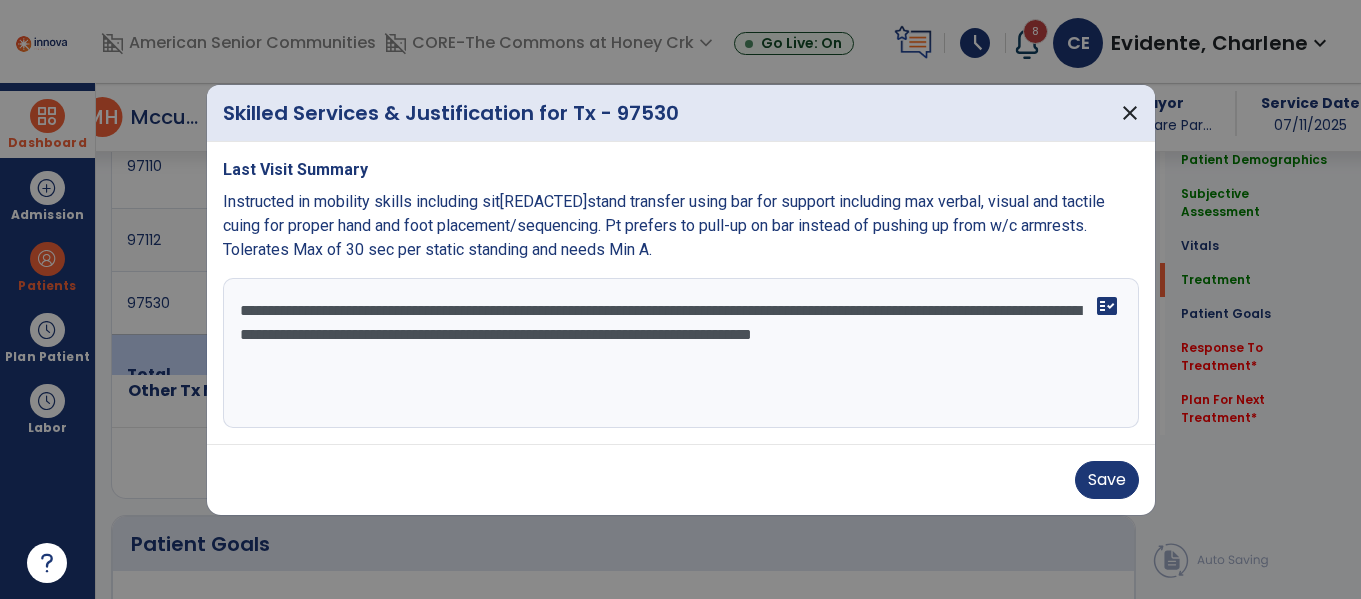 click on "**********" at bounding box center (681, 353) 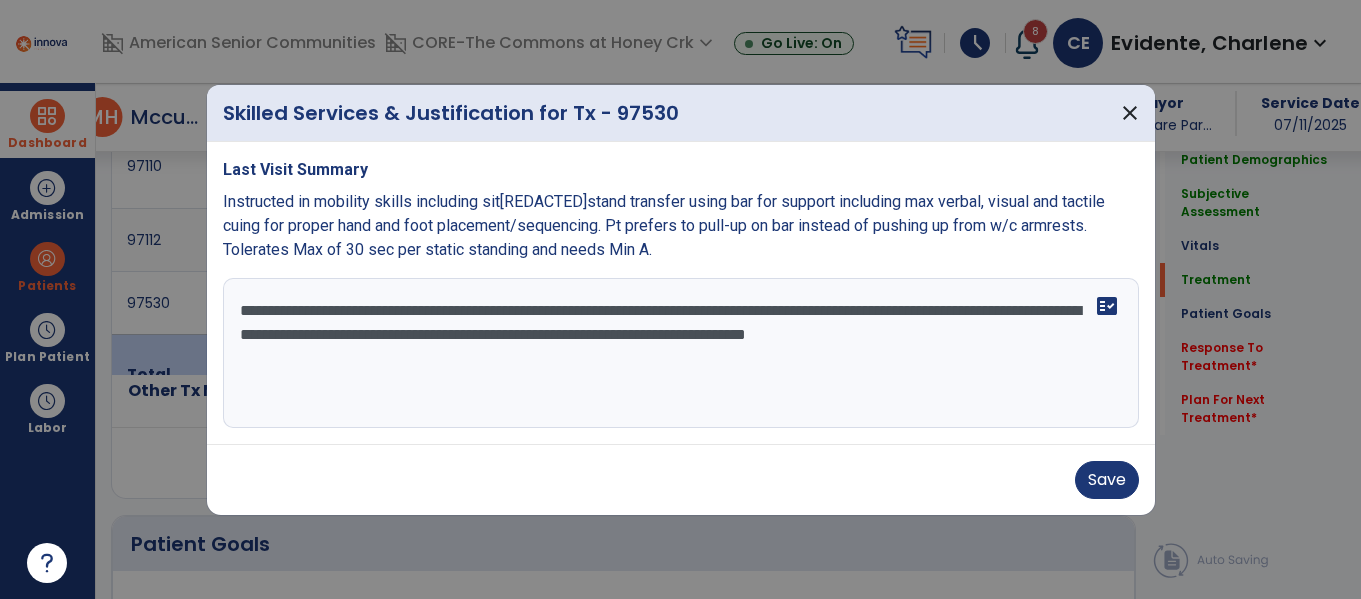 type on "**********" 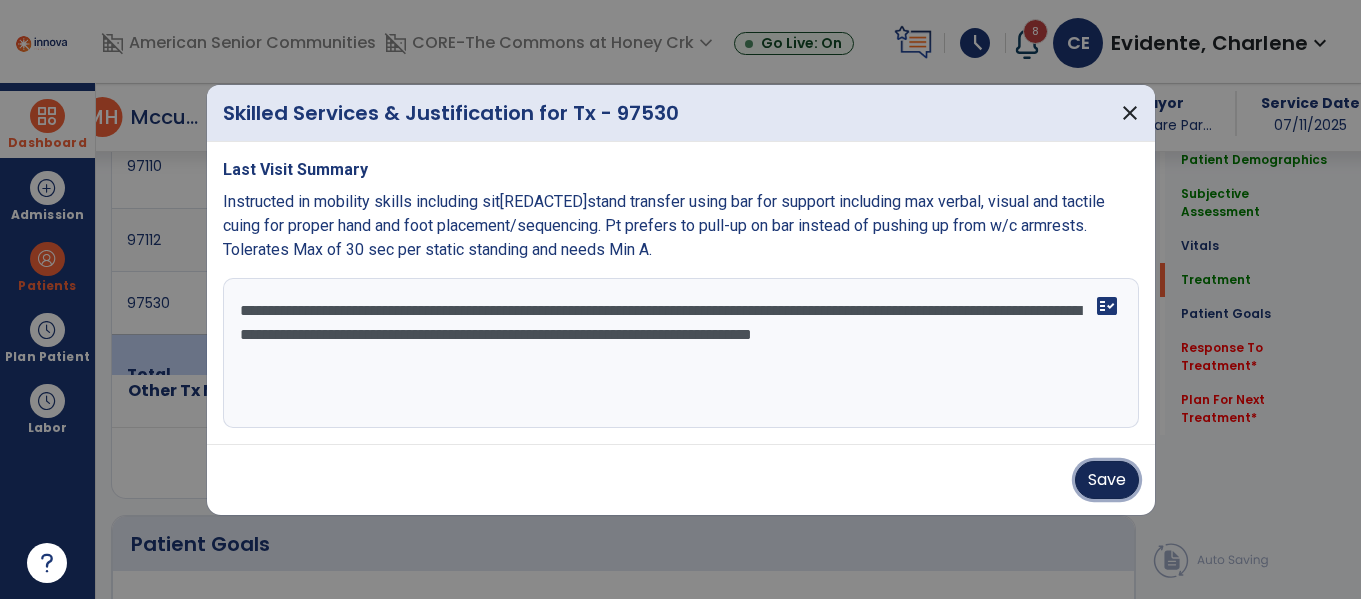 click on "Save" at bounding box center (1107, 480) 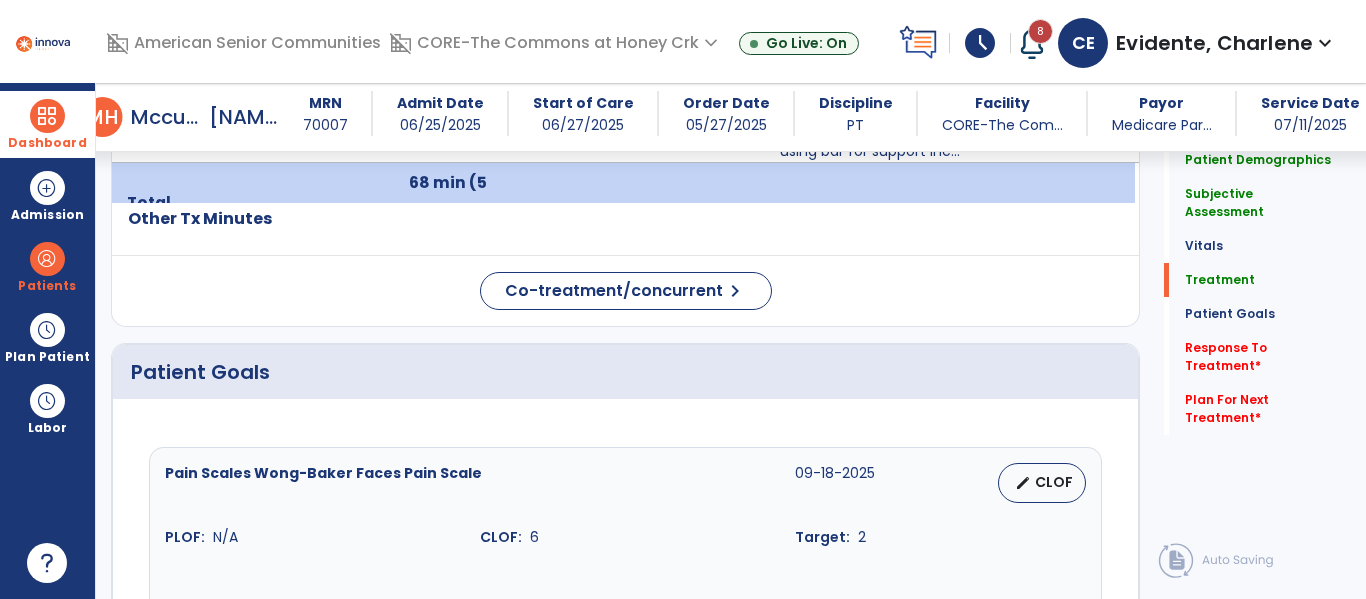scroll, scrollTop: 1592, scrollLeft: 0, axis: vertical 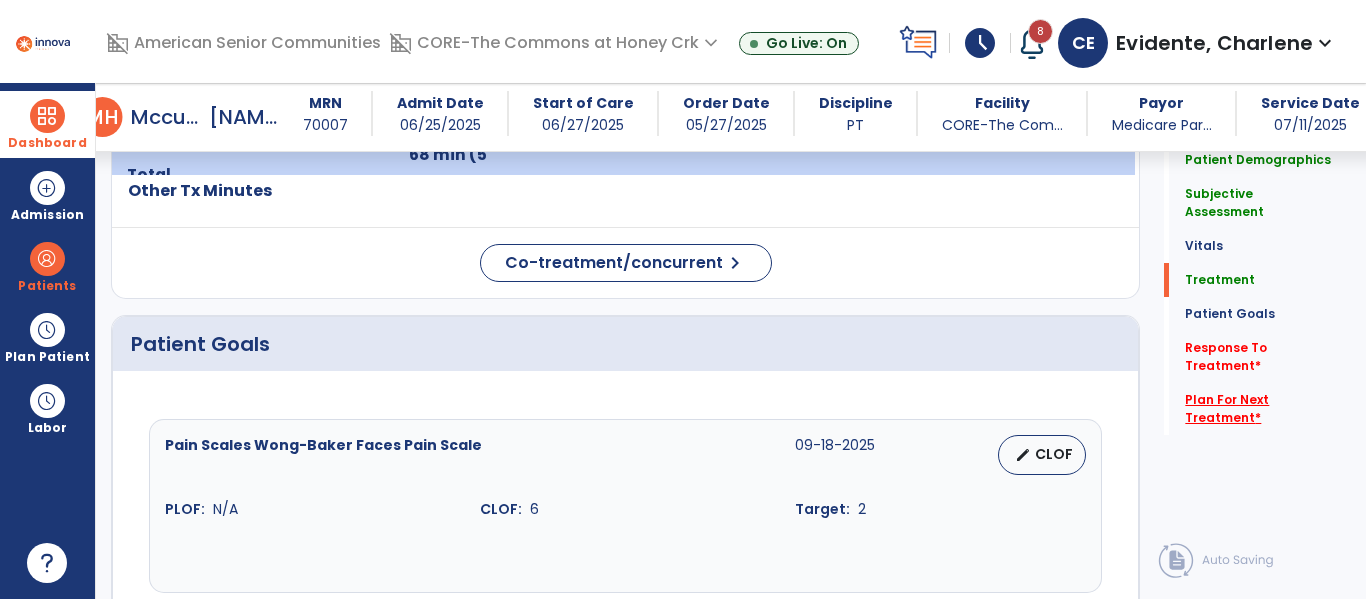 click on "Plan For Next Treatment   *" 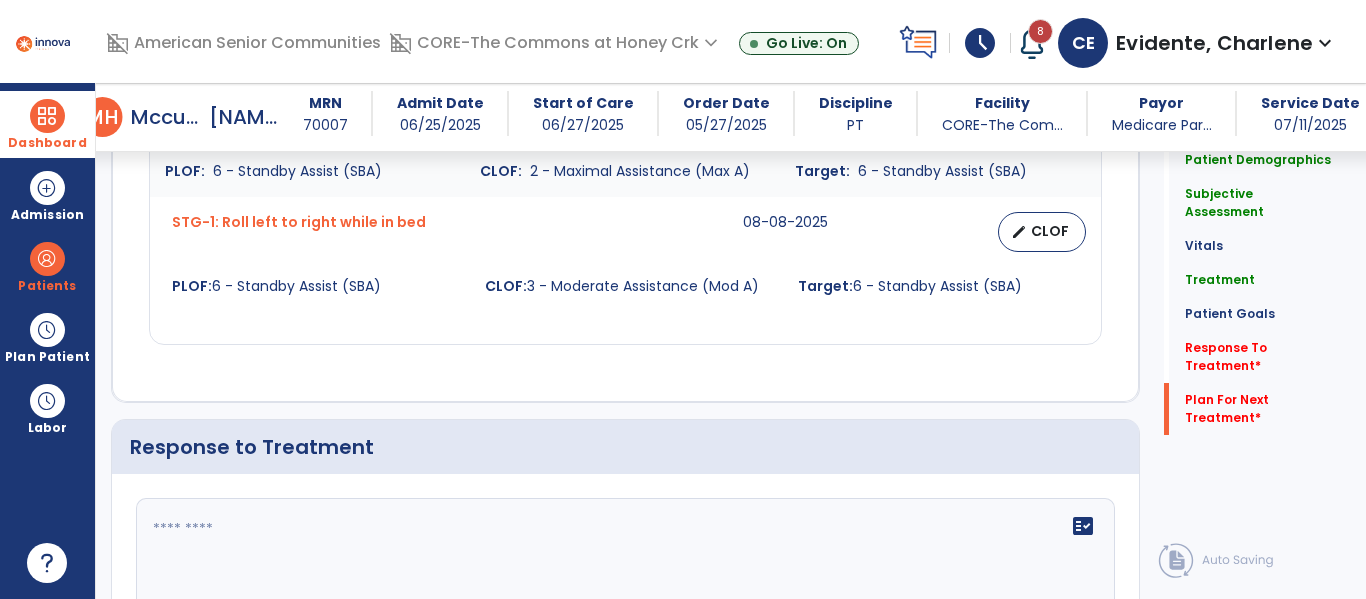 scroll, scrollTop: 3039, scrollLeft: 0, axis: vertical 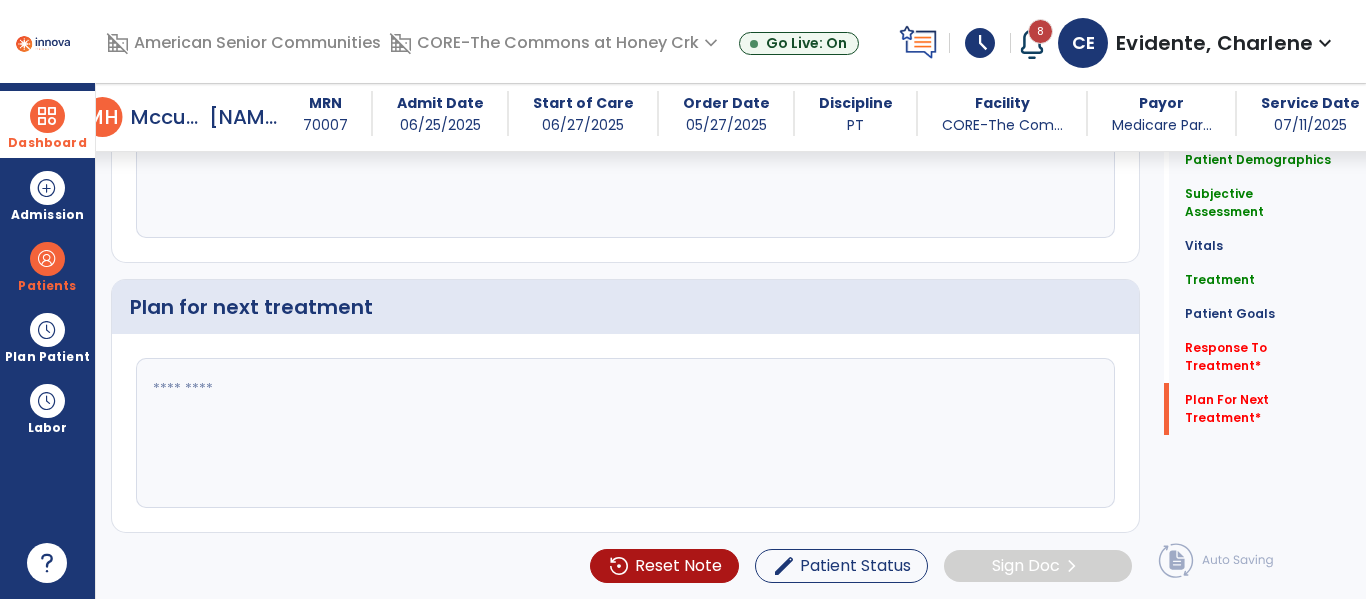 click 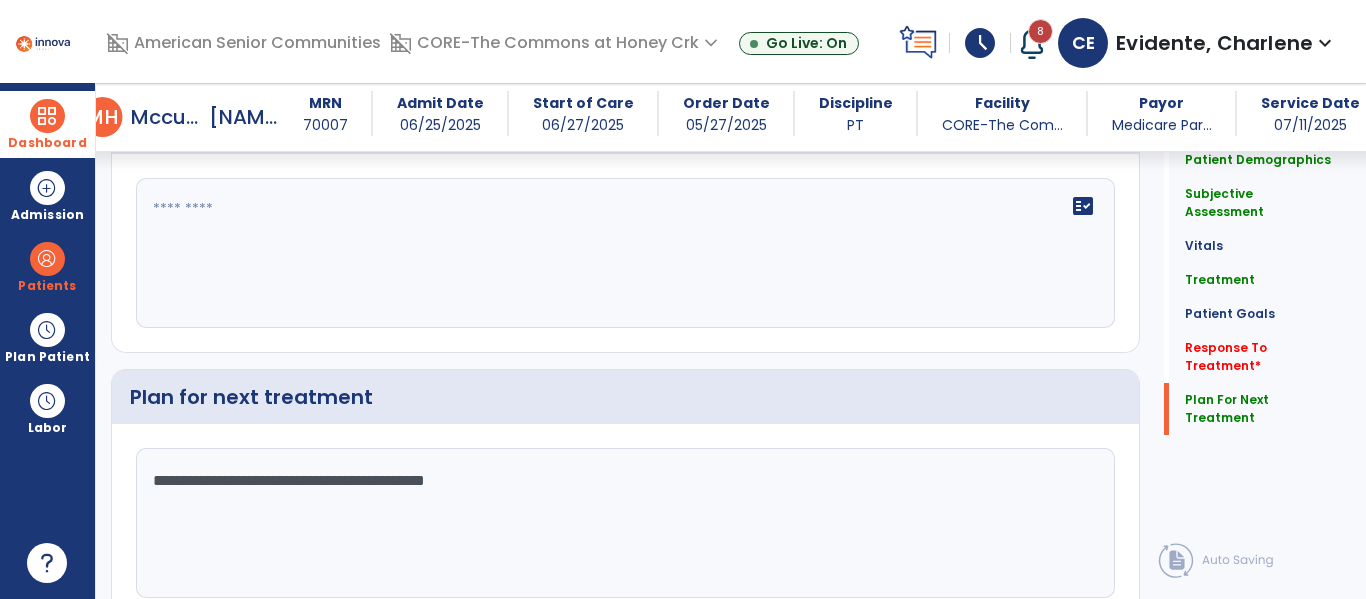 scroll, scrollTop: 3039, scrollLeft: 0, axis: vertical 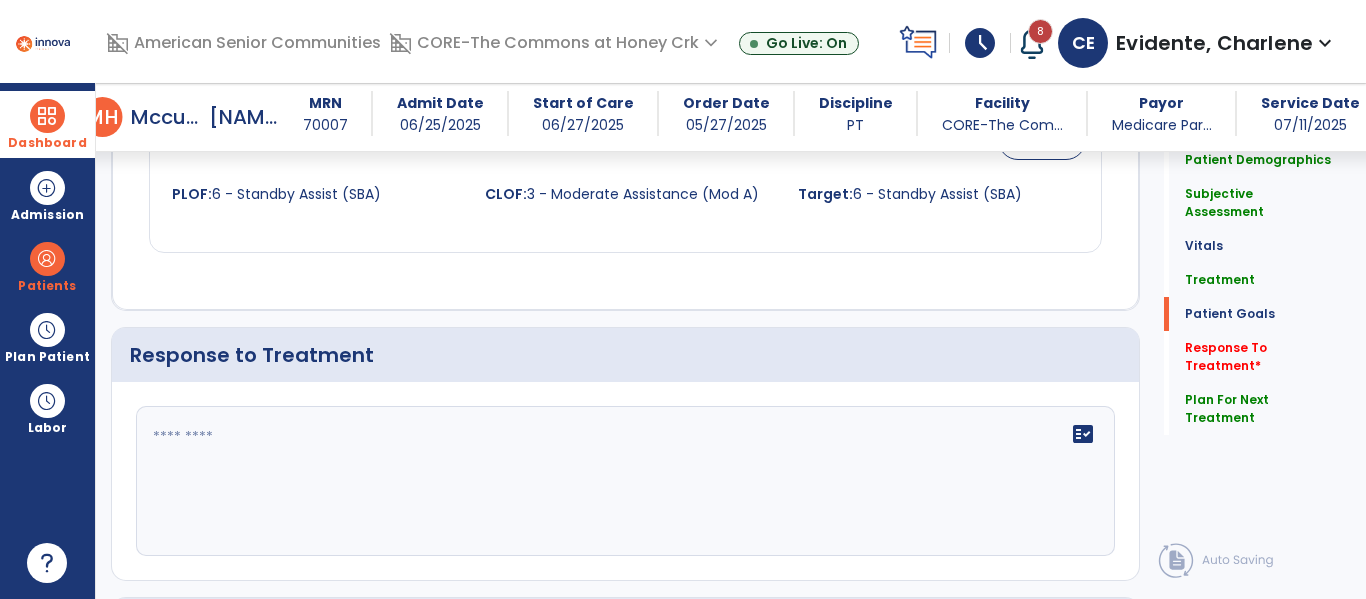 type on "**********" 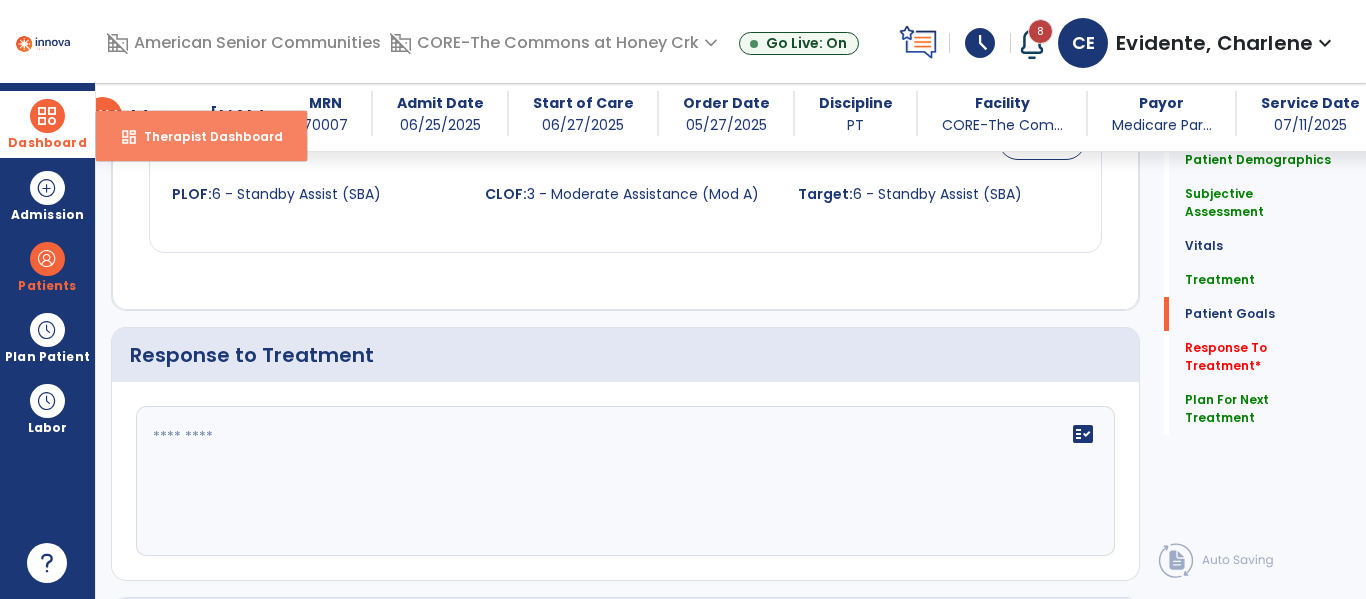 click on "dashboard  Therapist Dashboard" at bounding box center [201, 136] 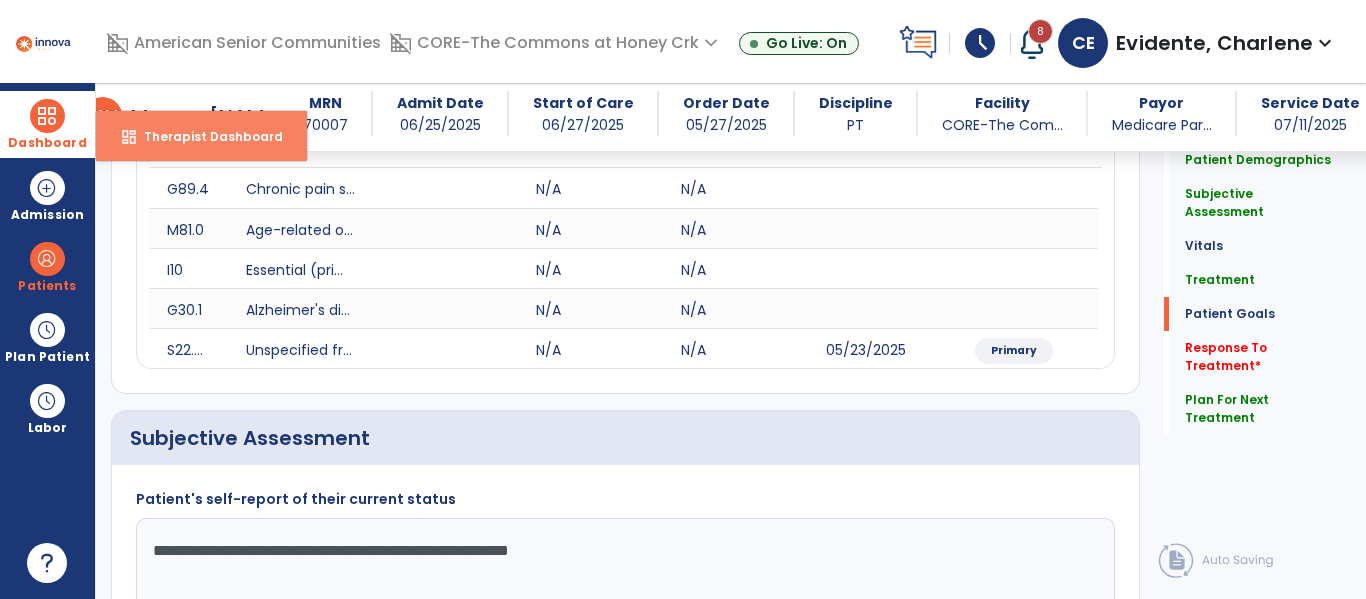 select on "****" 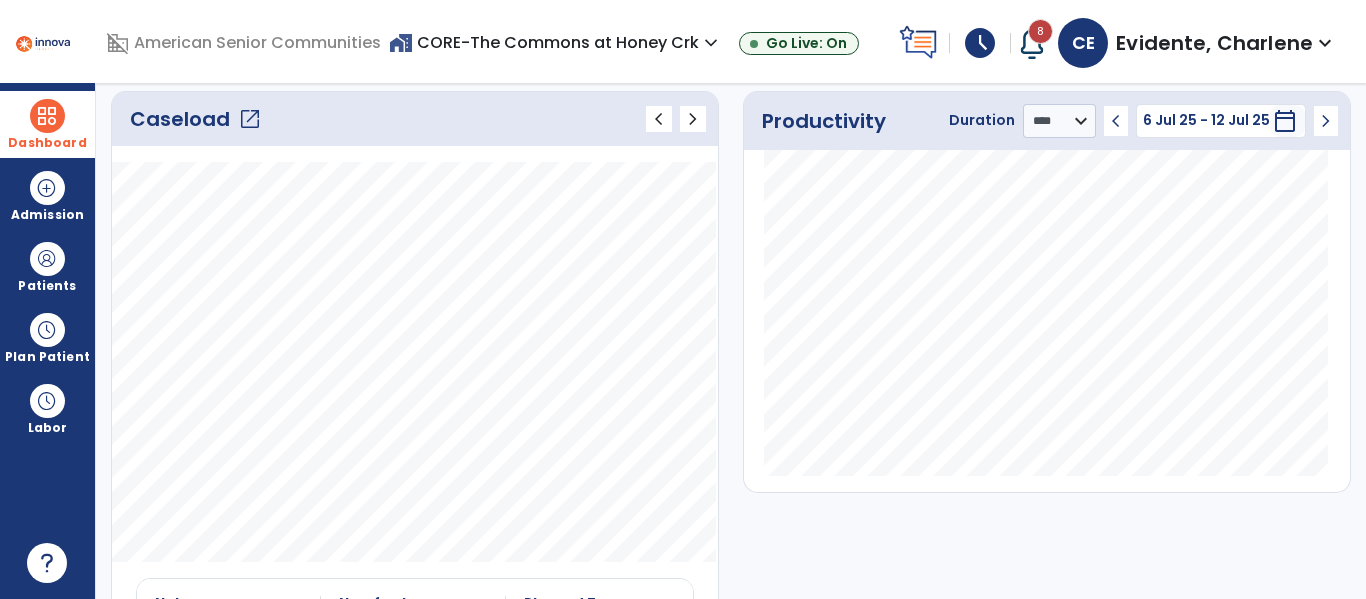 click on "open_in_new" 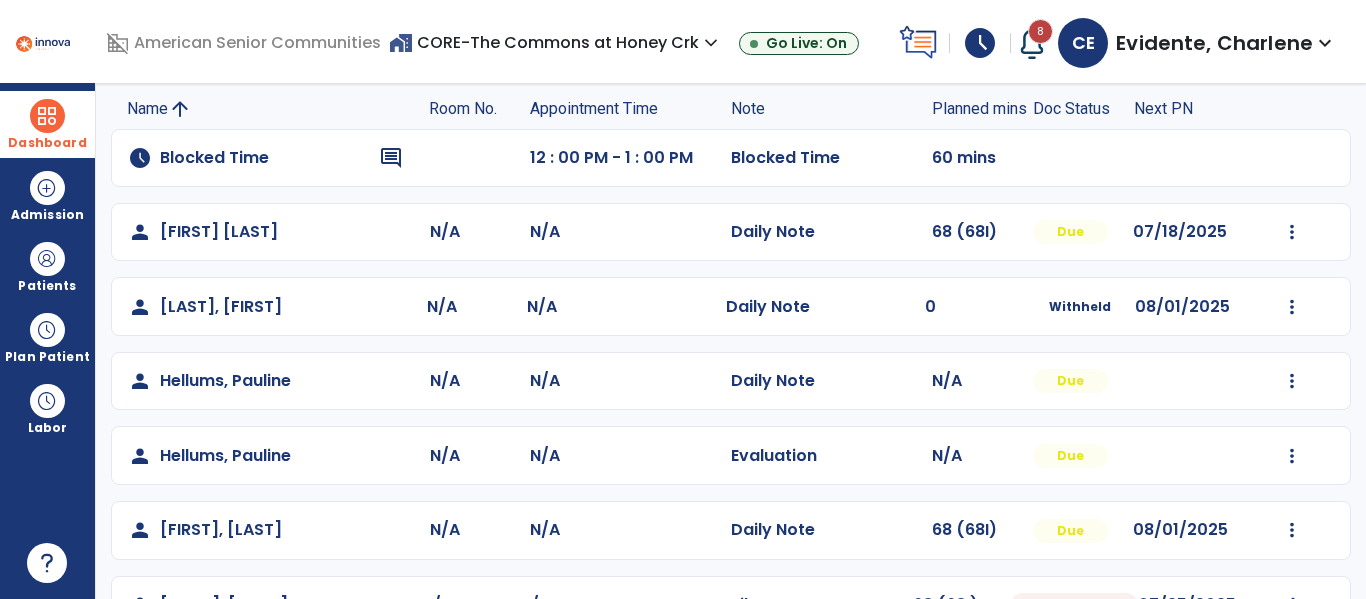 scroll, scrollTop: 487, scrollLeft: 0, axis: vertical 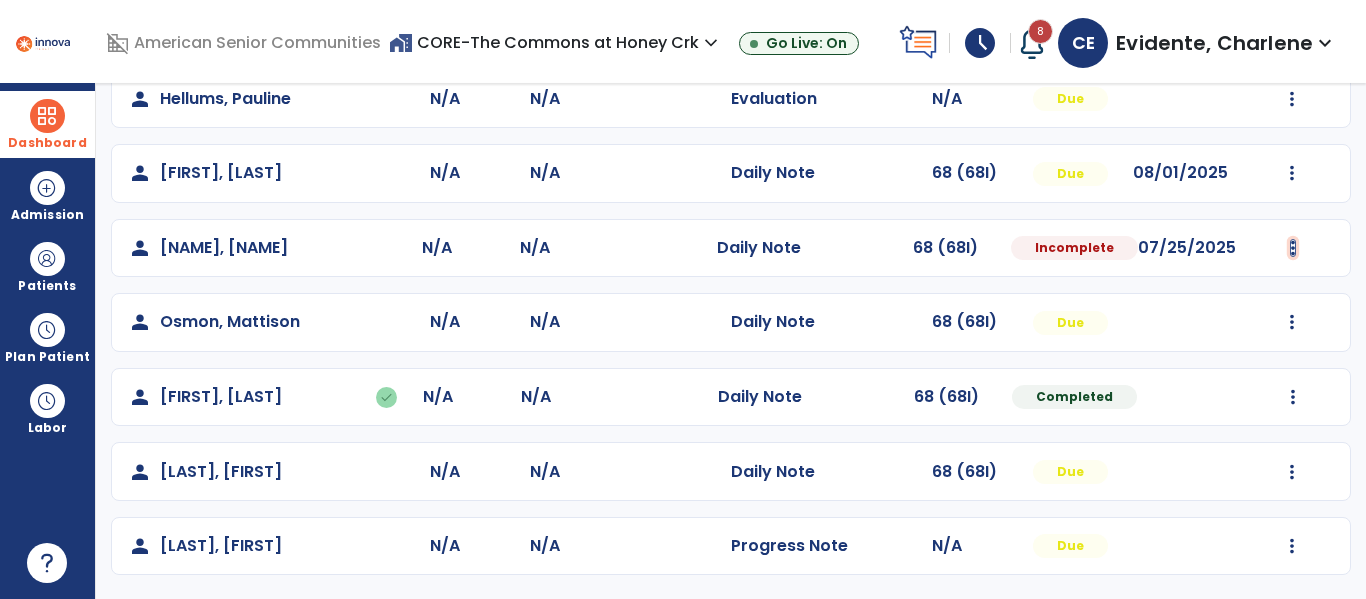 click at bounding box center [1292, -125] 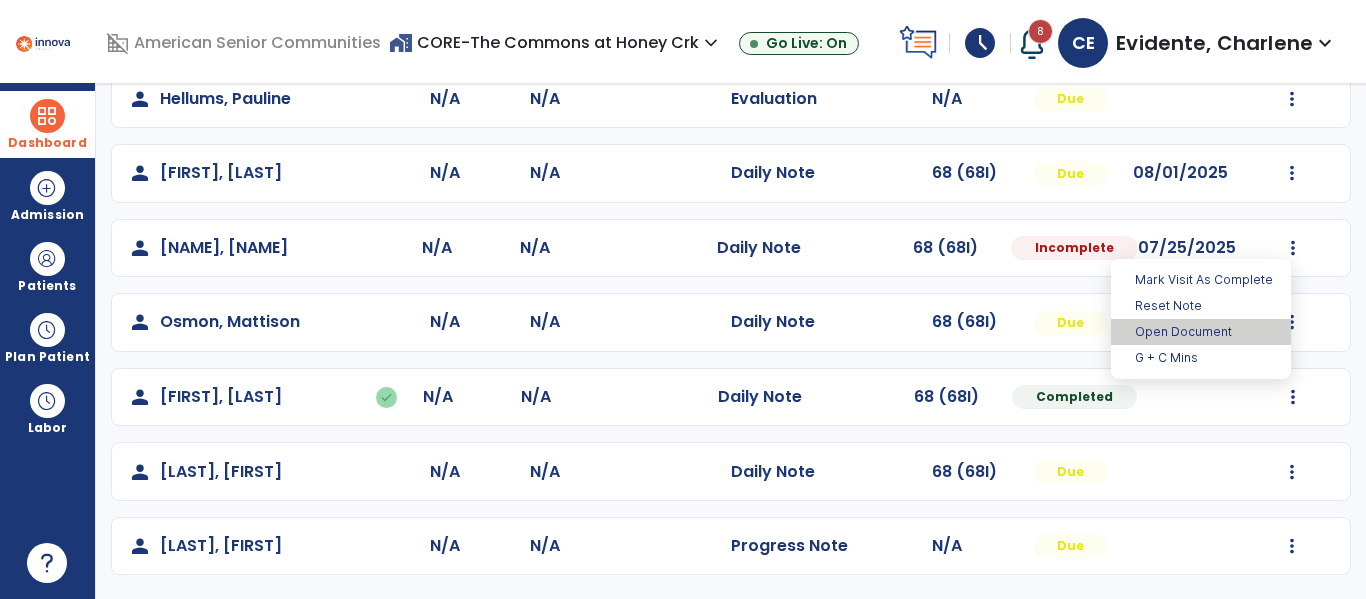 click on "Open Document" at bounding box center [1201, 332] 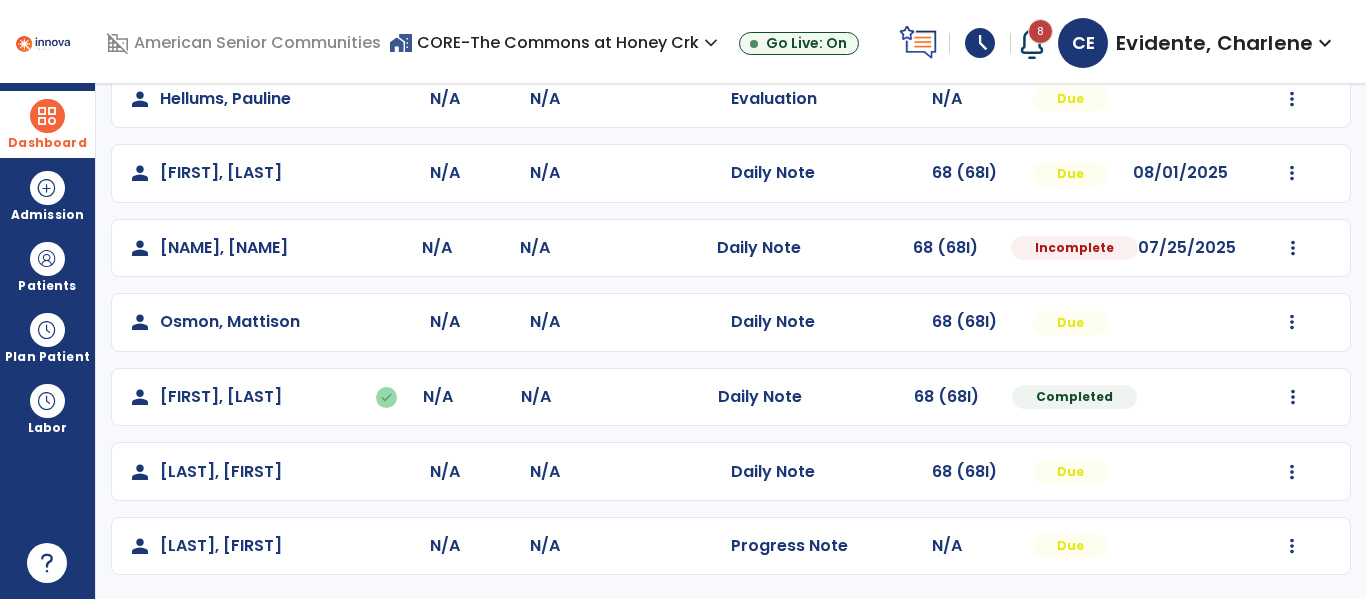 select on "*" 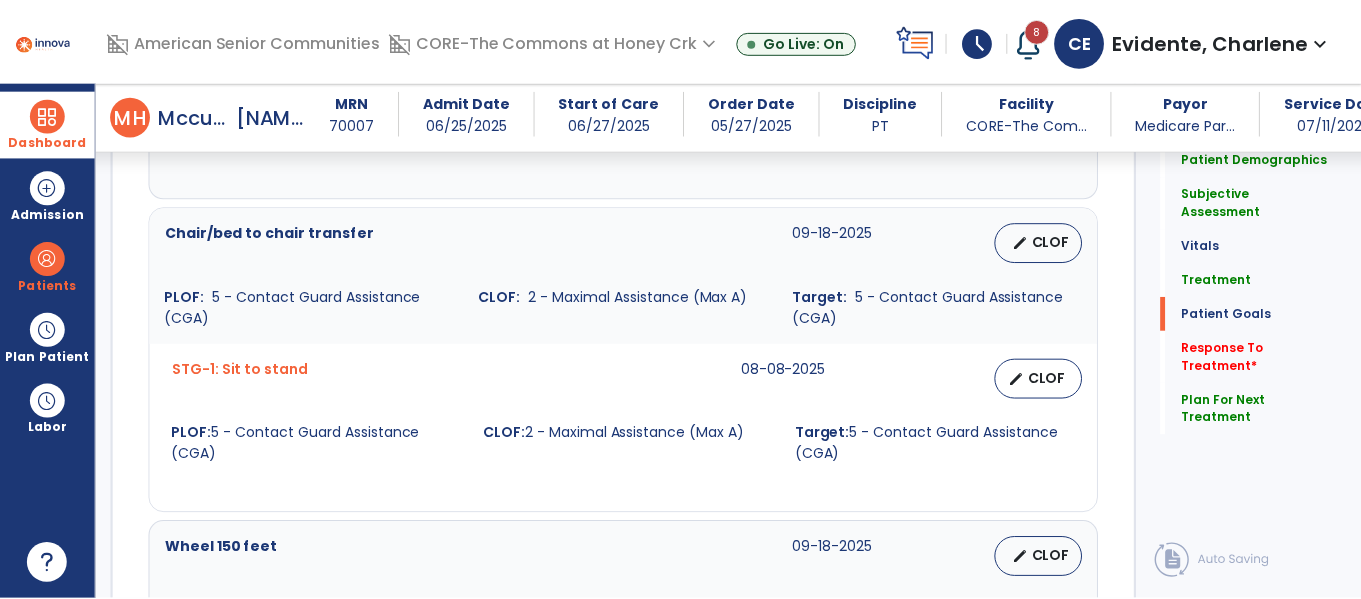 scroll, scrollTop: 1987, scrollLeft: 0, axis: vertical 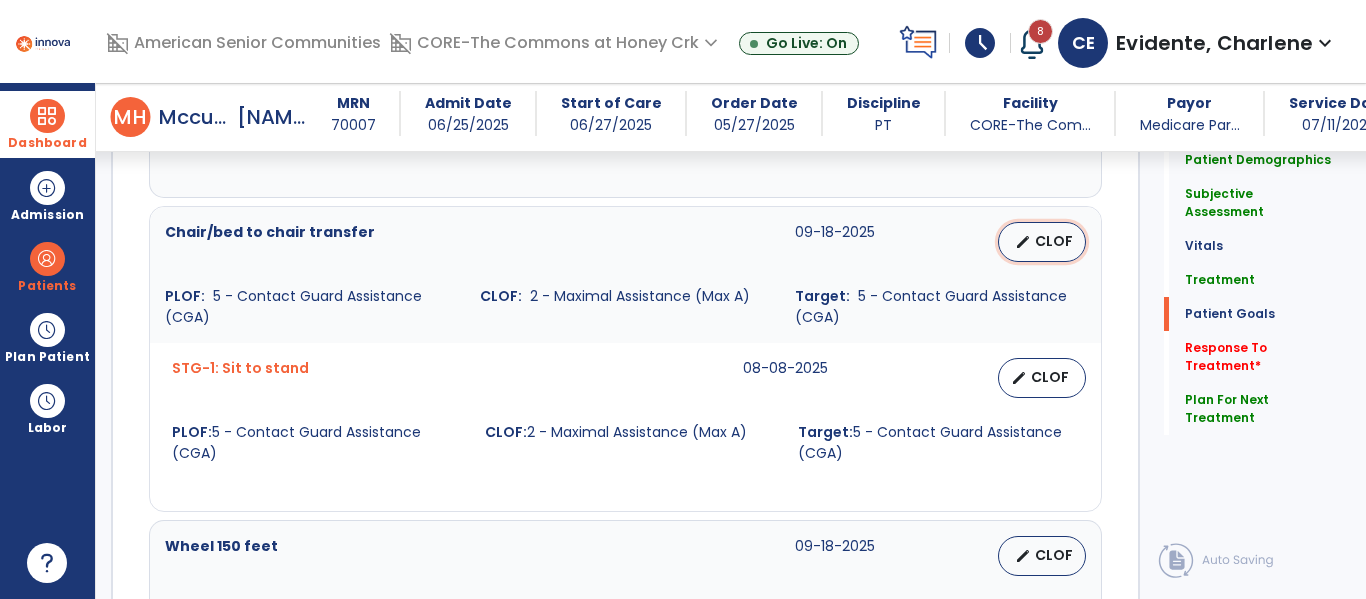 click on "CLOF" at bounding box center [1054, 241] 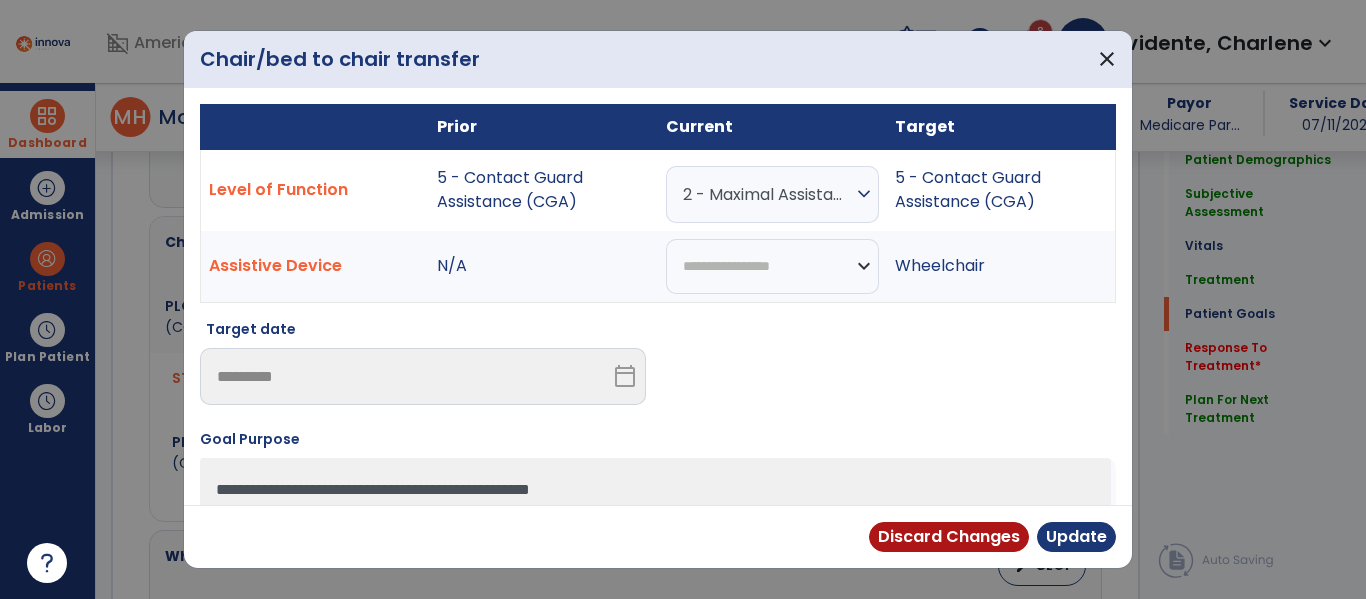 scroll, scrollTop: 1987, scrollLeft: 0, axis: vertical 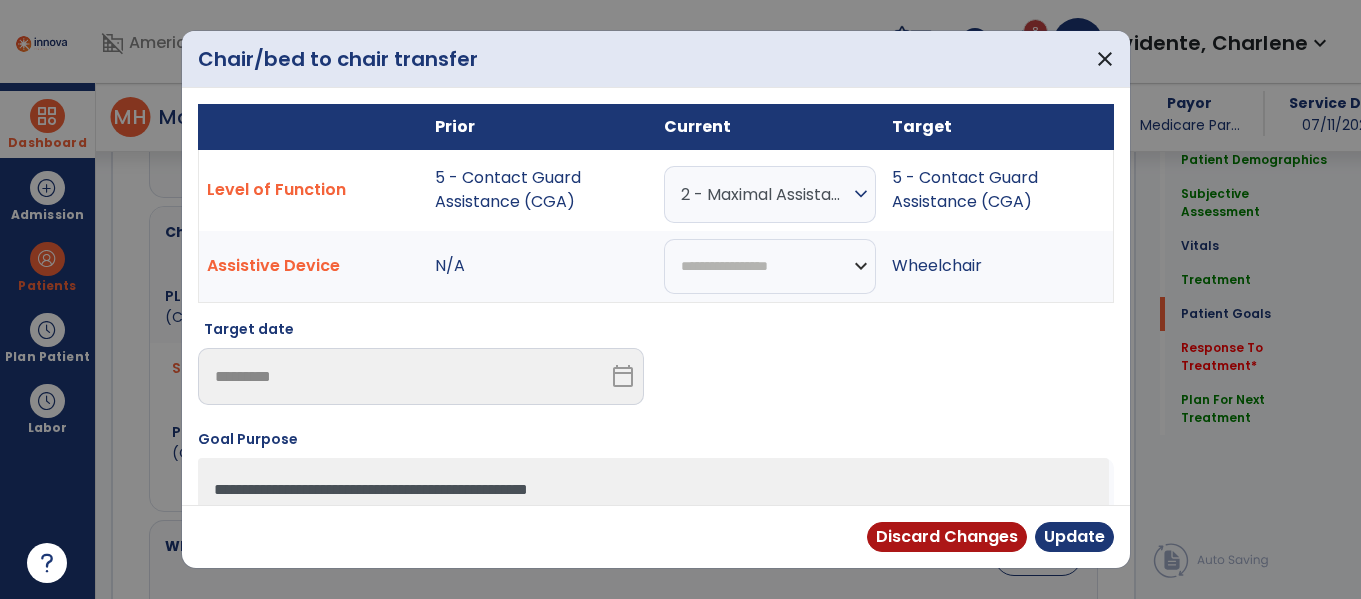 click on "expand_more" at bounding box center [861, 194] 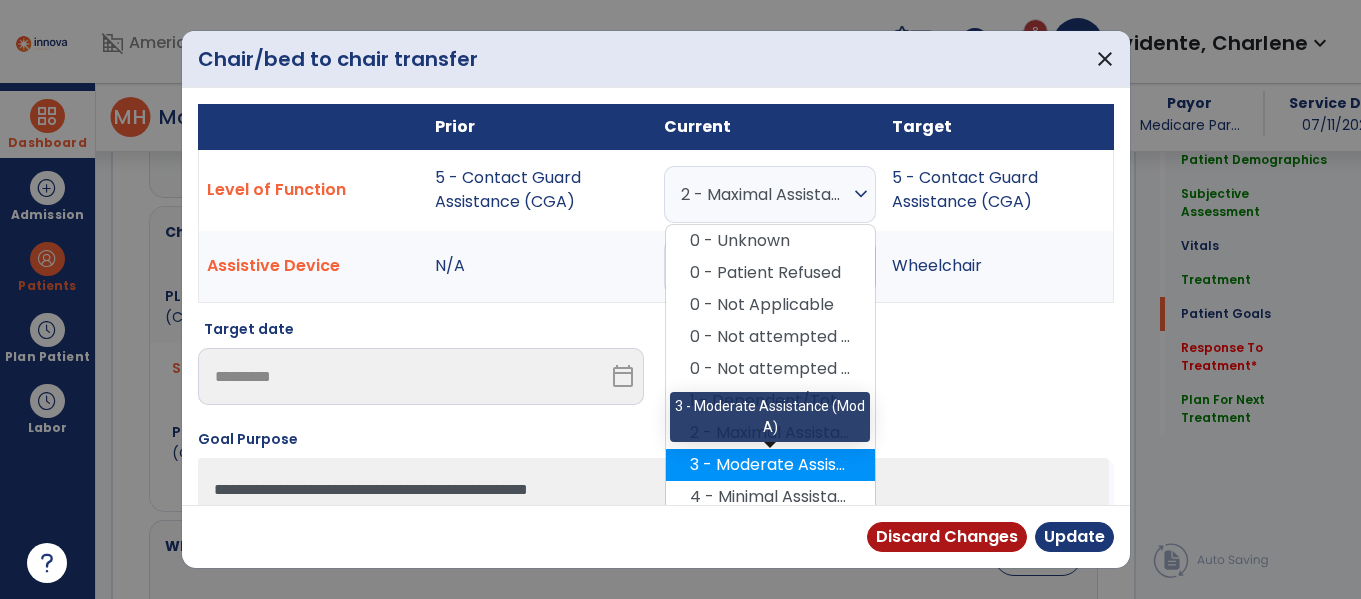 click on "3 - Moderate Assistance (Mod A)" at bounding box center [770, 465] 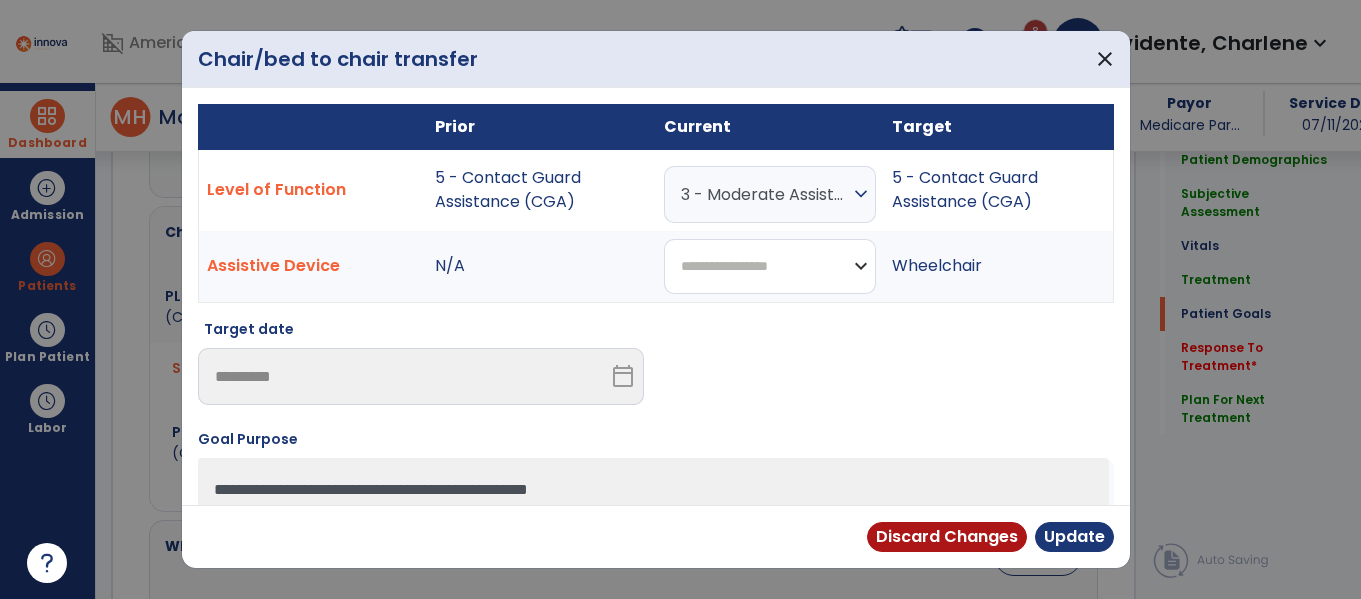 click on "**********" at bounding box center [770, 266] 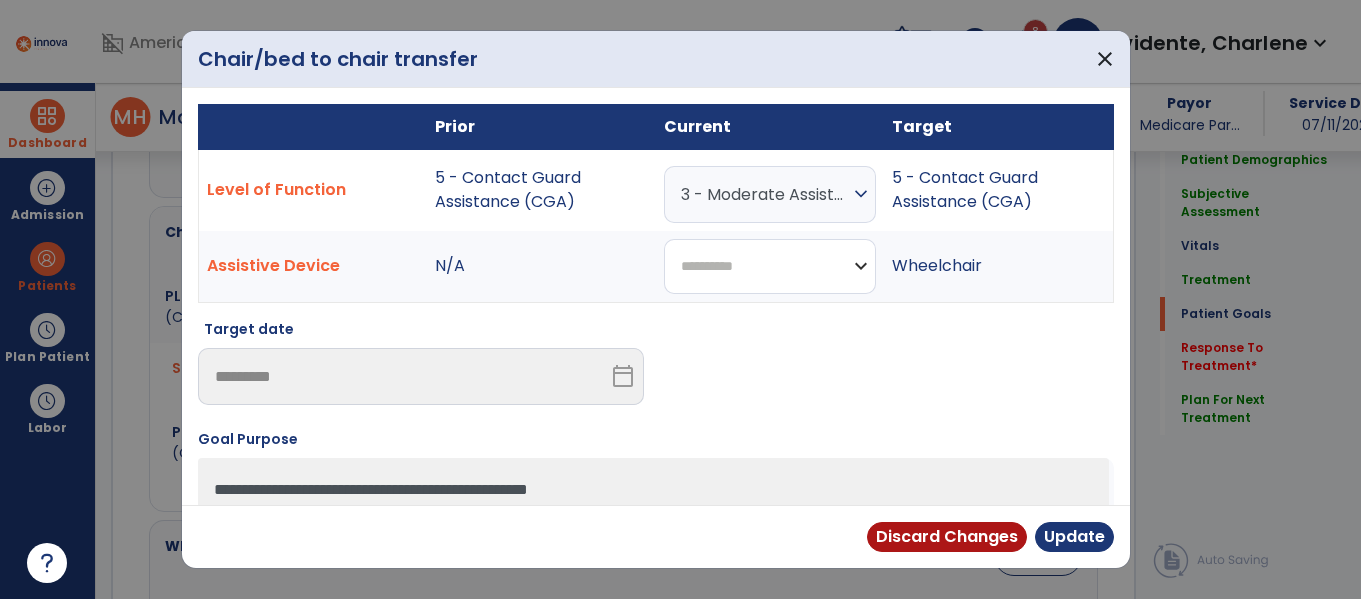 click on "**********" at bounding box center (770, 266) 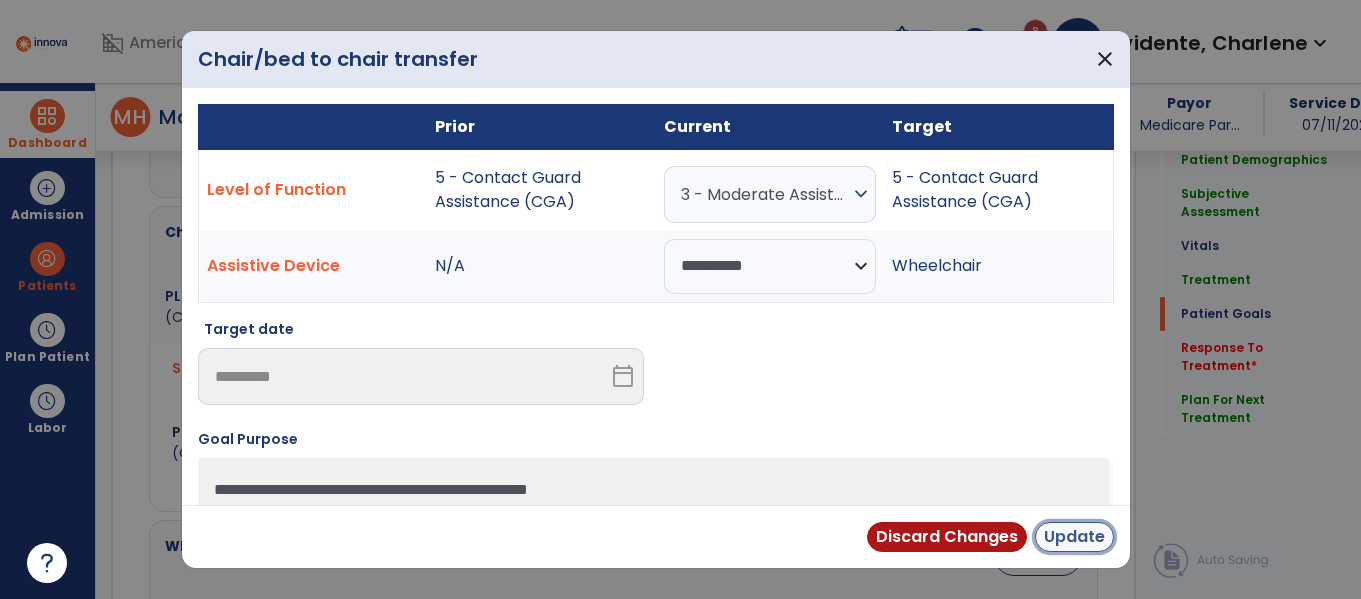 click on "Update" at bounding box center [1074, 537] 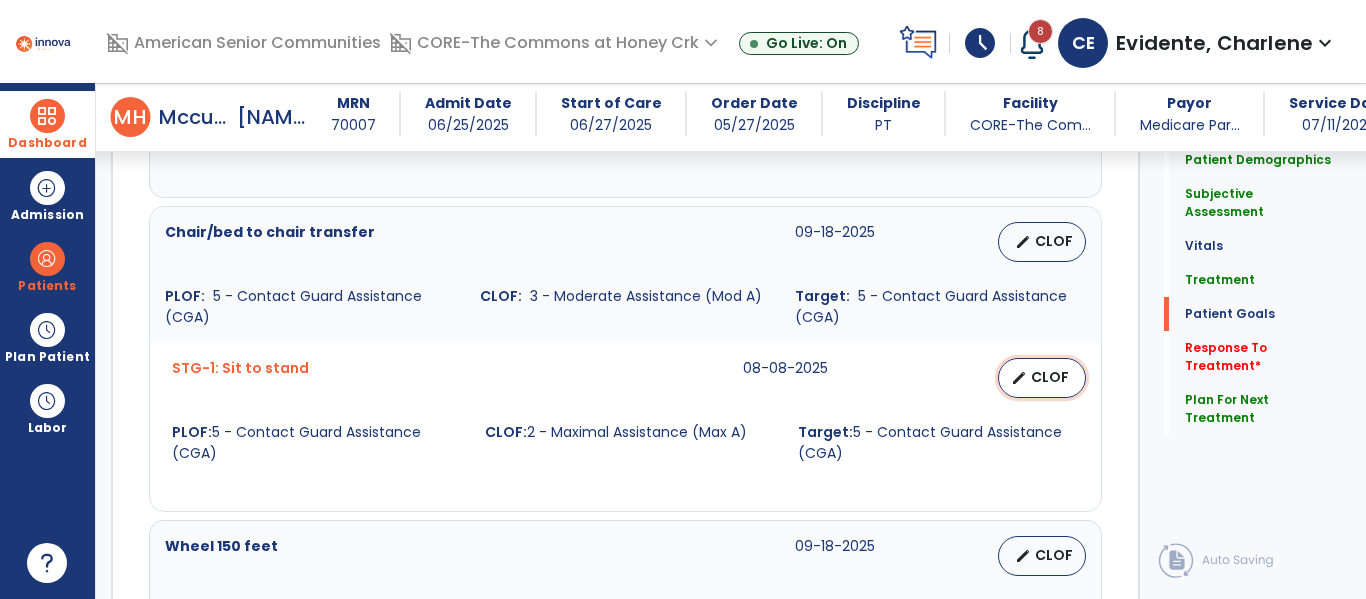 click on "CLOF" at bounding box center [1050, 377] 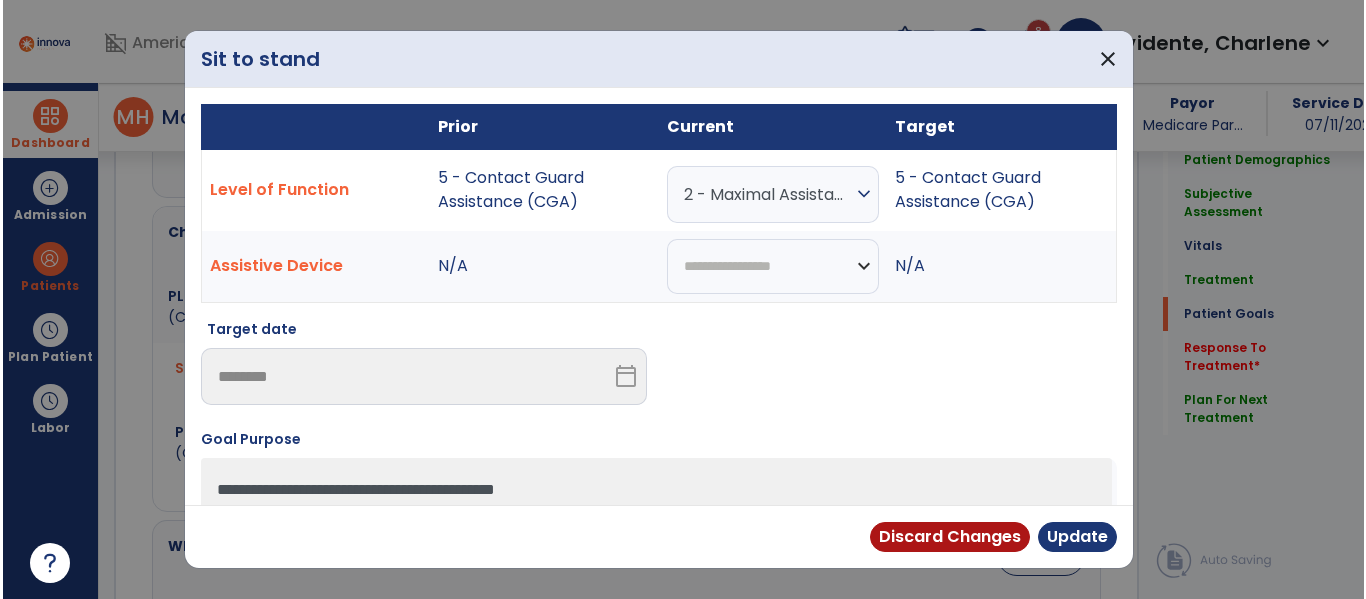 scroll, scrollTop: 1987, scrollLeft: 0, axis: vertical 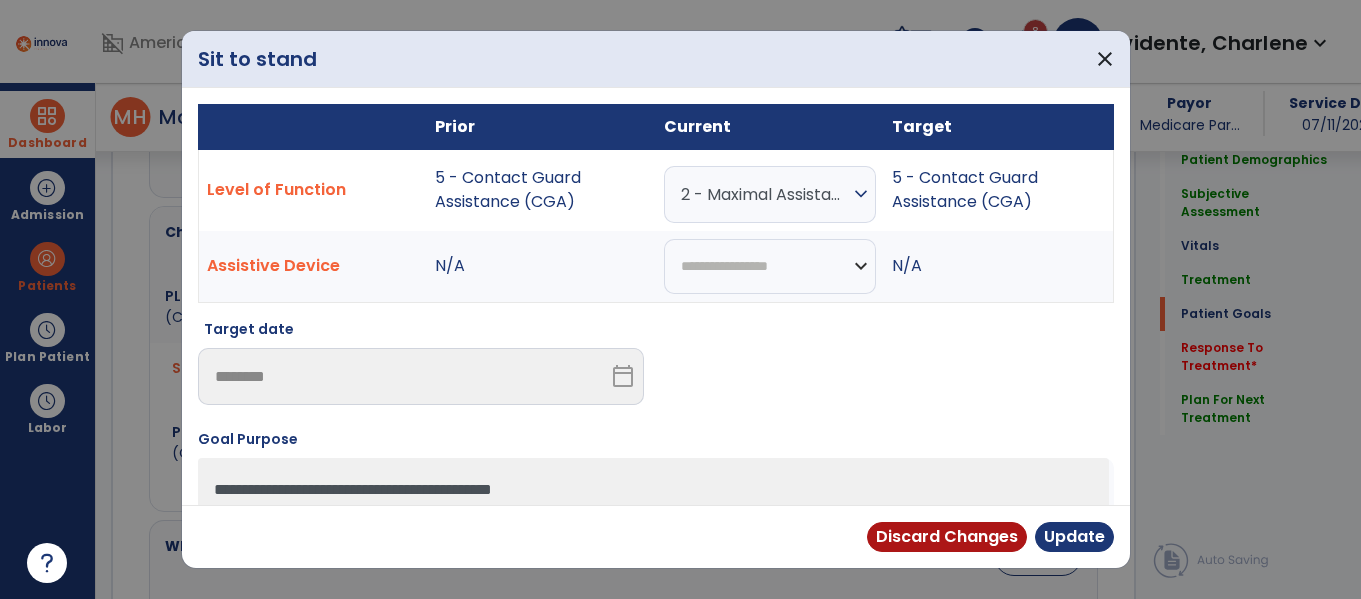 click on "expand_more" at bounding box center (861, 194) 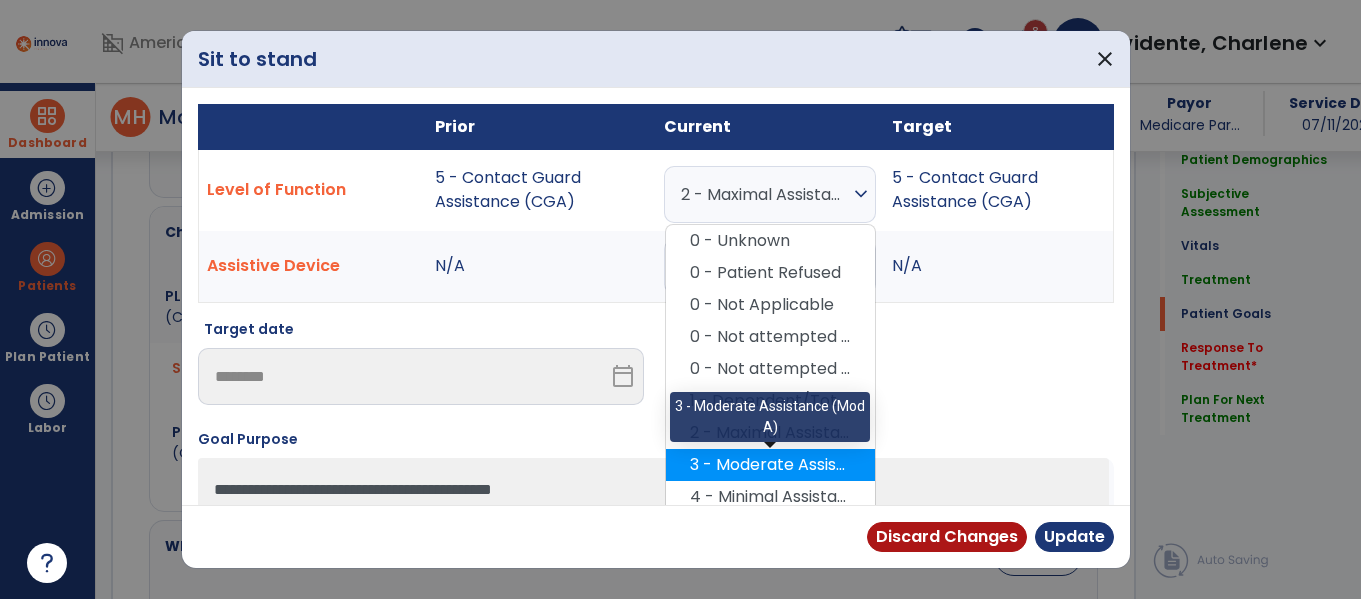 click on "3 - Moderate Assistance (Mod A)" at bounding box center [770, 465] 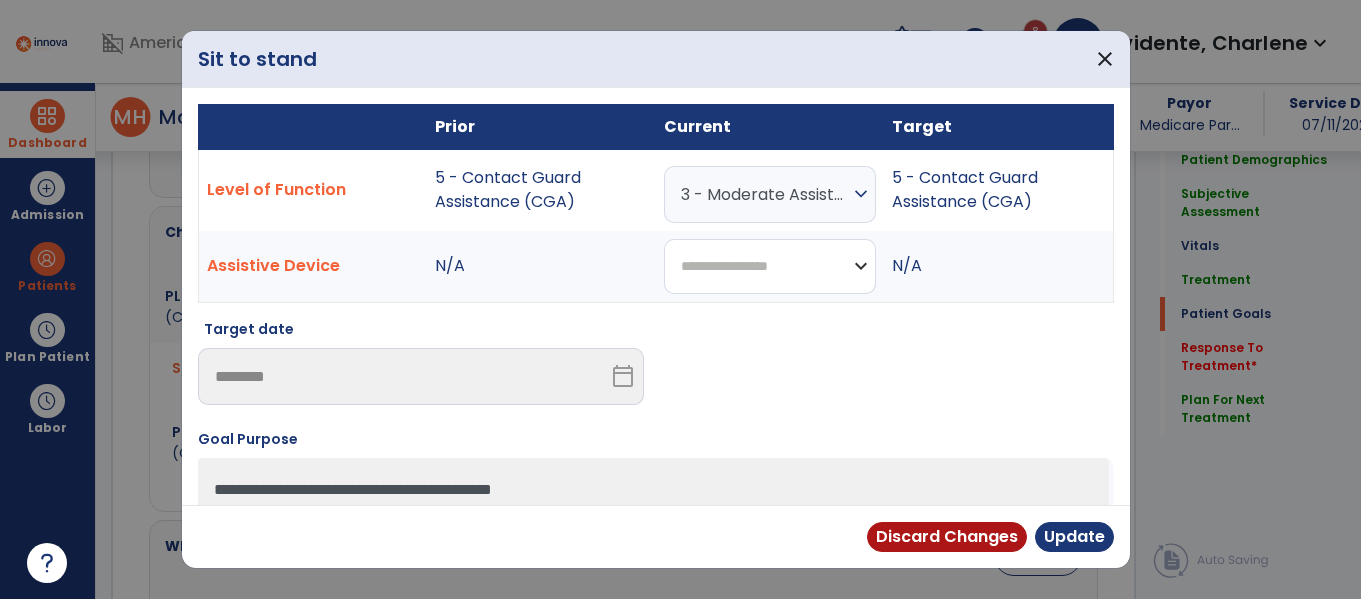 click on "**********" at bounding box center (770, 266) 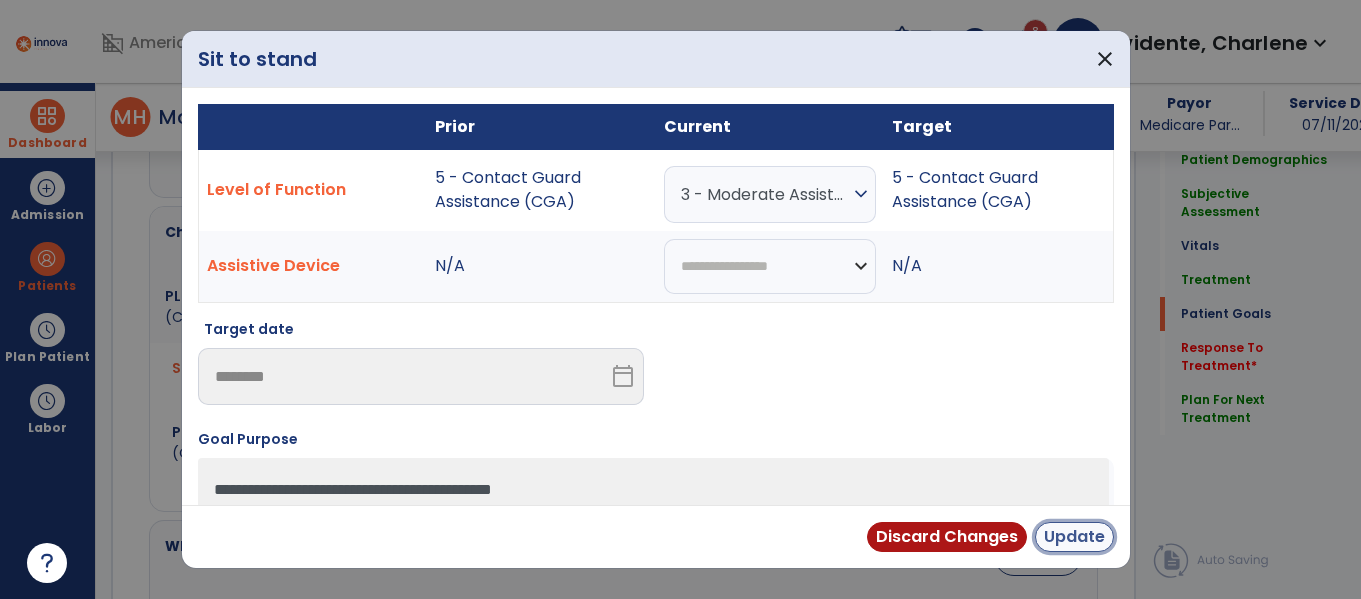click on "Update" at bounding box center [1074, 537] 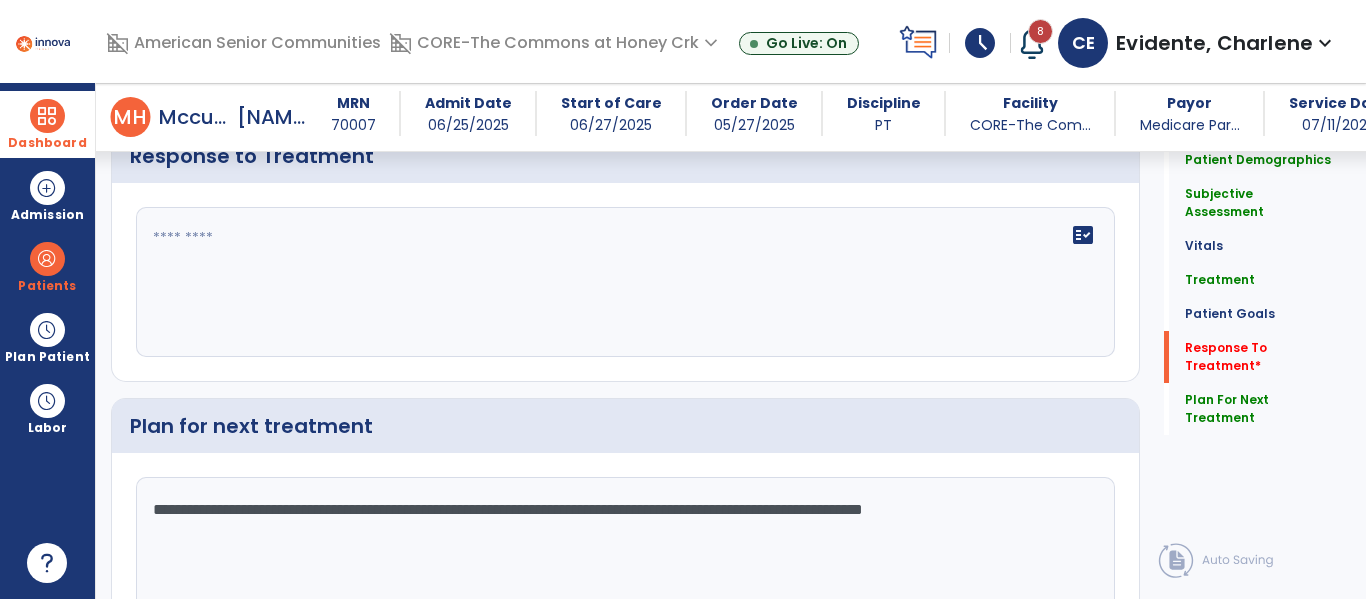 scroll, scrollTop: 2914, scrollLeft: 0, axis: vertical 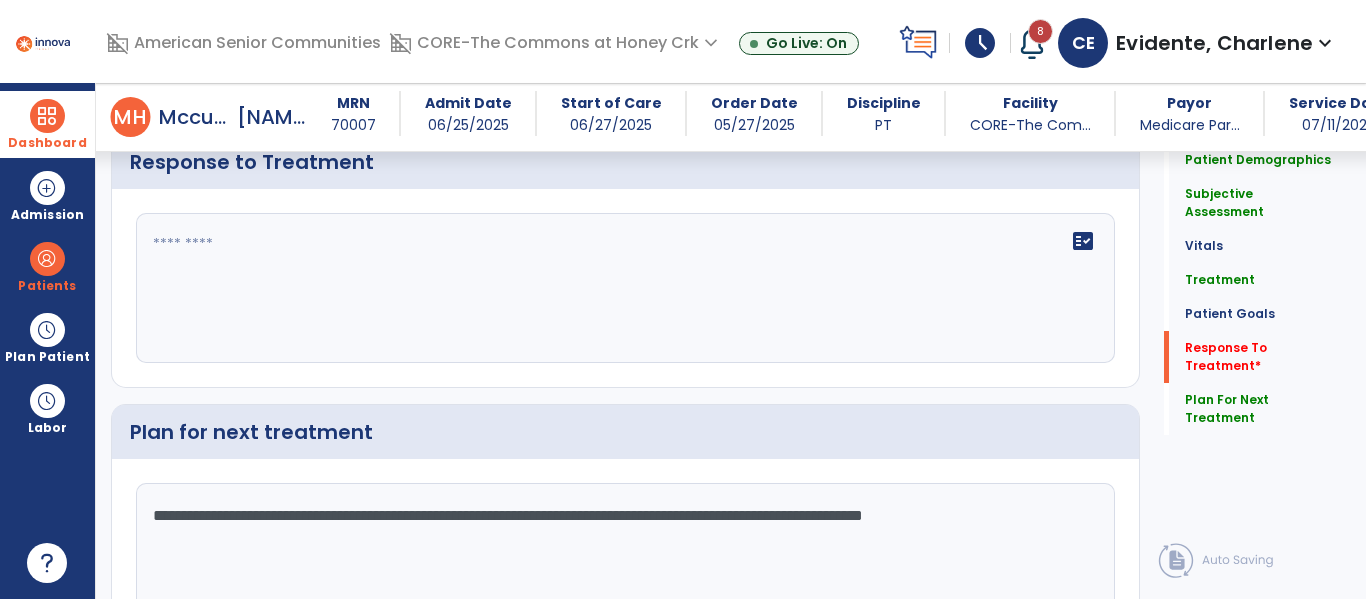 click on "fact_check" 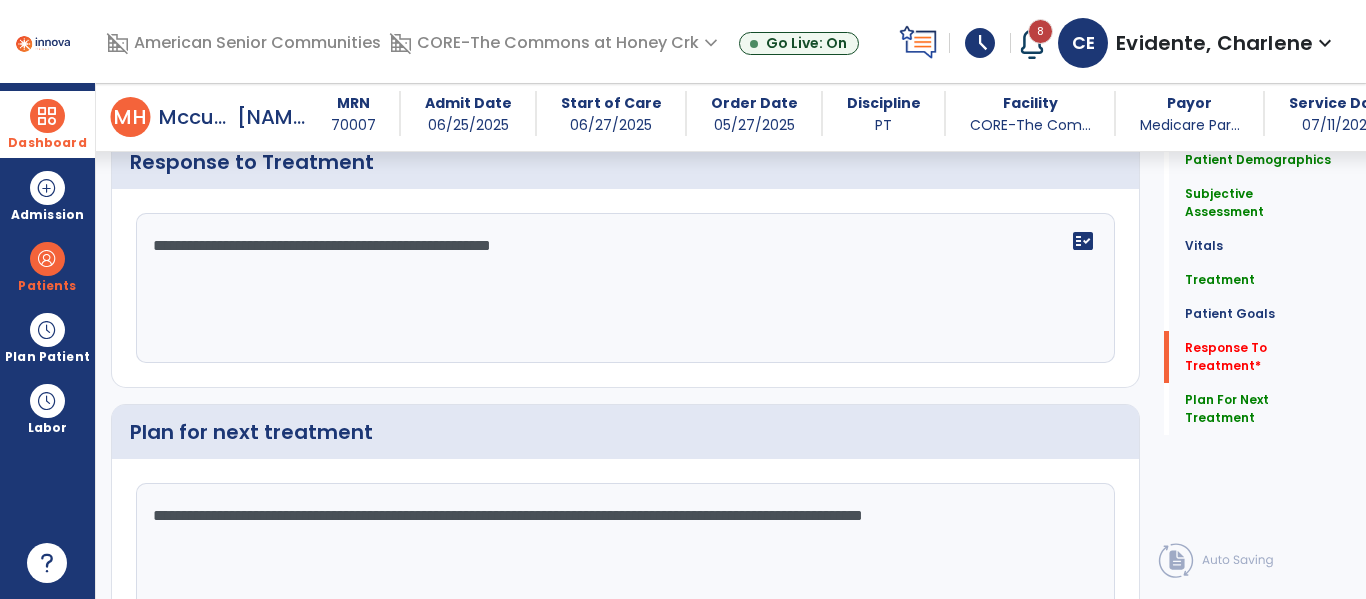 scroll, scrollTop: 3039, scrollLeft: 0, axis: vertical 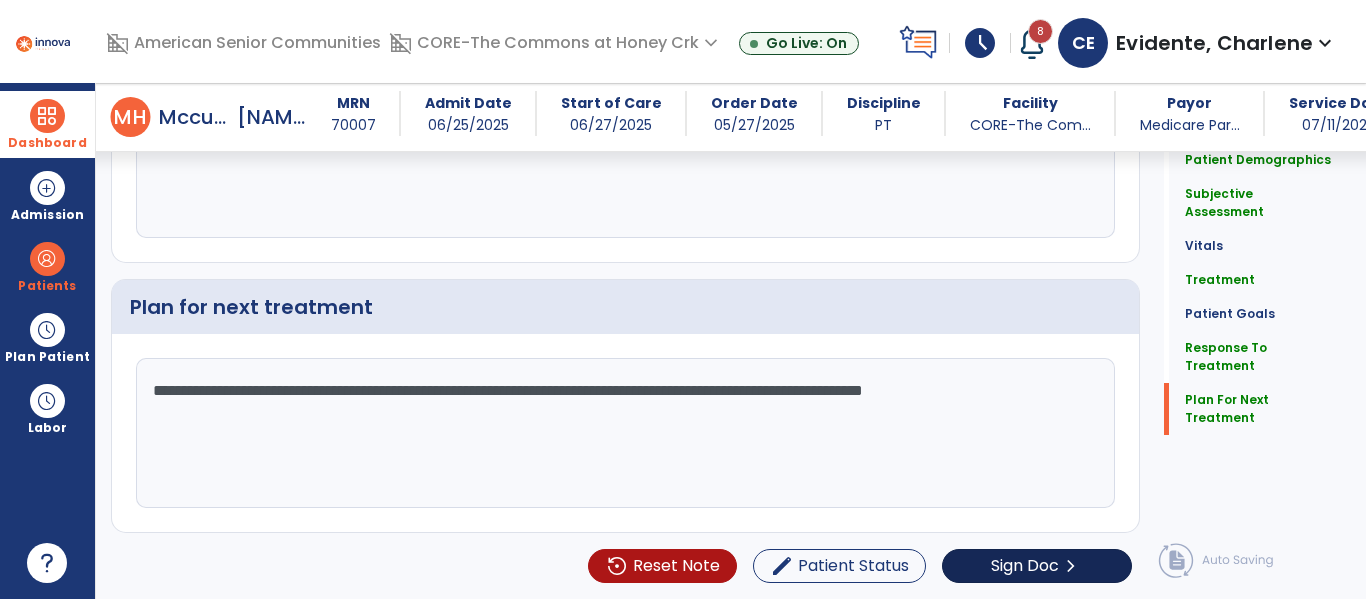 type on "**********" 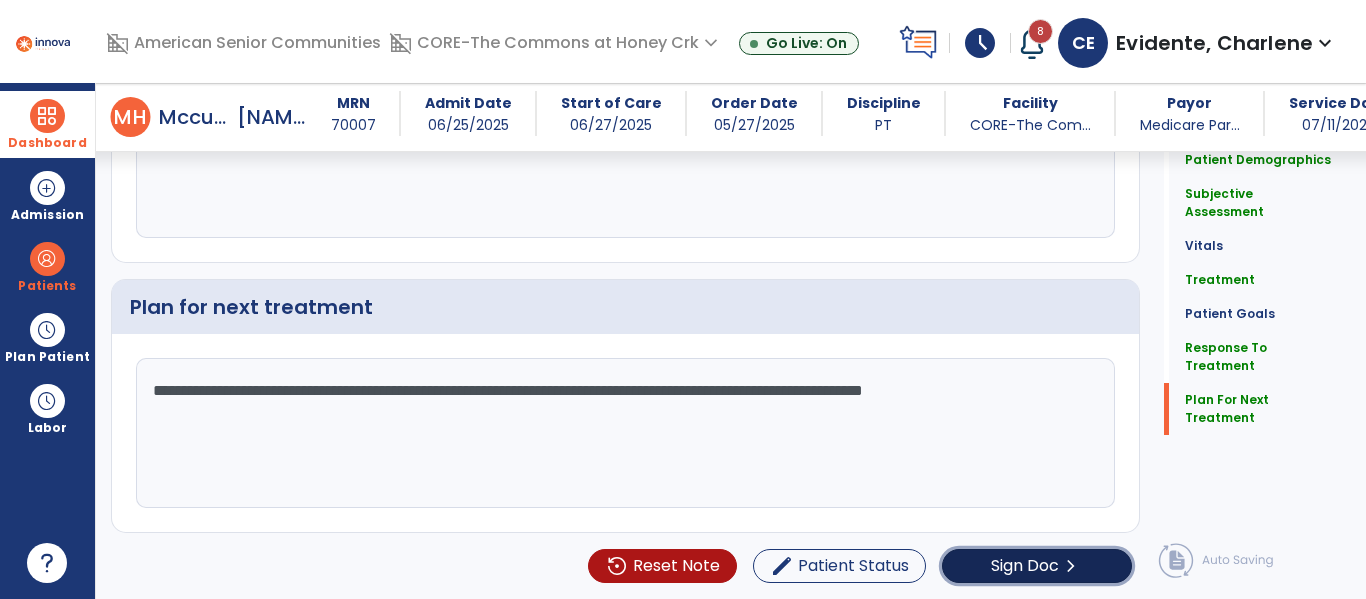 click on "Sign Doc  chevron_right" 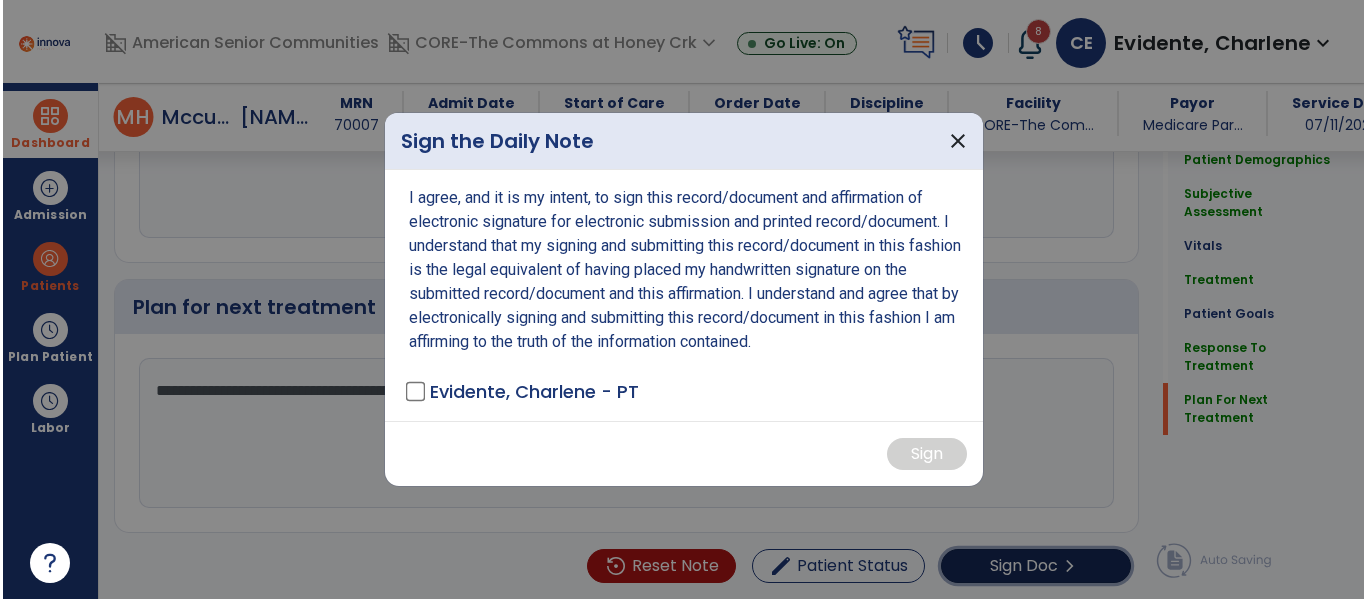scroll, scrollTop: 3039, scrollLeft: 0, axis: vertical 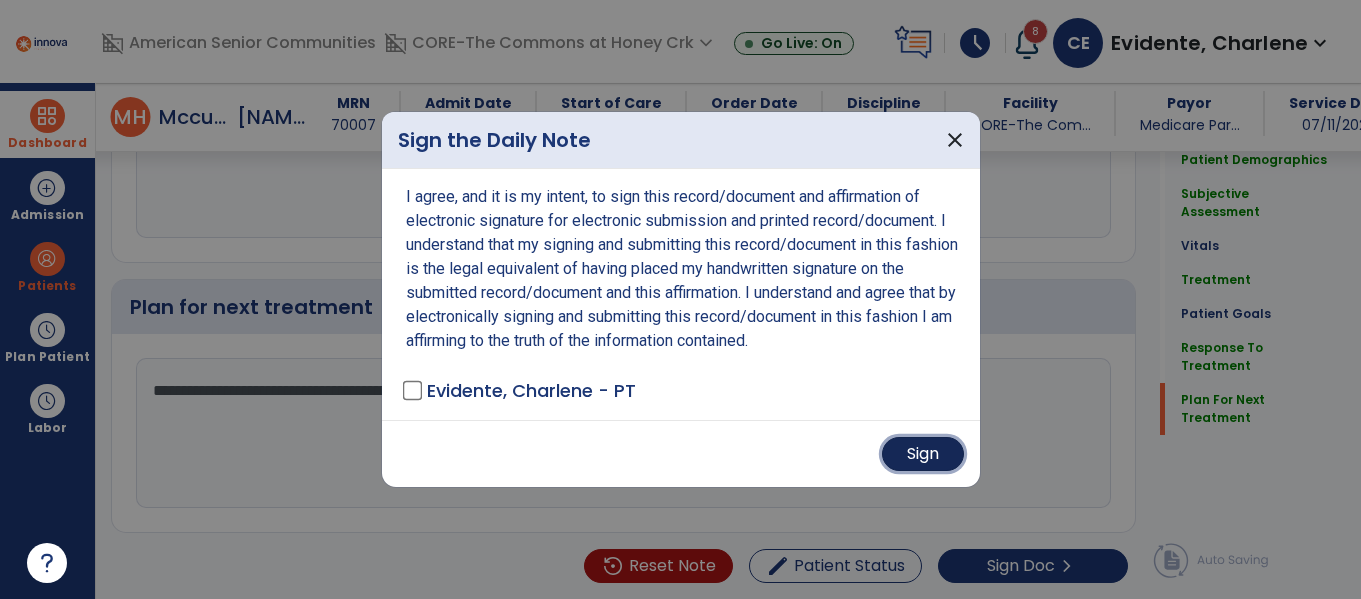 click on "Sign" at bounding box center (923, 454) 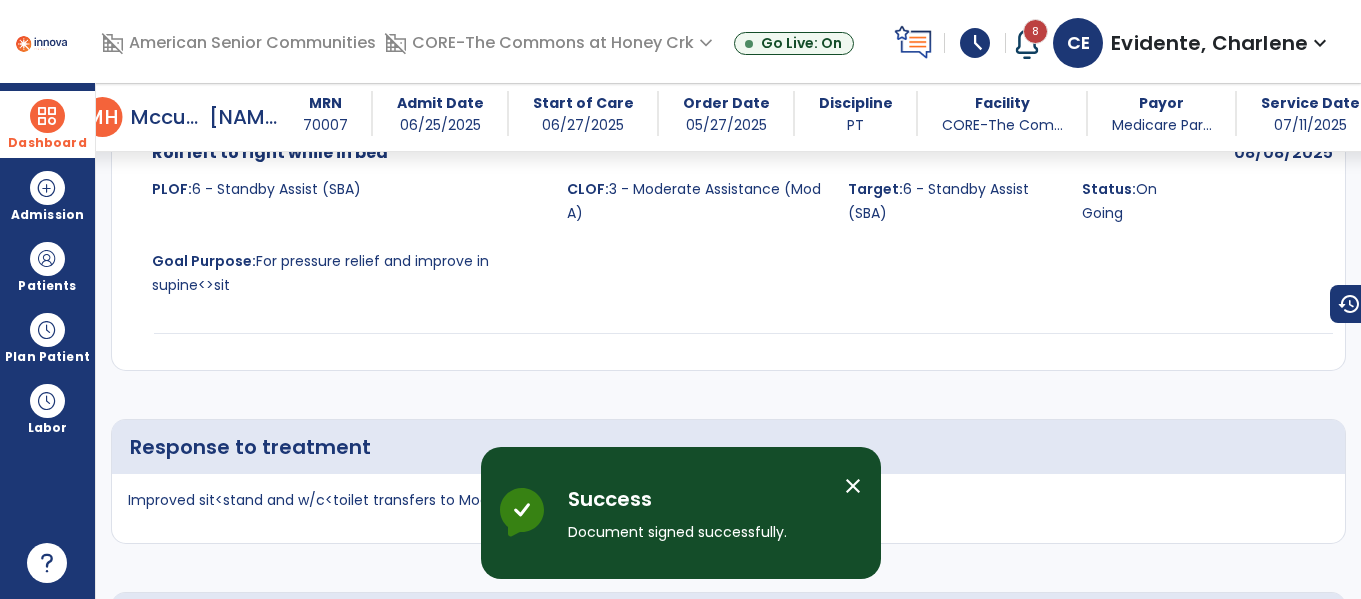 click at bounding box center (47, 116) 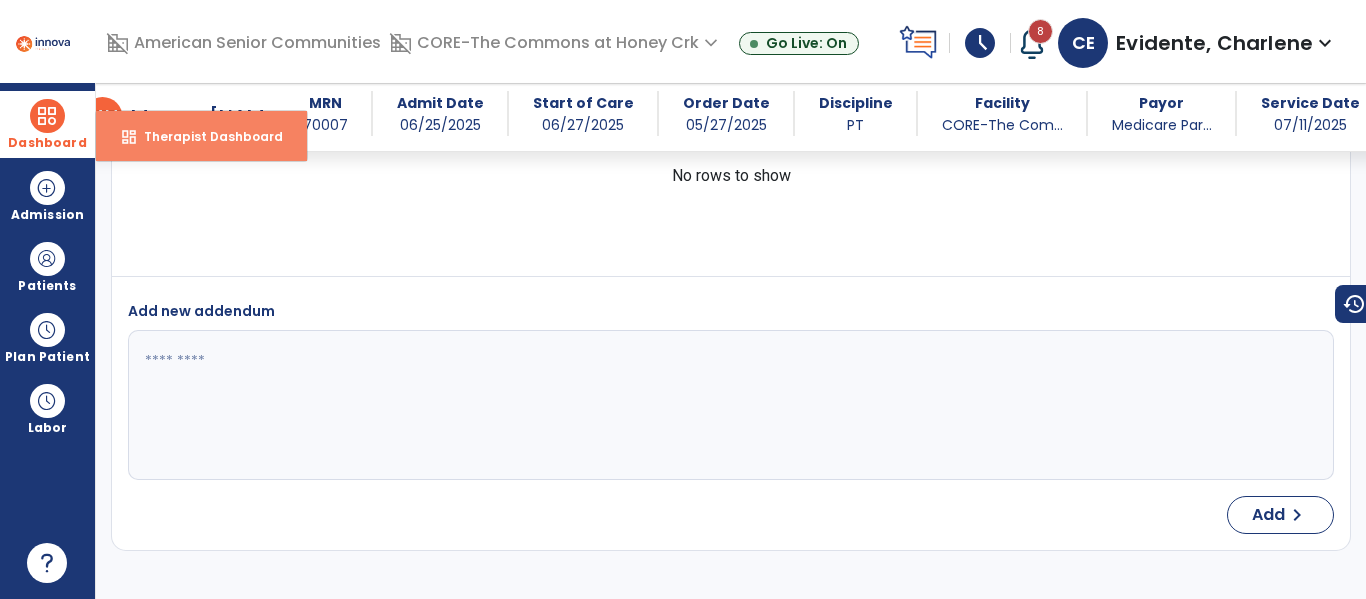 click on "Therapist Dashboard" at bounding box center [205, 136] 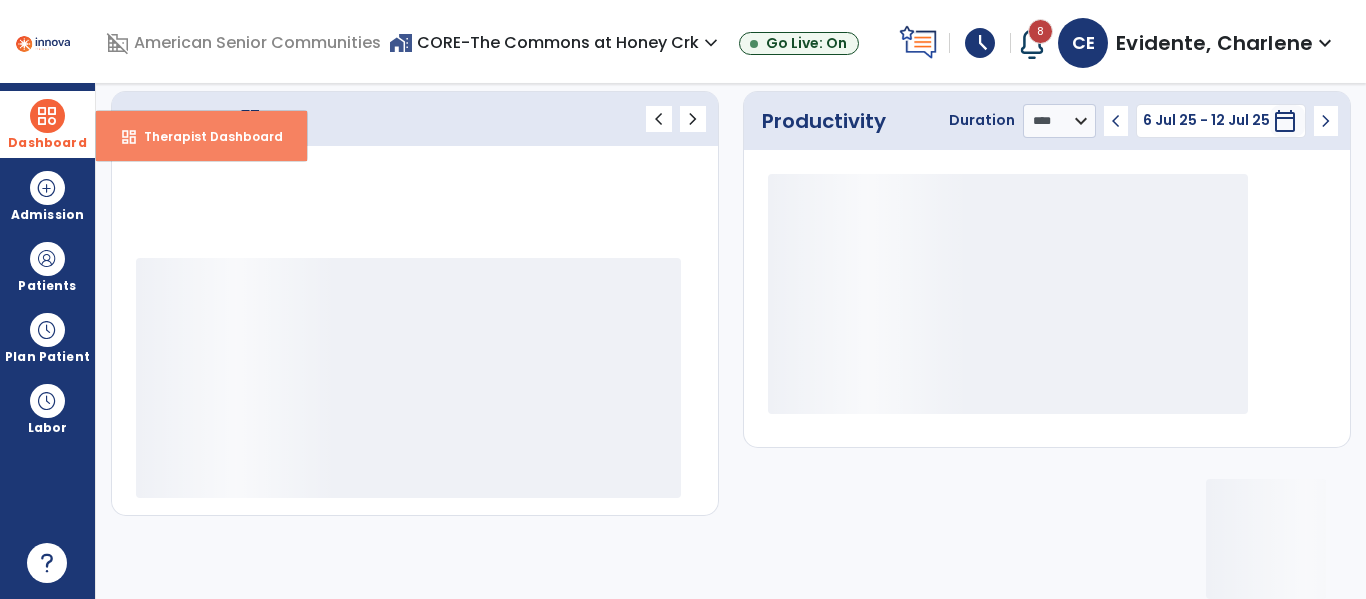 scroll, scrollTop: 278, scrollLeft: 0, axis: vertical 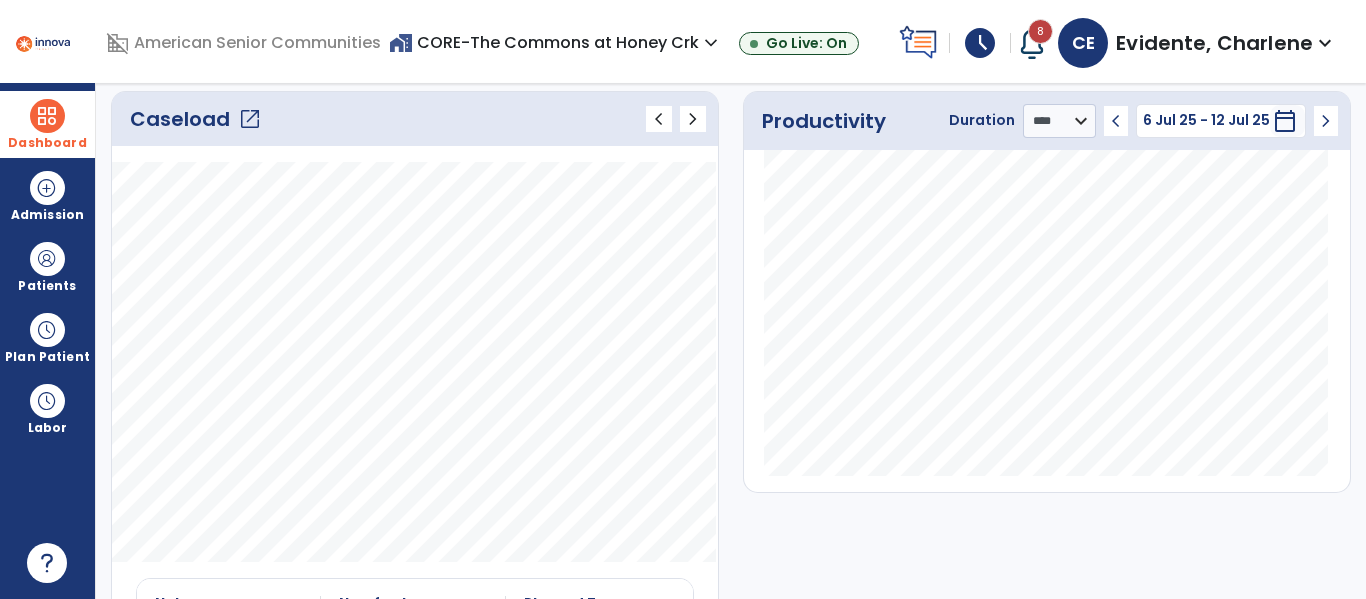 click on "open_in_new" 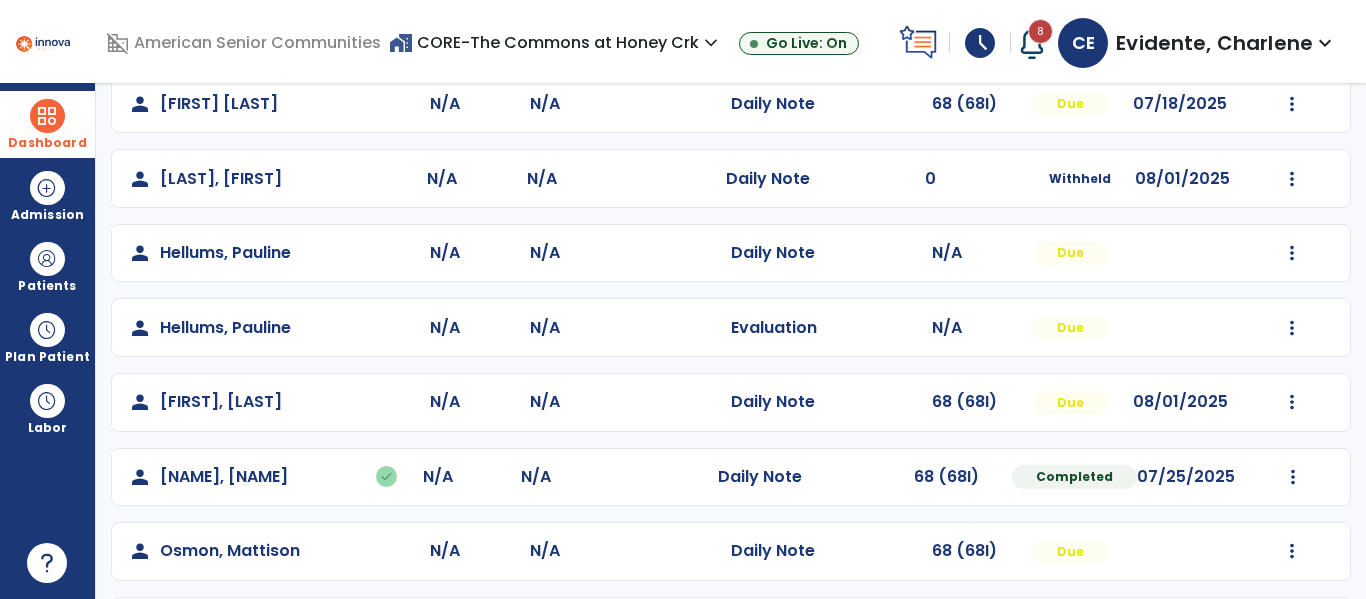 scroll, scrollTop: 230, scrollLeft: 0, axis: vertical 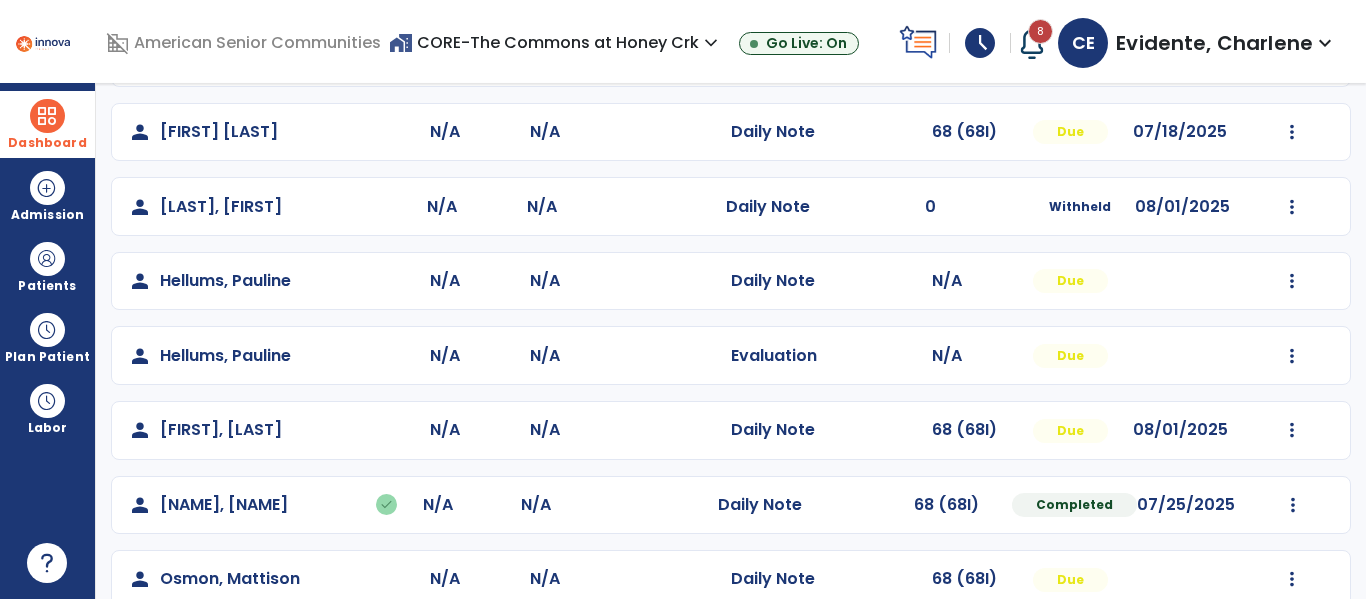click on "person [LAST_NAME], [FIRST_NAME] N/A N/A Daily Note 68 (68I) Due 07/18/2025 Mark Visit As Complete Reset Note Open Document G + C Mins" 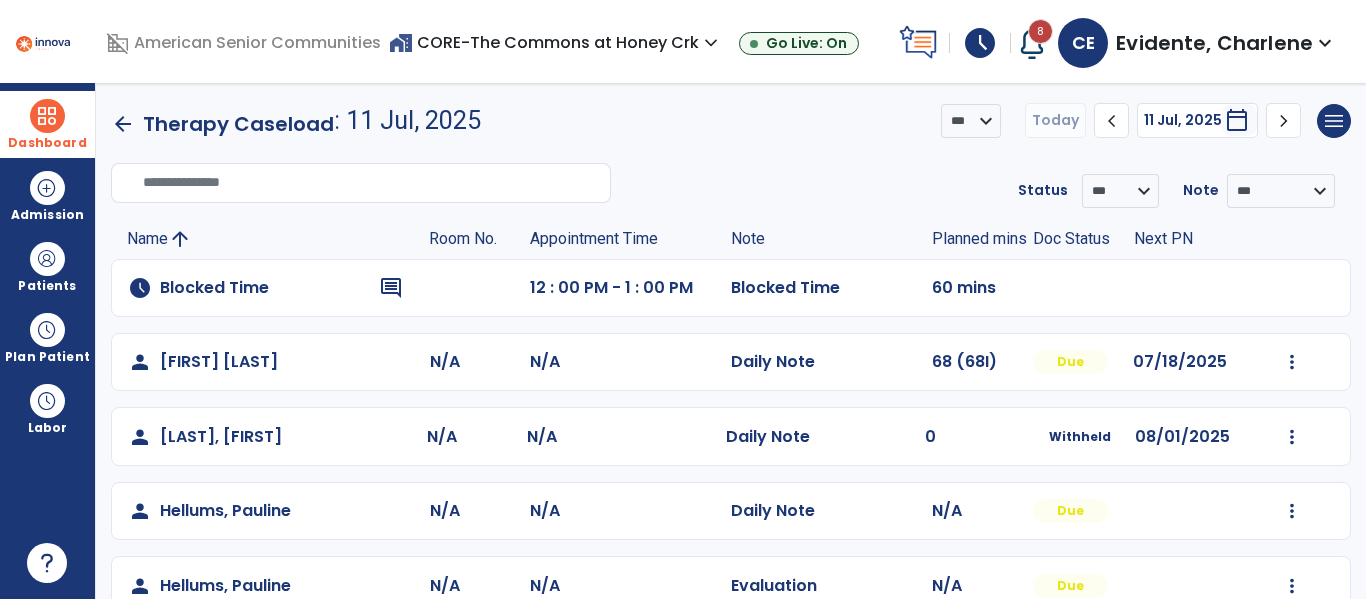 scroll, scrollTop: 487, scrollLeft: 0, axis: vertical 